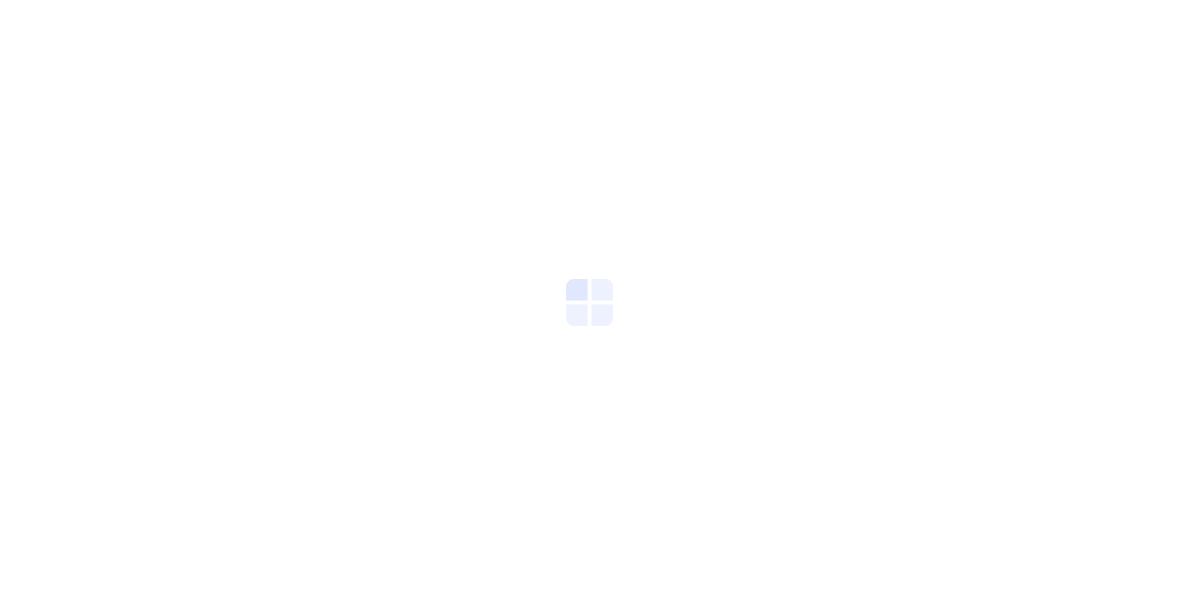 scroll, scrollTop: 0, scrollLeft: 0, axis: both 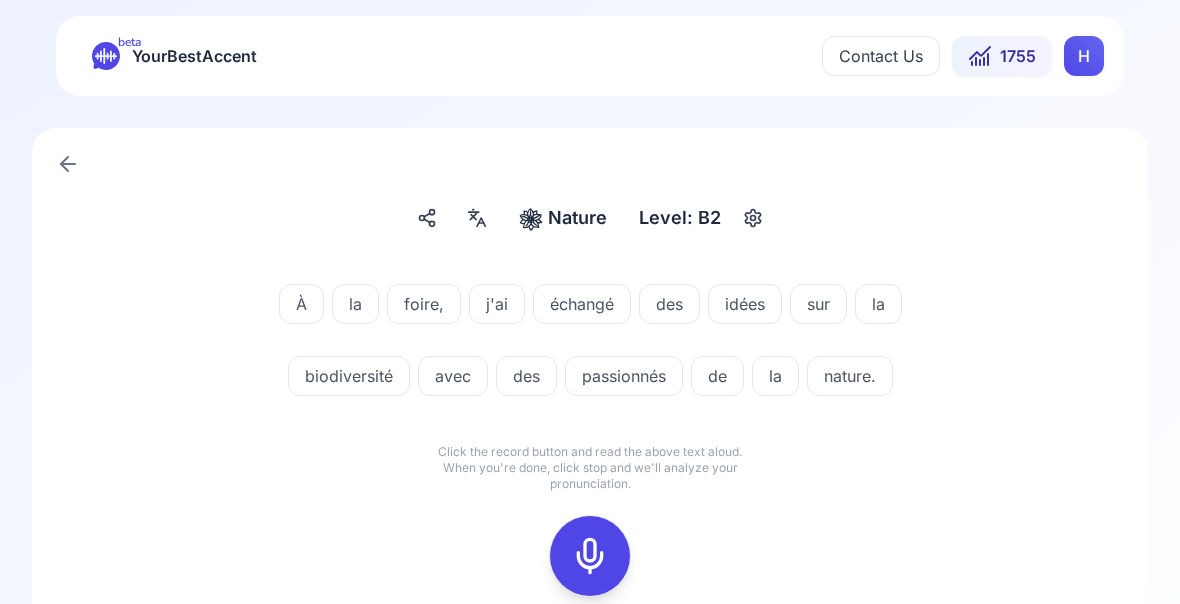 click 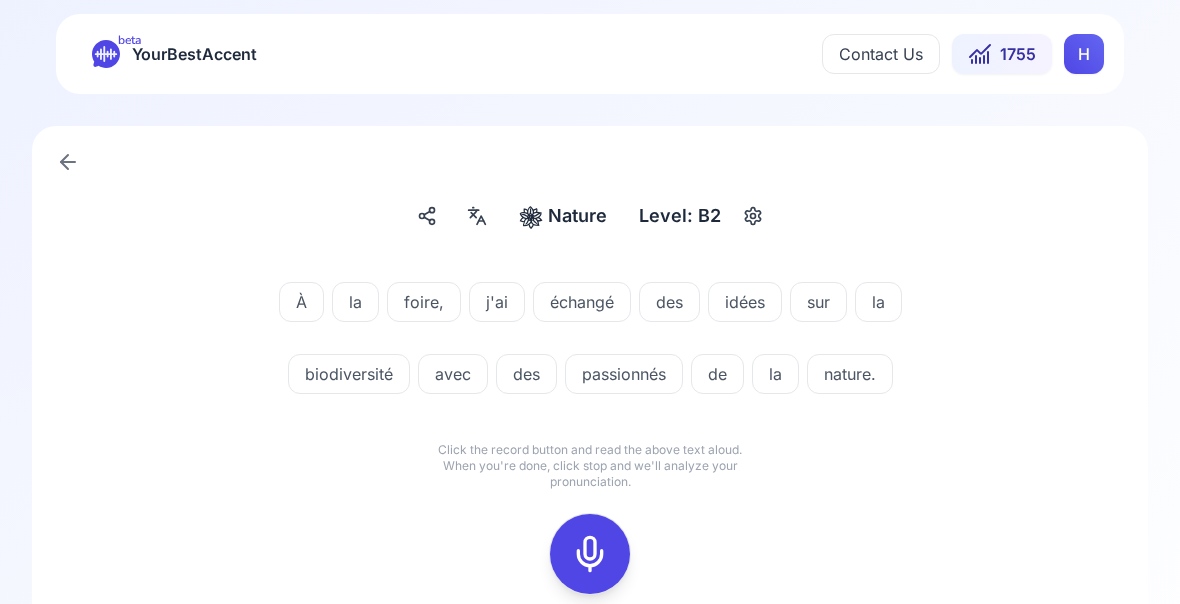 scroll, scrollTop: 3, scrollLeft: 0, axis: vertical 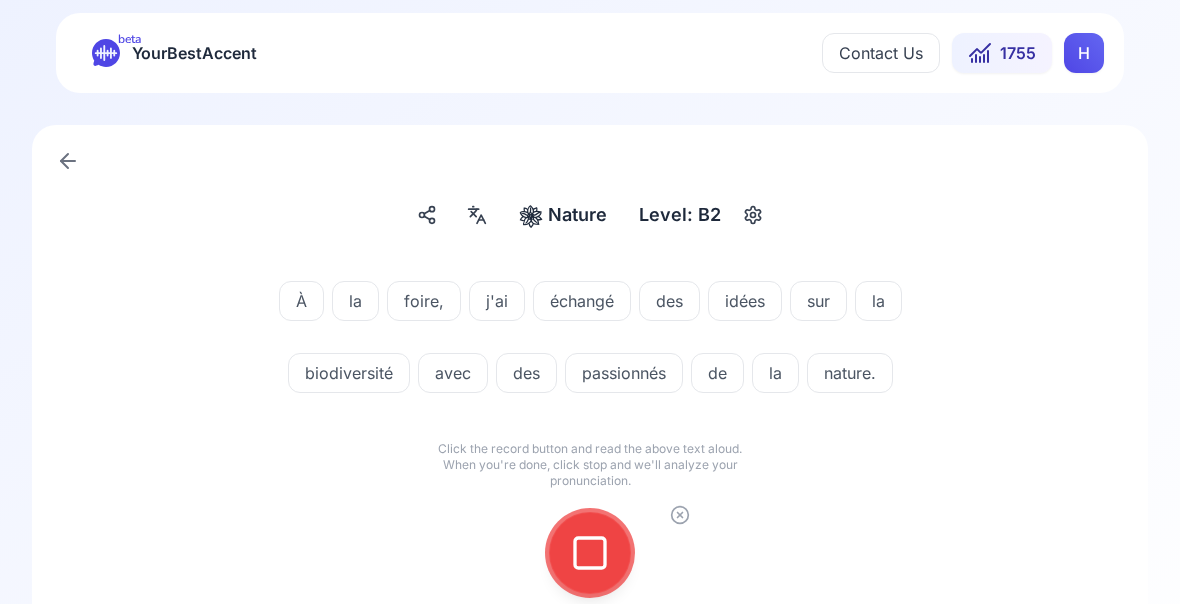 click 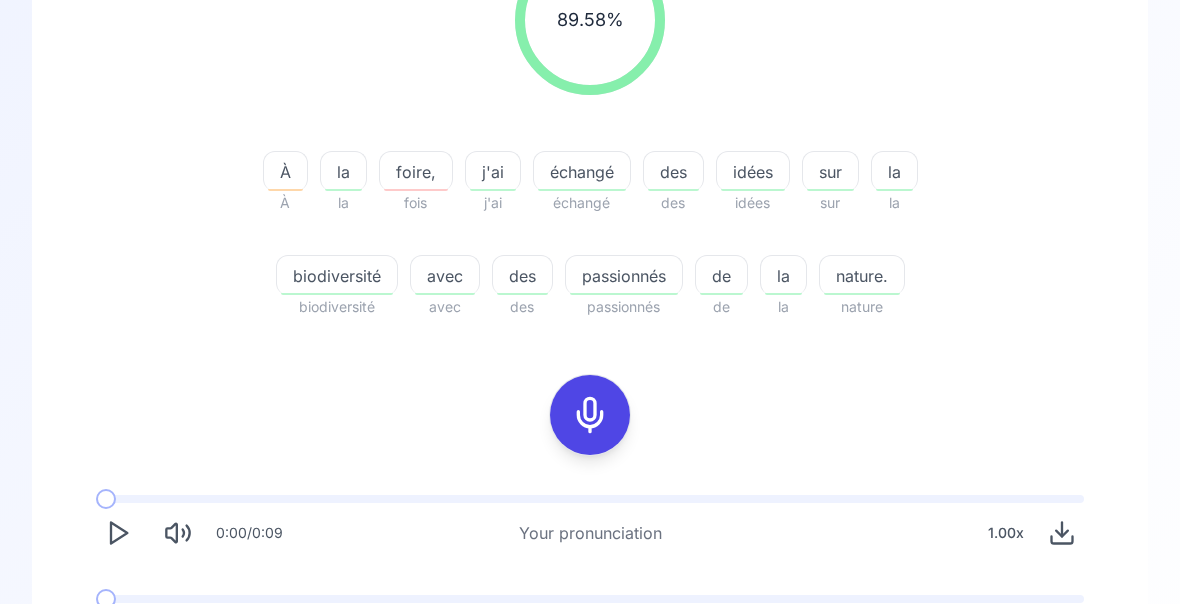 scroll, scrollTop: 333, scrollLeft: 0, axis: vertical 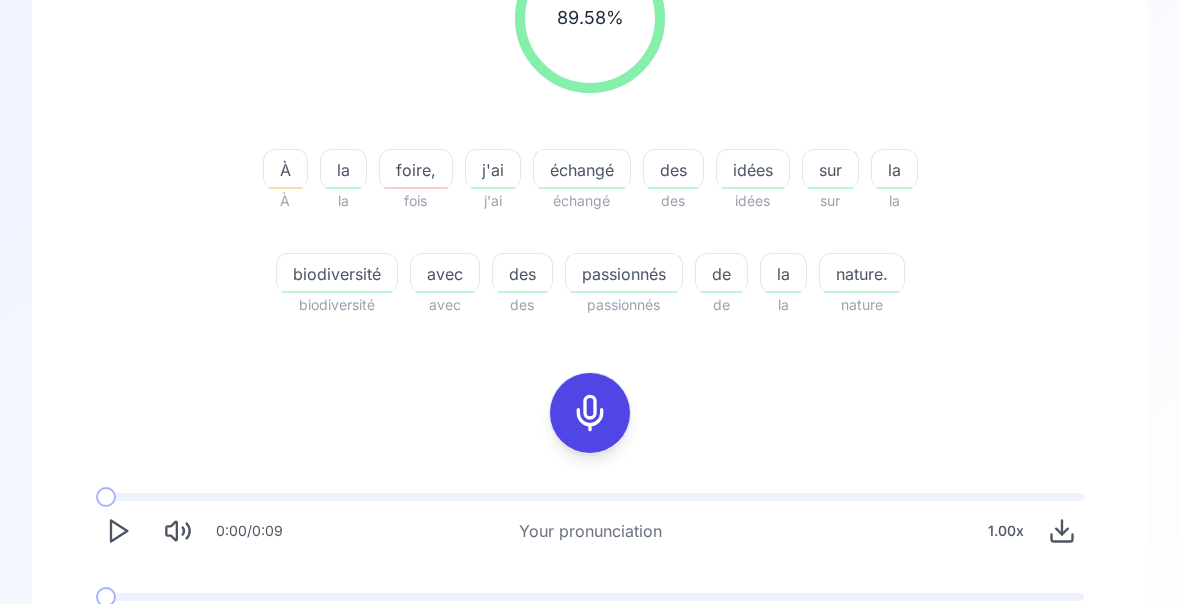 click 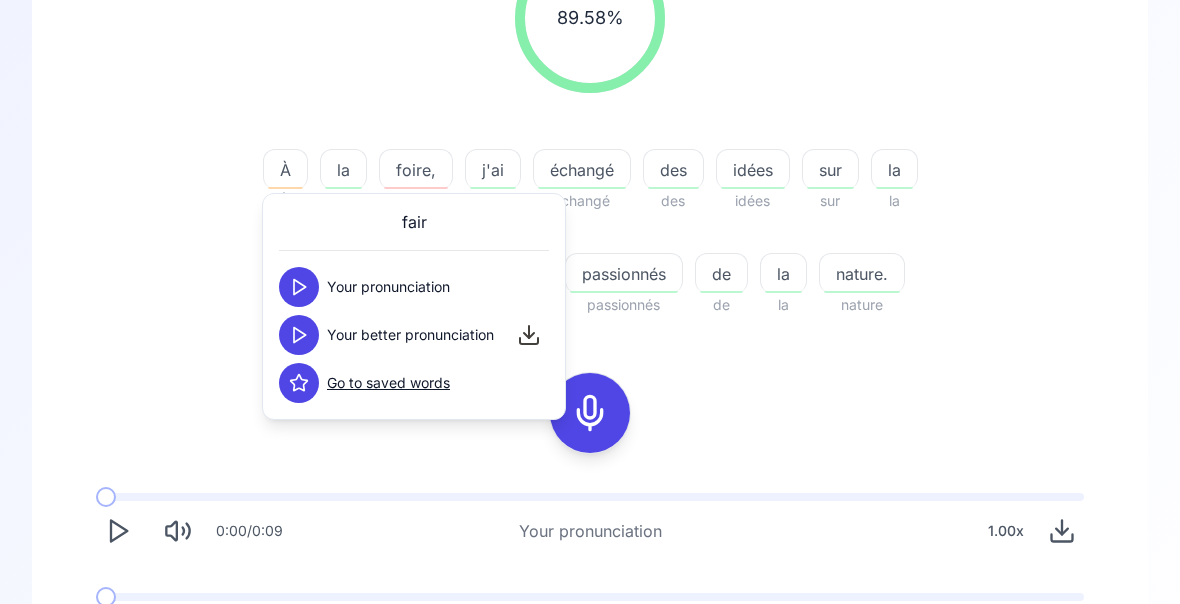 click 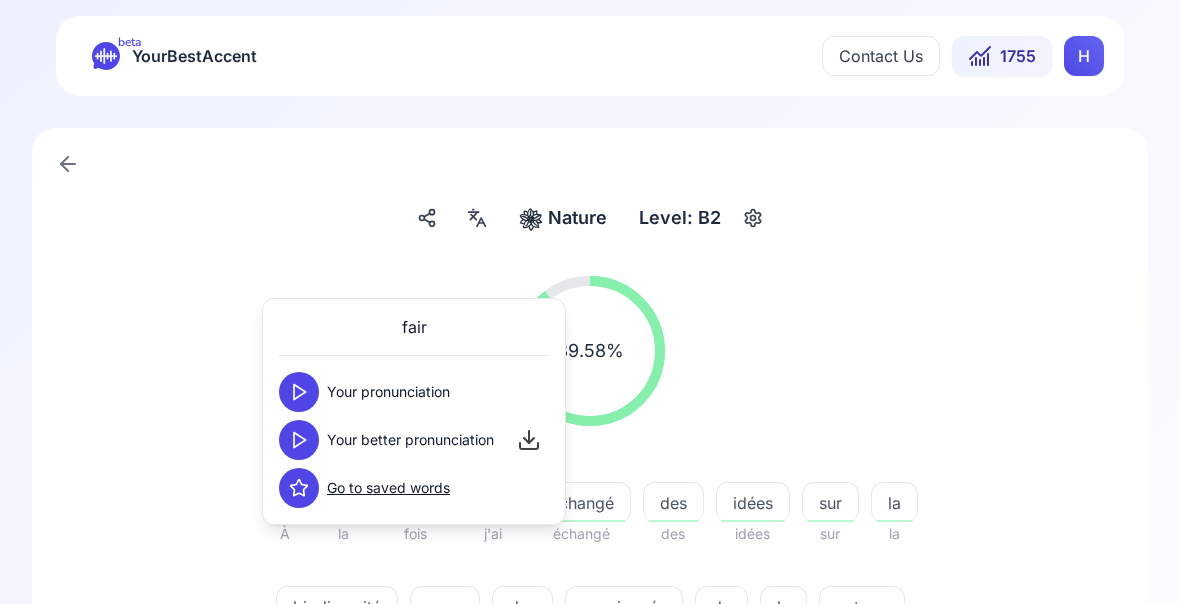 scroll, scrollTop: 0, scrollLeft: 0, axis: both 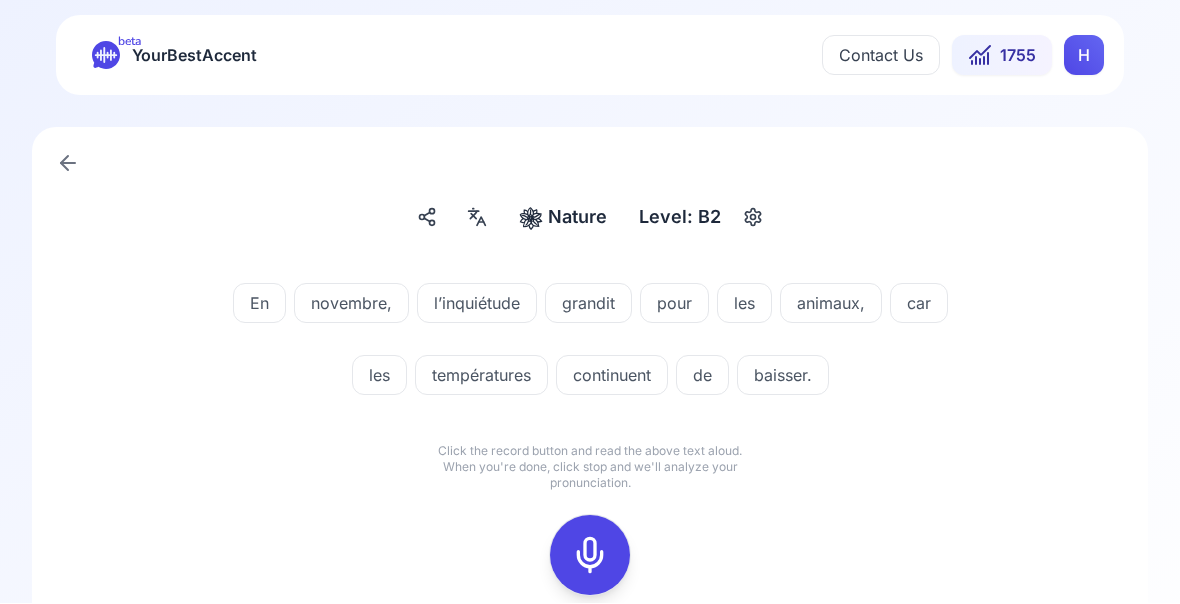 click at bounding box center (590, 556) 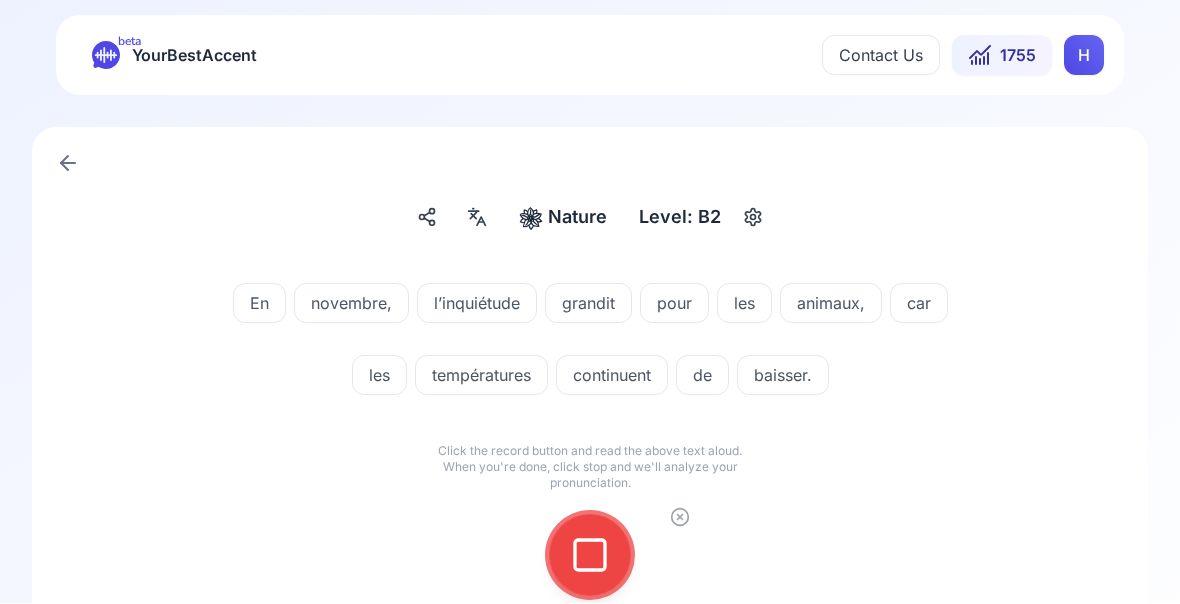 click 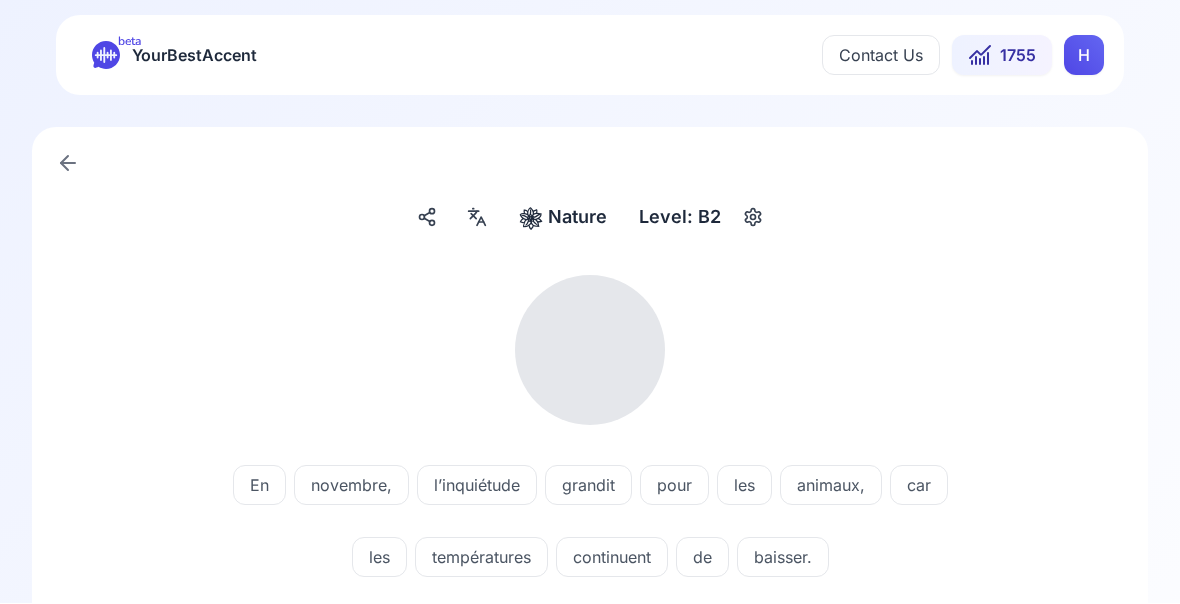 scroll, scrollTop: 1, scrollLeft: 0, axis: vertical 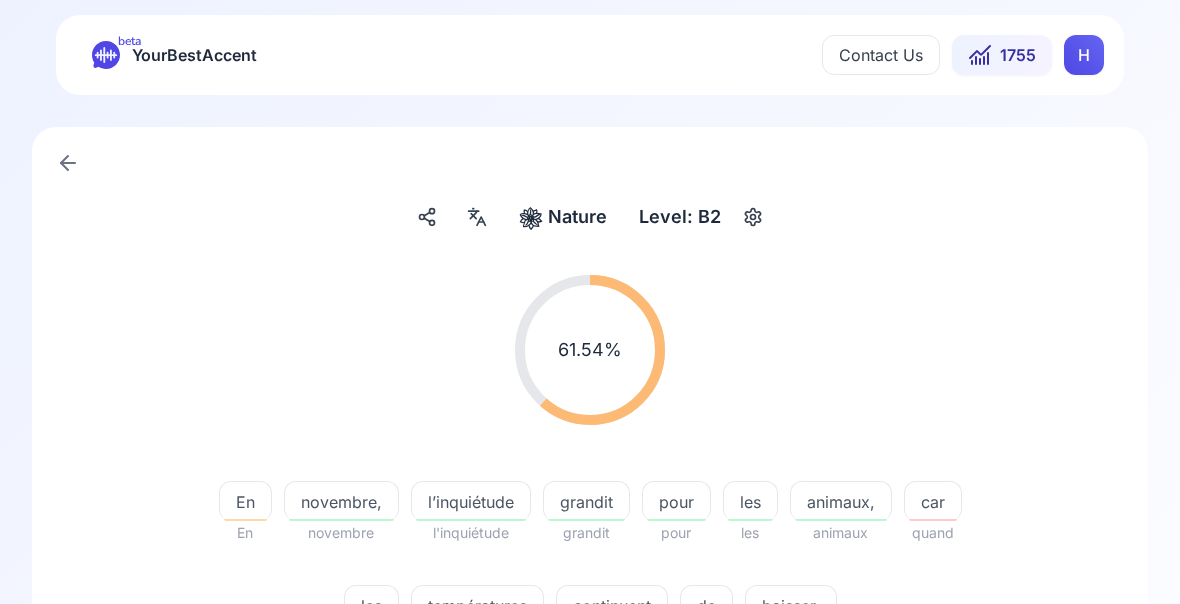 click on "continuent" at bounding box center [612, 606] 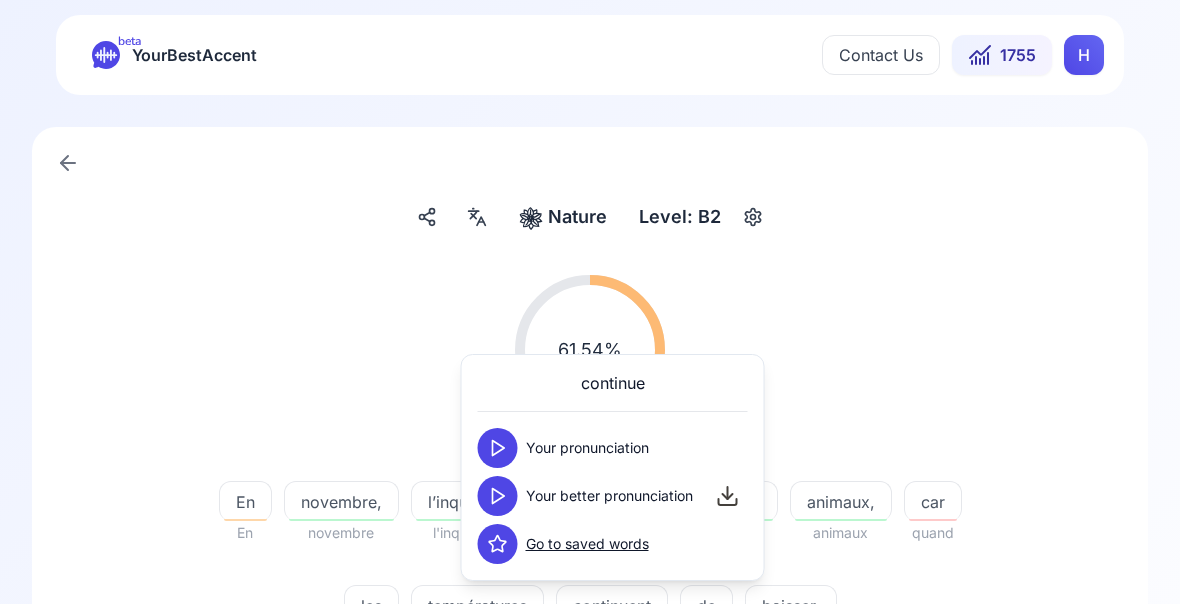 click at bounding box center [498, 496] 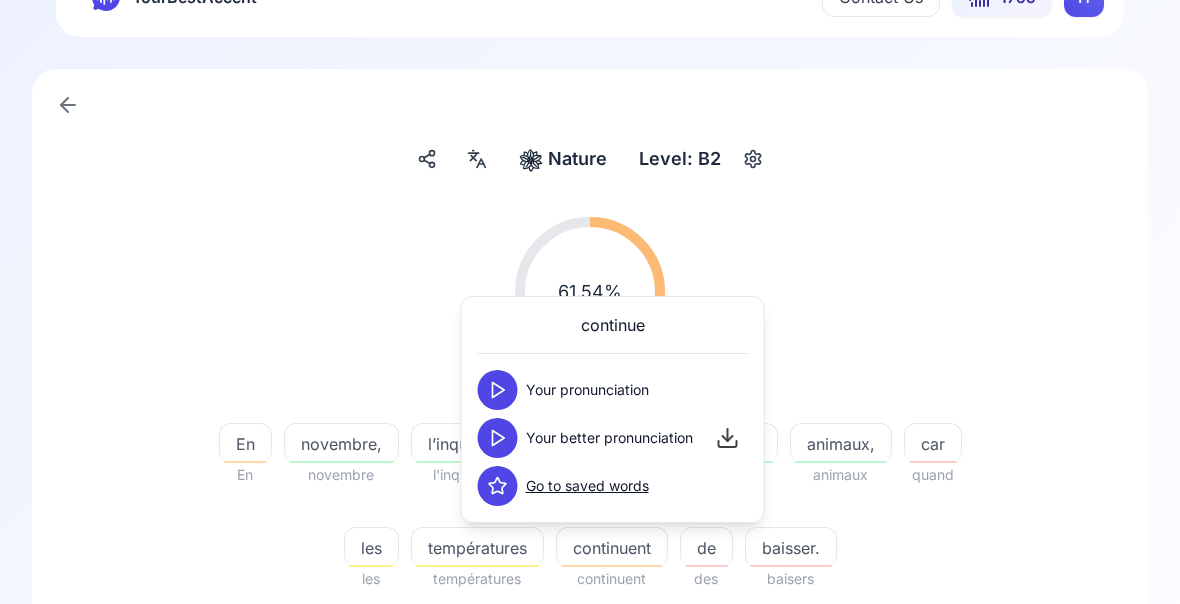 click on "61.54 % 61.54 % En En novembre, novembre l’inquiétude l'inquiétude grandit grandit pour pour les les animaux, animaux car quand les les températures températures continuent continuent de des baisser. baisers" at bounding box center [590, 404] 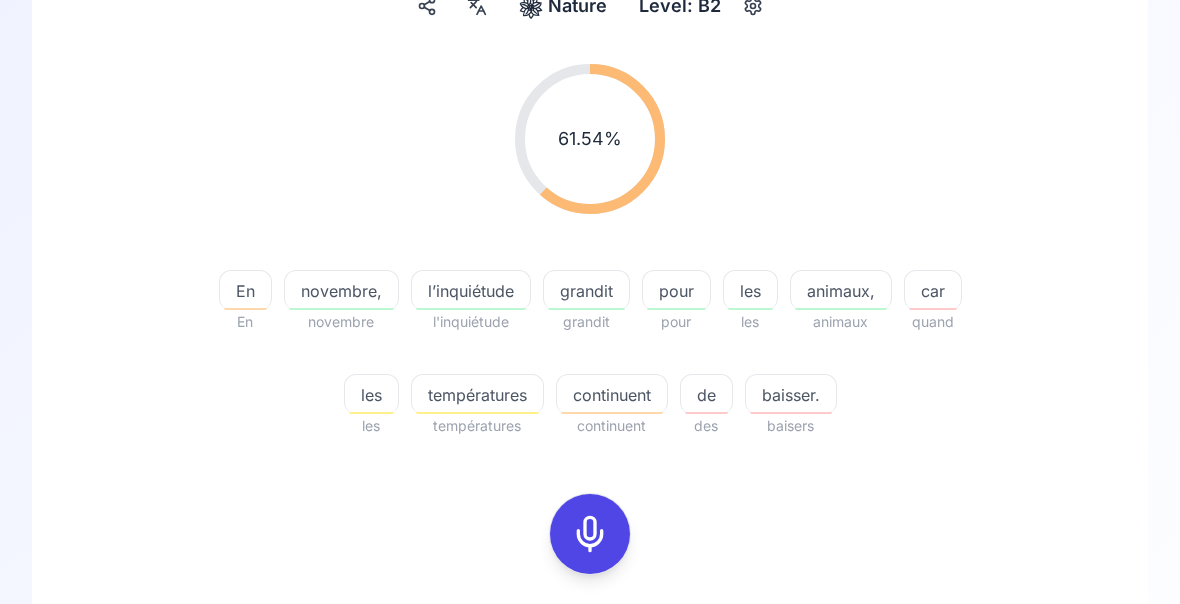 scroll, scrollTop: 219, scrollLeft: 0, axis: vertical 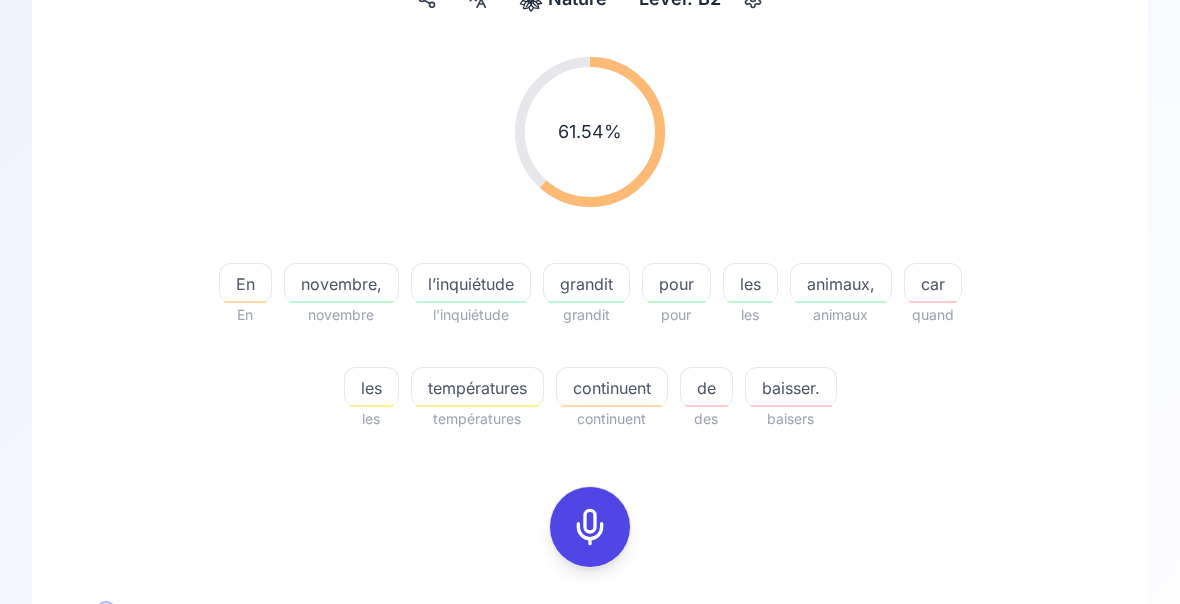 click on "grandit" at bounding box center (586, 284) 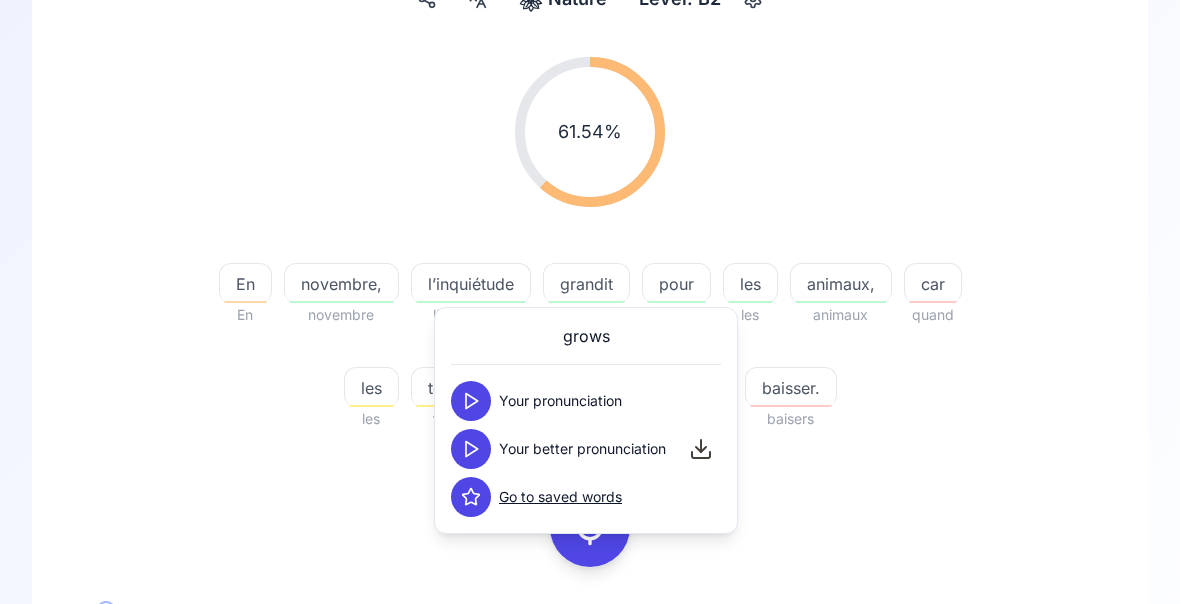 click on "l’inquiétude" at bounding box center [471, 284] 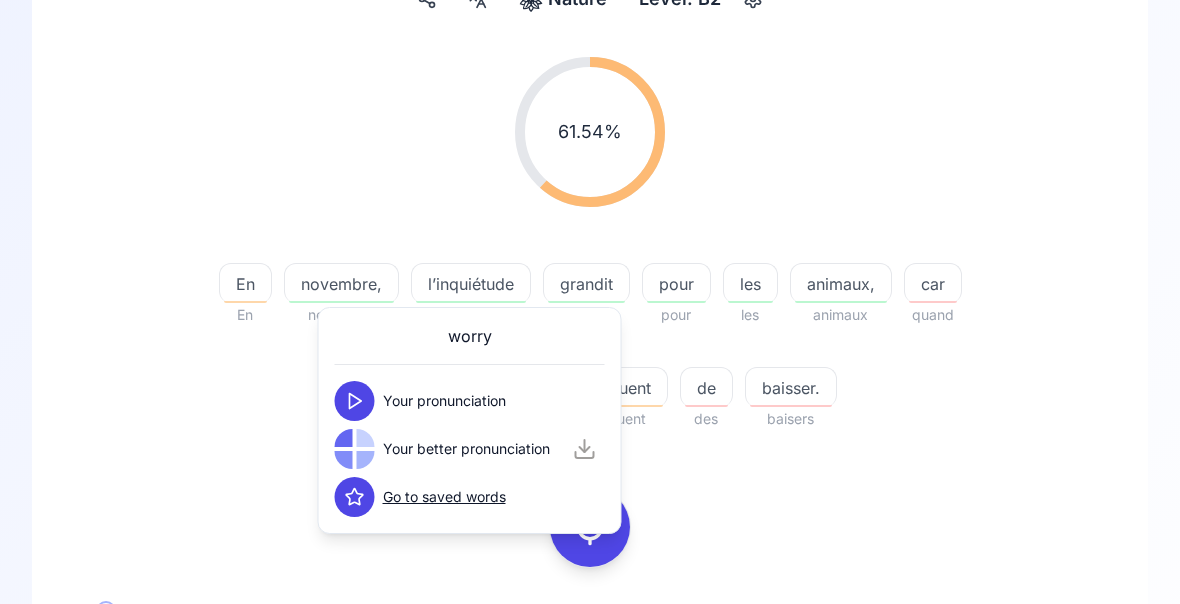 click on "61.54 % 61.54 % En En novembre, novembre l’inquiétude l'inquiétude grandit grandit pour pour les les animaux, animaux car quand les les températures températures continuent continuent de des baisser. baisers 0:00  /  0:11 Your pronunciation 1.00 x 0:00  /  0:07 Your better pronunciation 0.80 x" at bounding box center [590, 412] 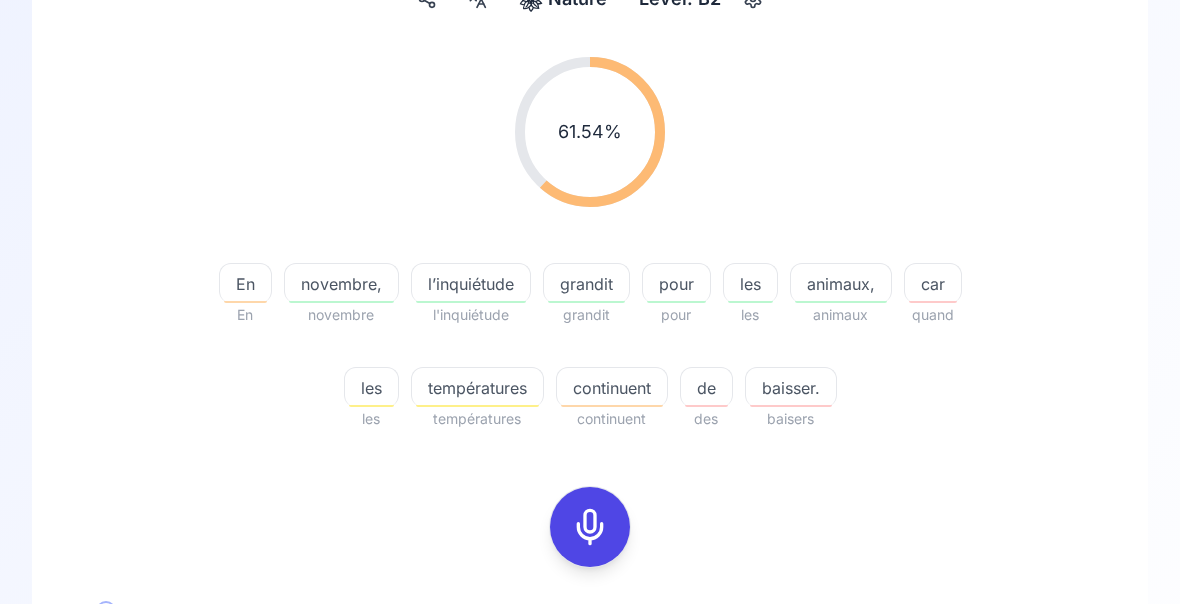 click on "baisers" at bounding box center [791, 419] 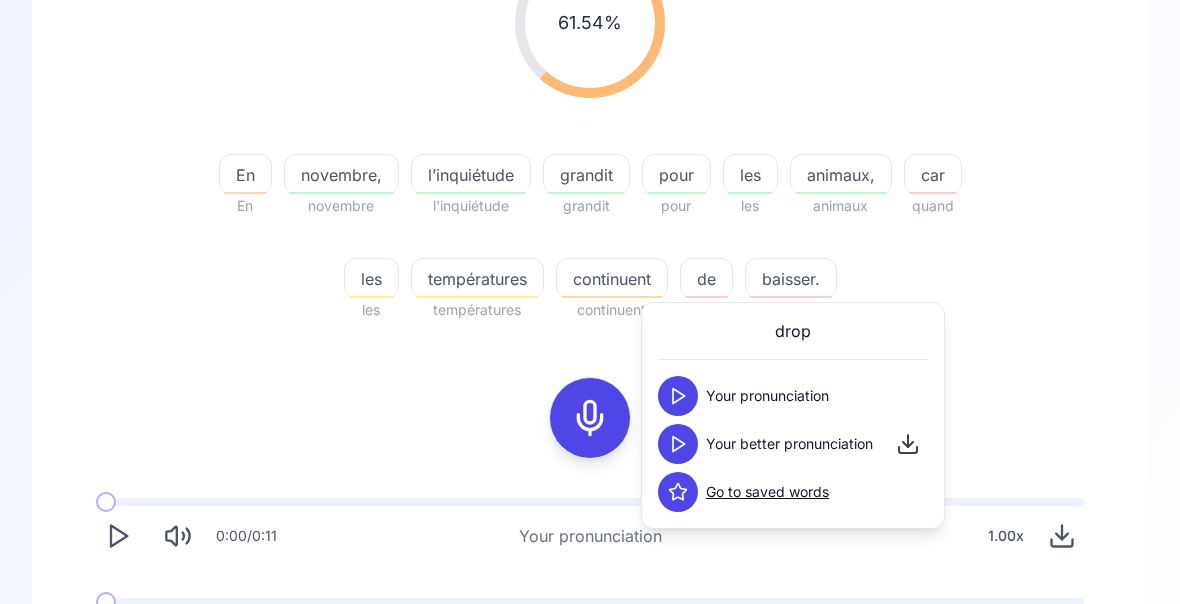 click 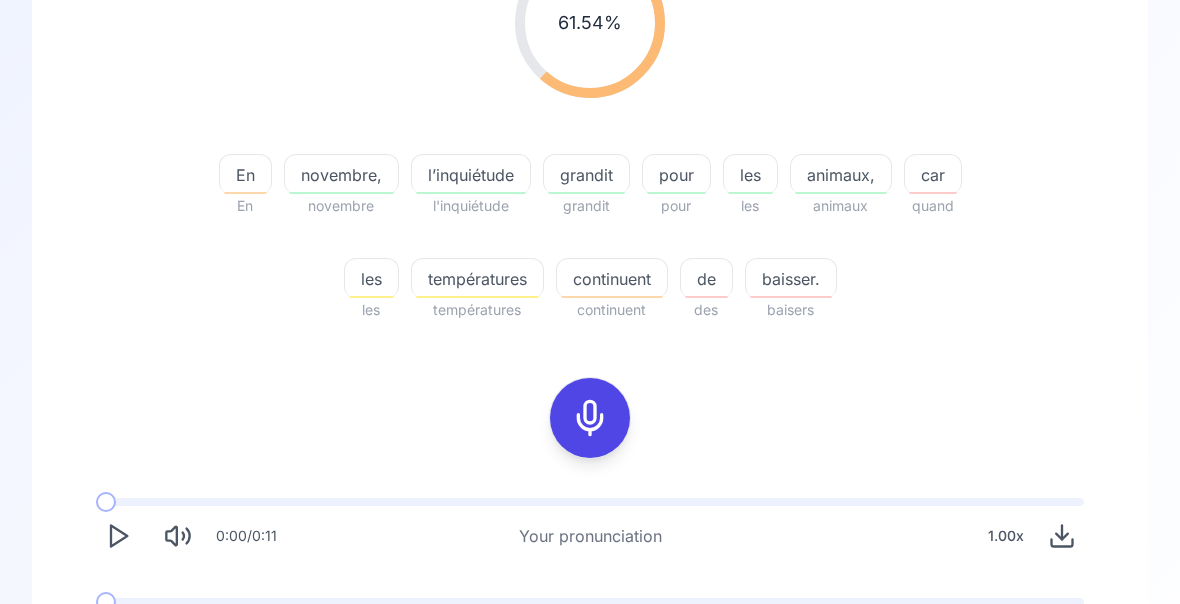 click at bounding box center (118, 636) 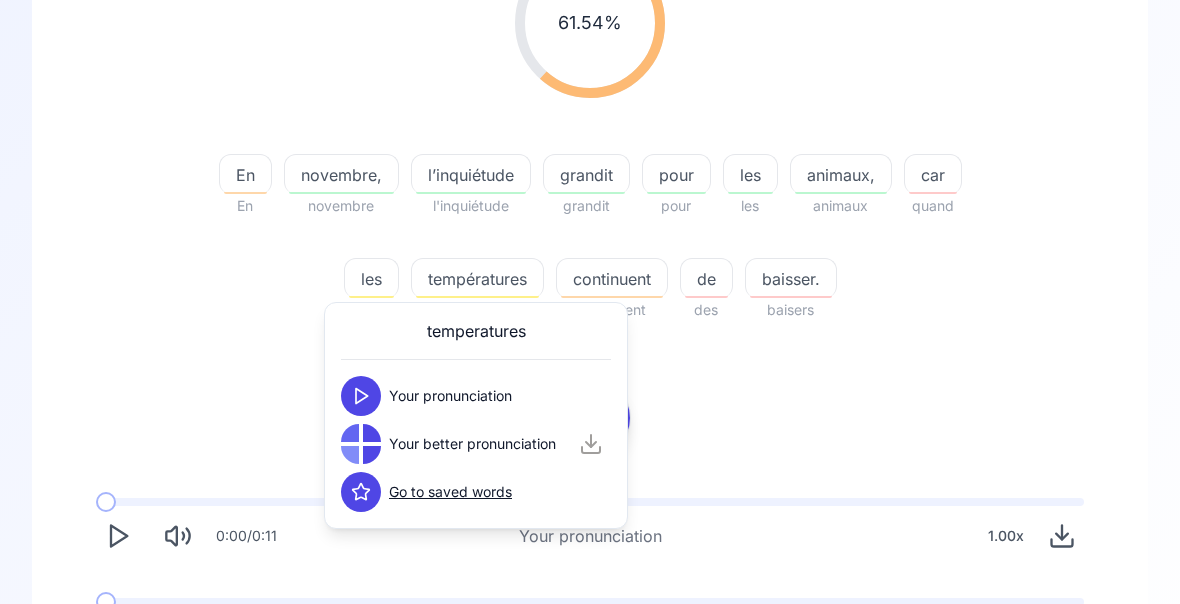 click at bounding box center [372, 433] 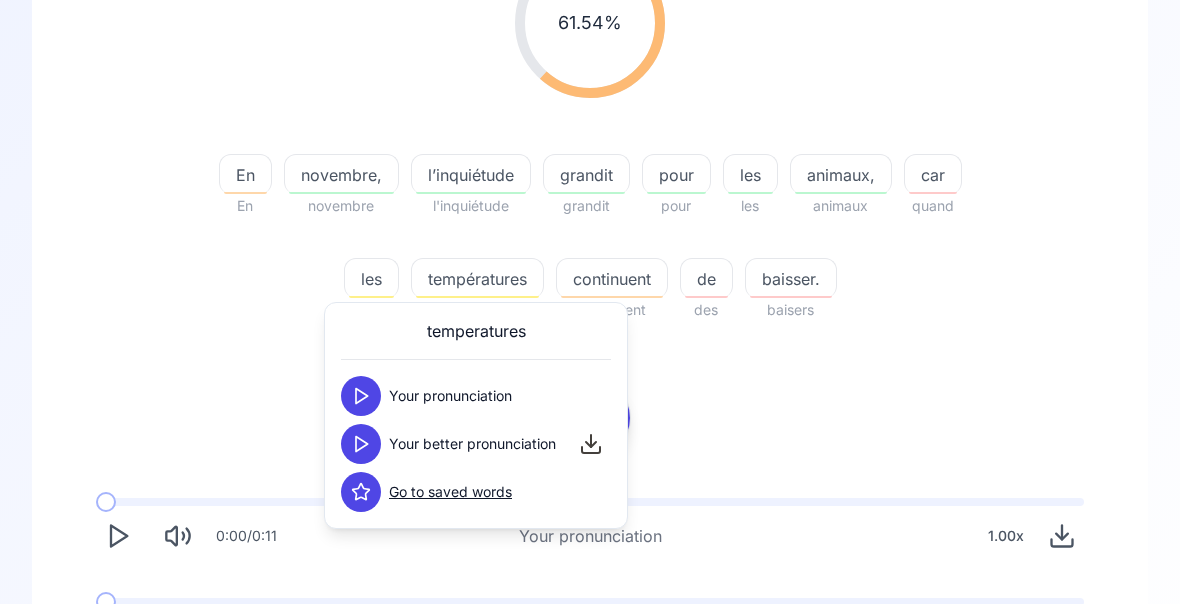 click at bounding box center (361, 444) 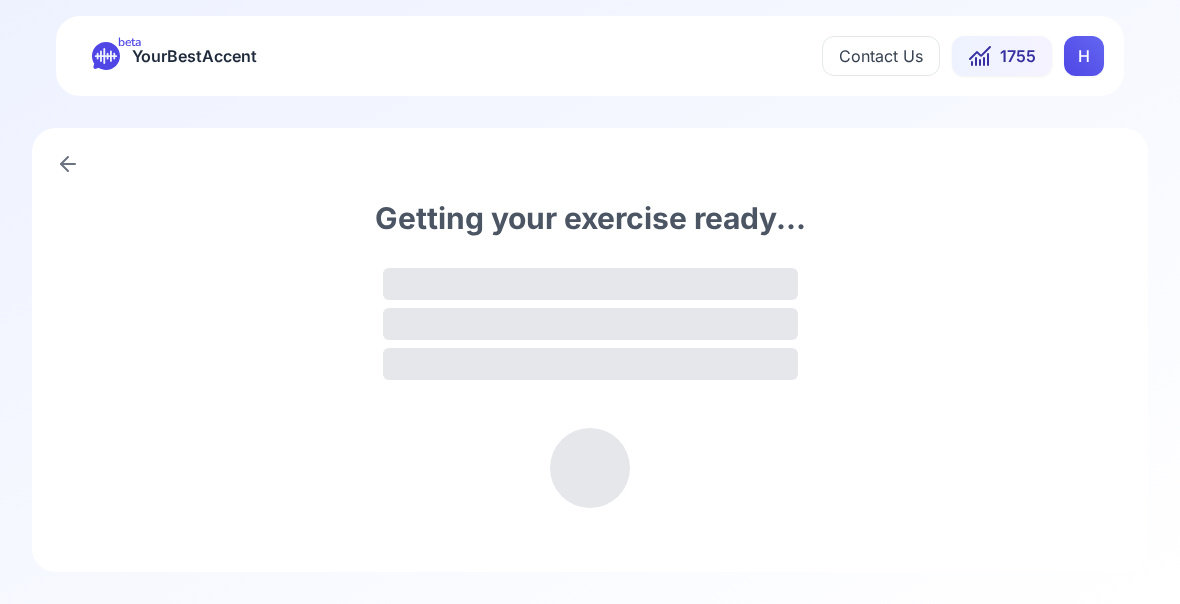 scroll, scrollTop: 0, scrollLeft: 0, axis: both 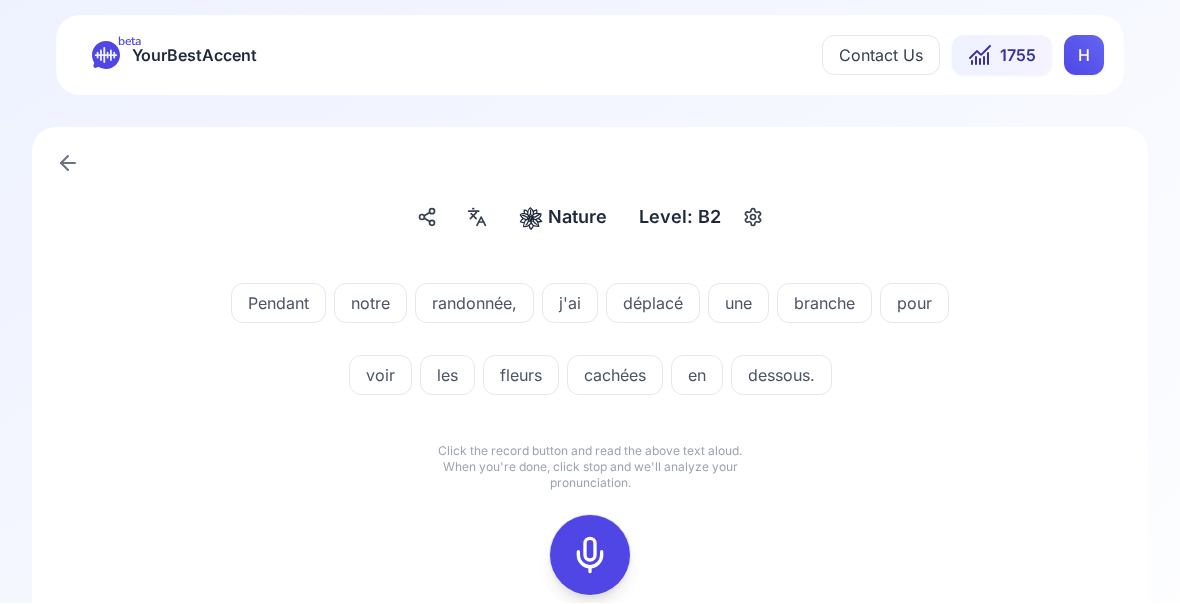 click 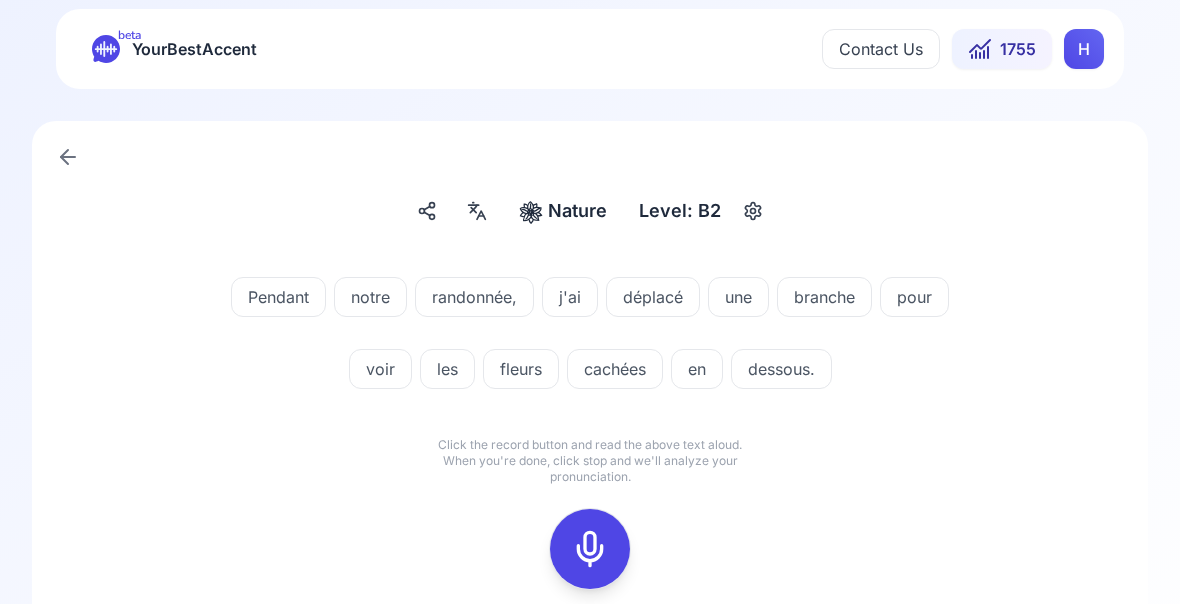 scroll, scrollTop: 42, scrollLeft: 0, axis: vertical 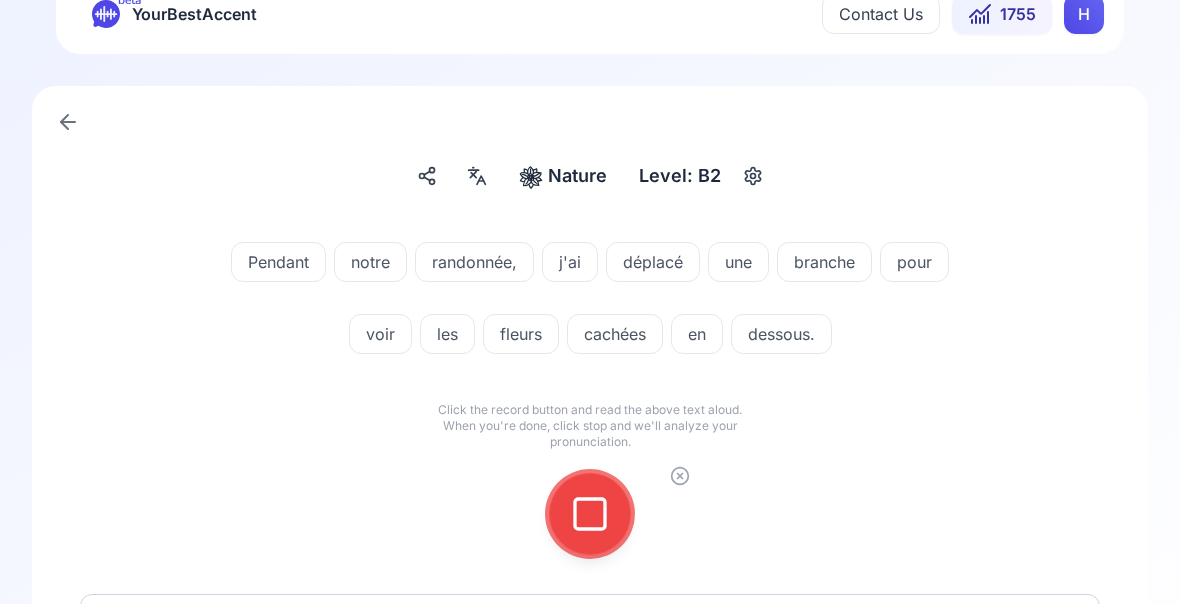 click 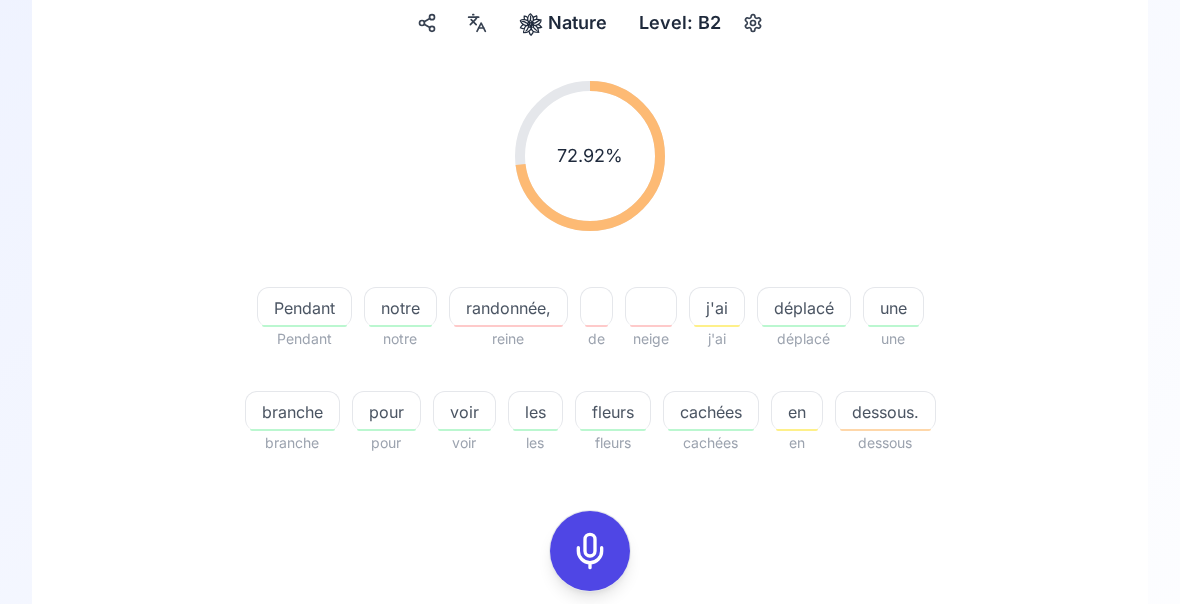 scroll, scrollTop: 195, scrollLeft: 0, axis: vertical 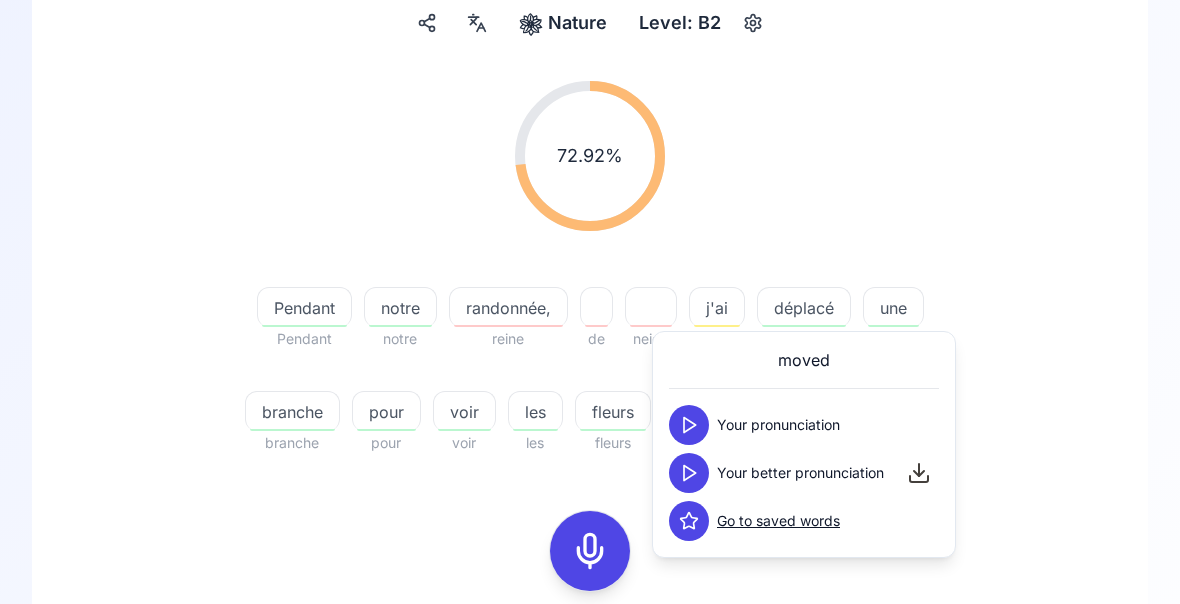 click on "72.92 % 72.92 % Pendant Pendant notre notre randonnée, reine de neige j'ai j'ai déplacé déplacé une une branche branche pour pour voir voir les les fleurs fleurs cachées cachées en en dessous. dessous" at bounding box center (590, 268) 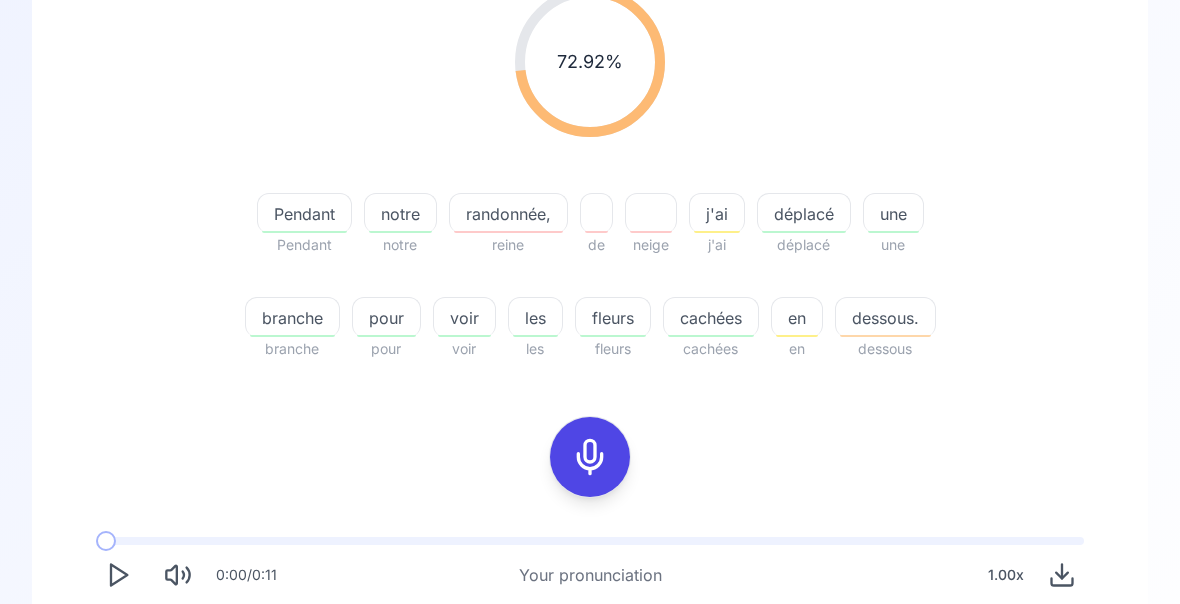 scroll, scrollTop: 287, scrollLeft: 0, axis: vertical 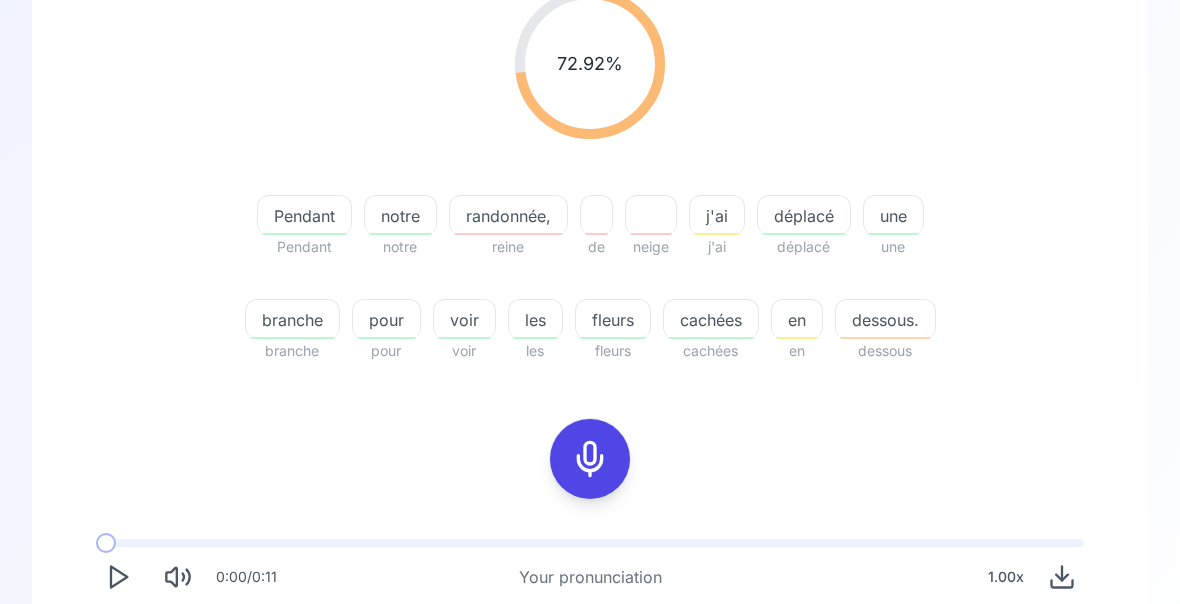 click at bounding box center (118, 677) 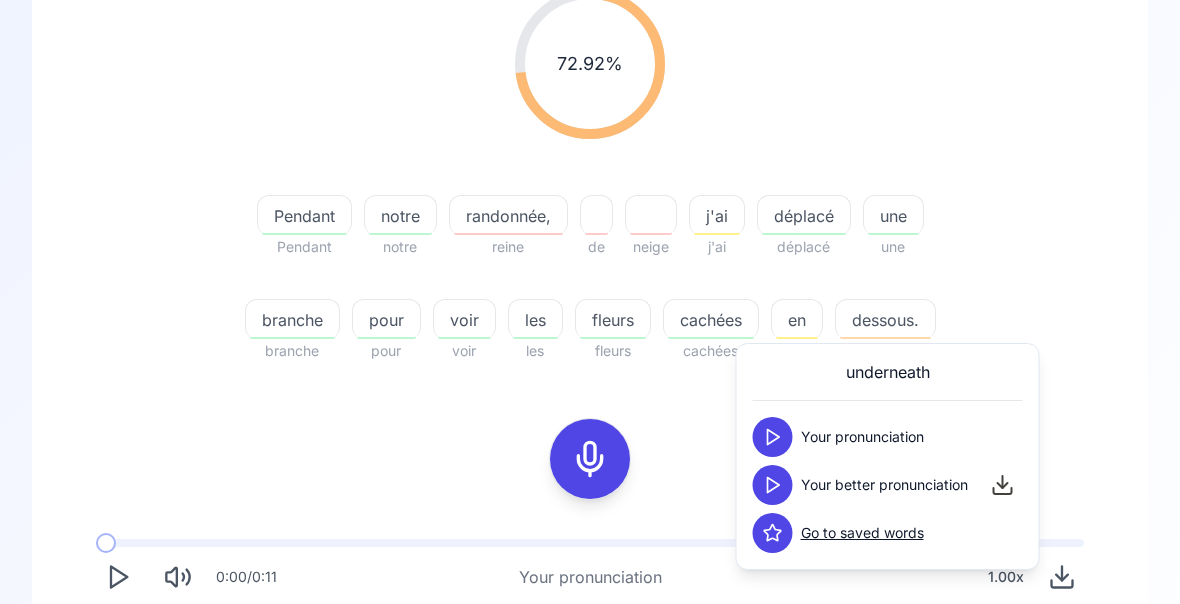 click at bounding box center (773, 485) 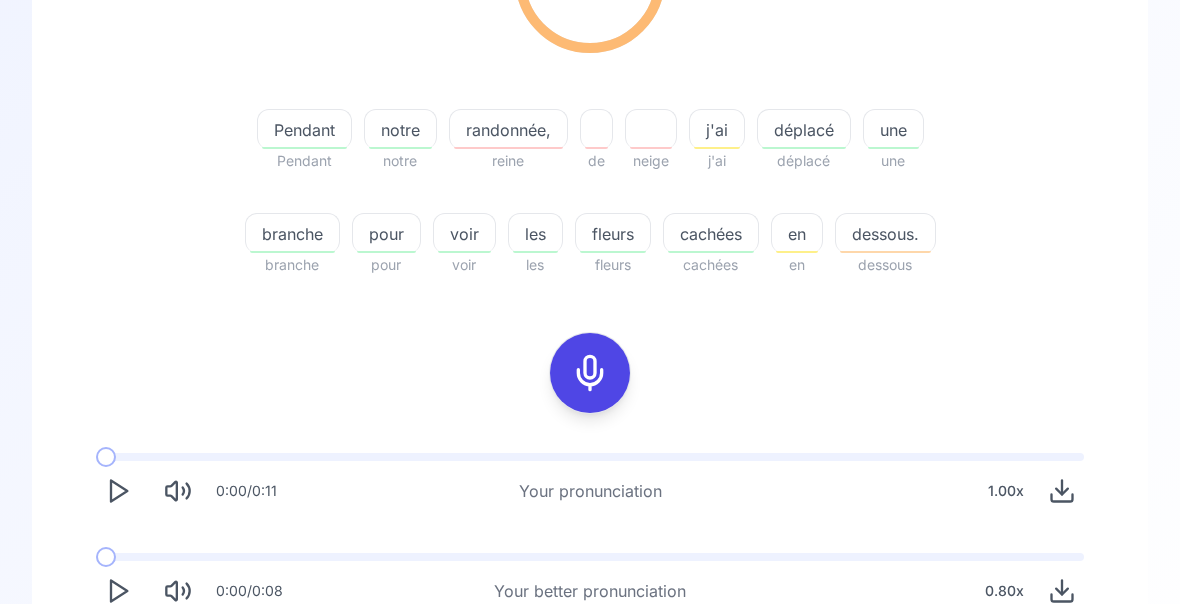 scroll, scrollTop: 372, scrollLeft: 0, axis: vertical 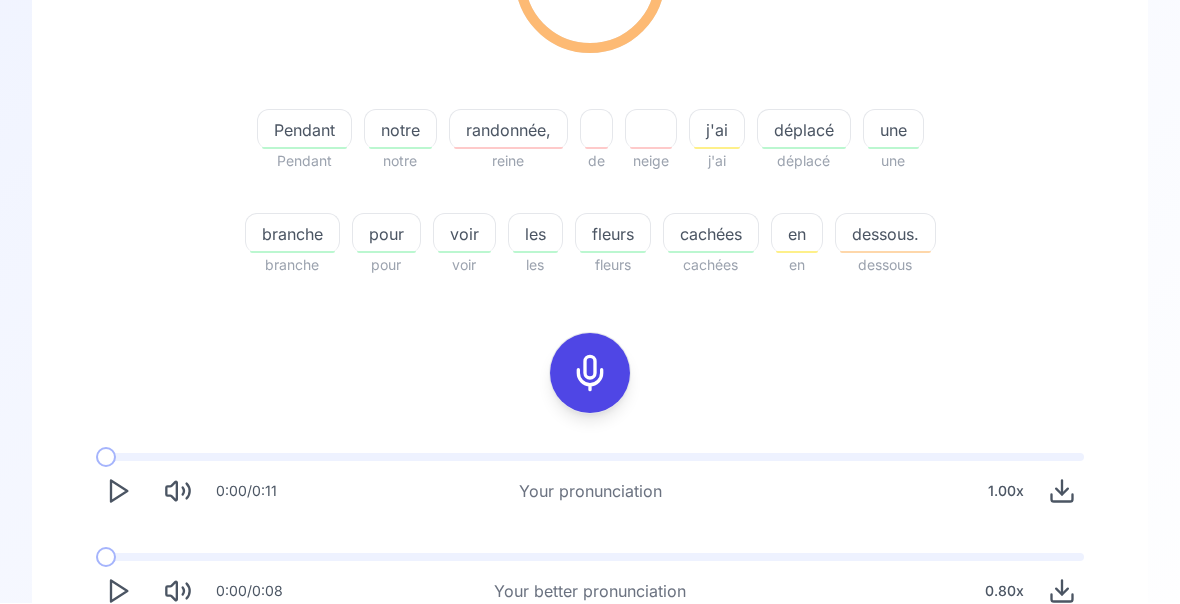 click on "Try another sentence" at bounding box center (604, 670) 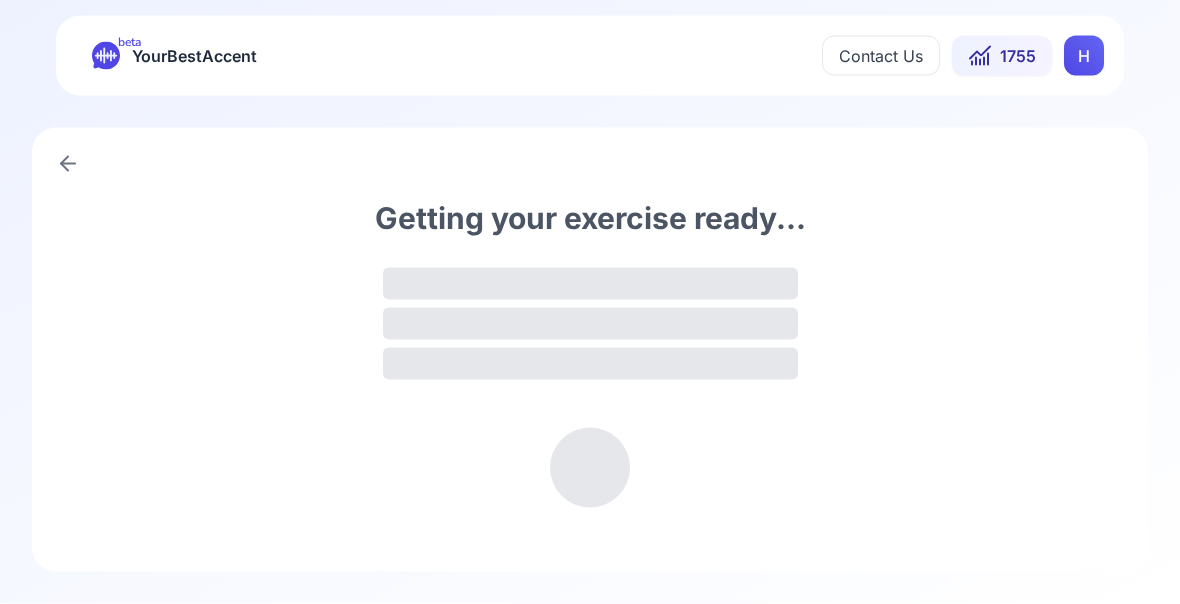 scroll, scrollTop: 0, scrollLeft: 0, axis: both 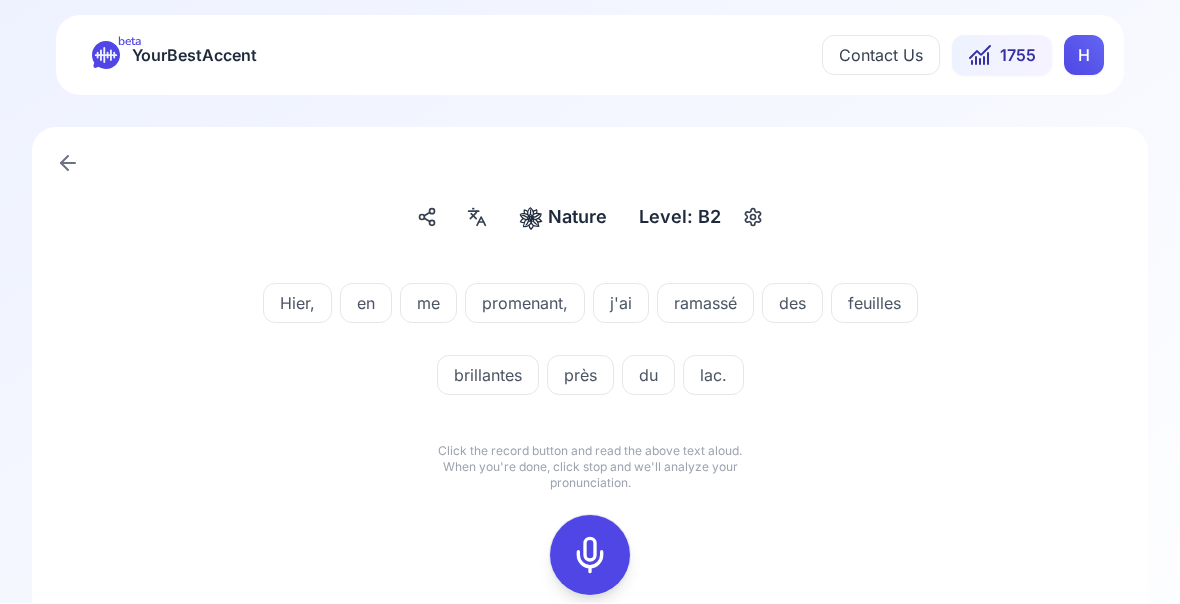 click 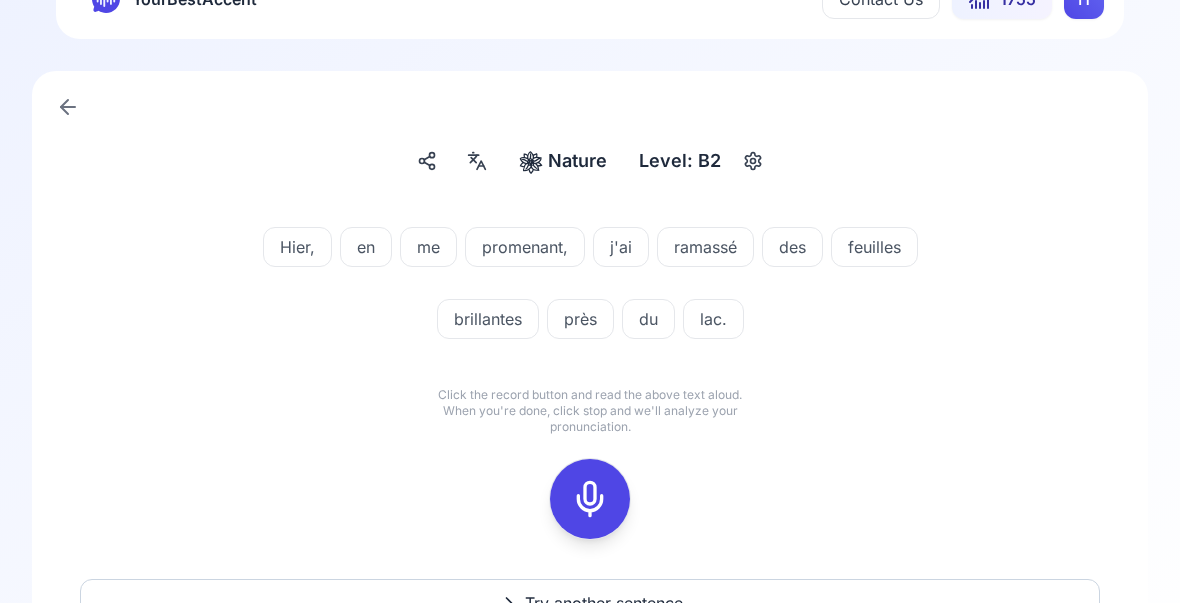 scroll, scrollTop: 57, scrollLeft: 0, axis: vertical 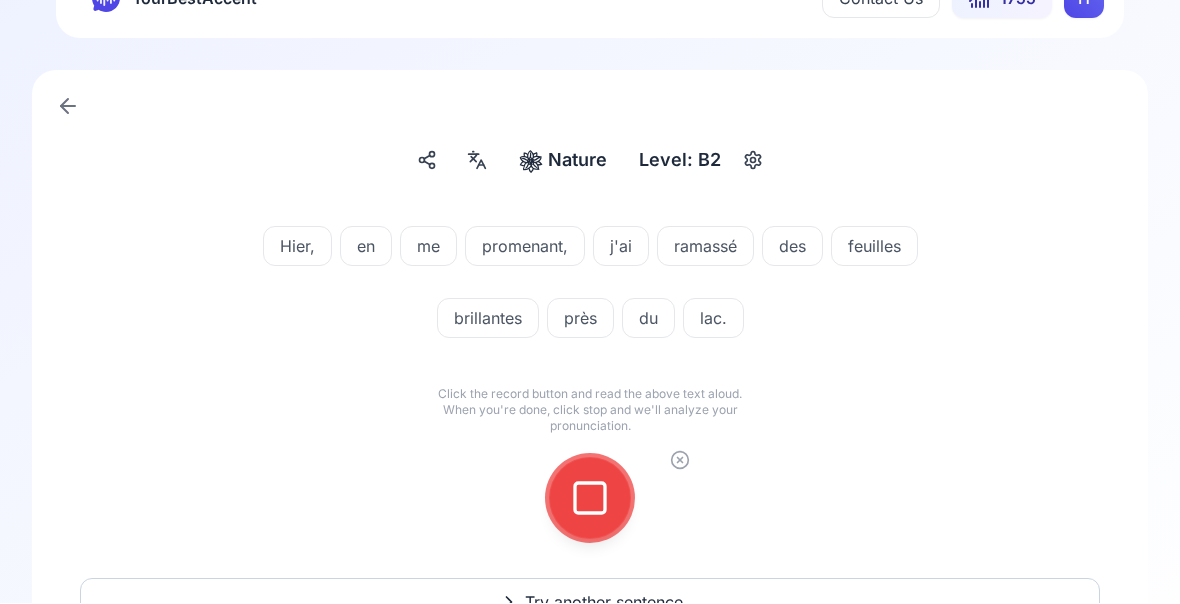 click 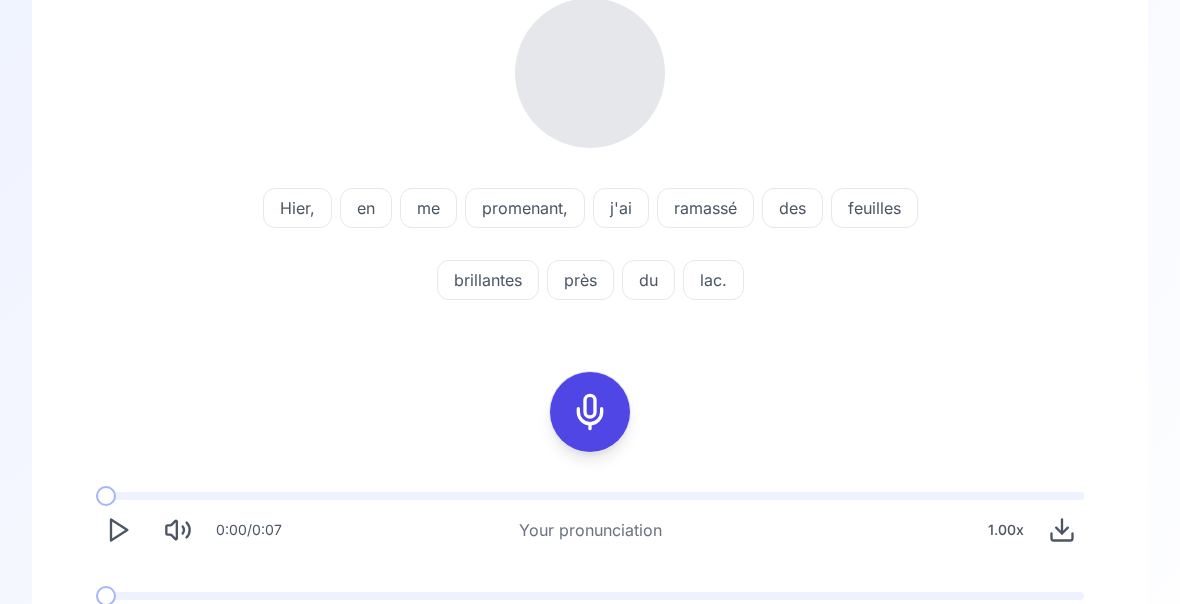scroll, scrollTop: 279, scrollLeft: 0, axis: vertical 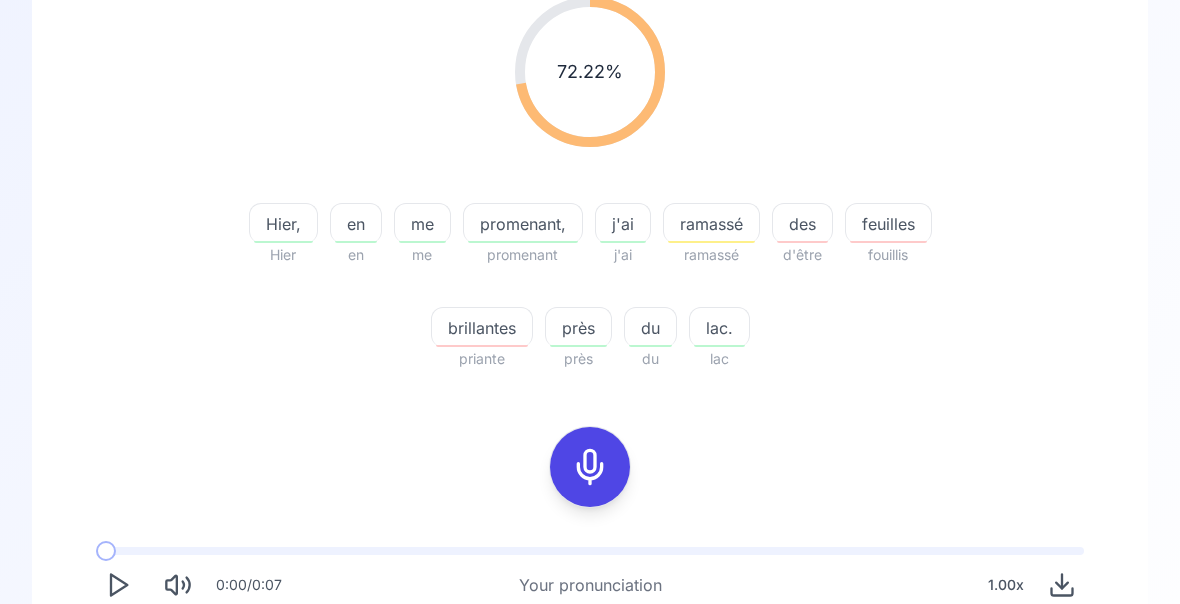click on "feuilles" at bounding box center [888, 224] 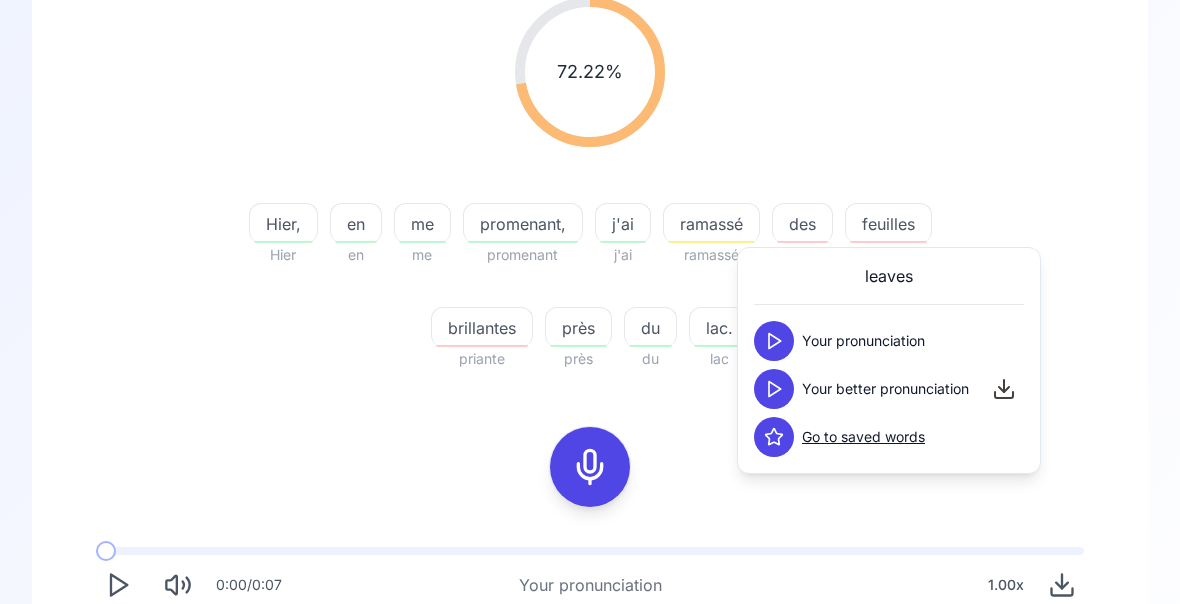 click 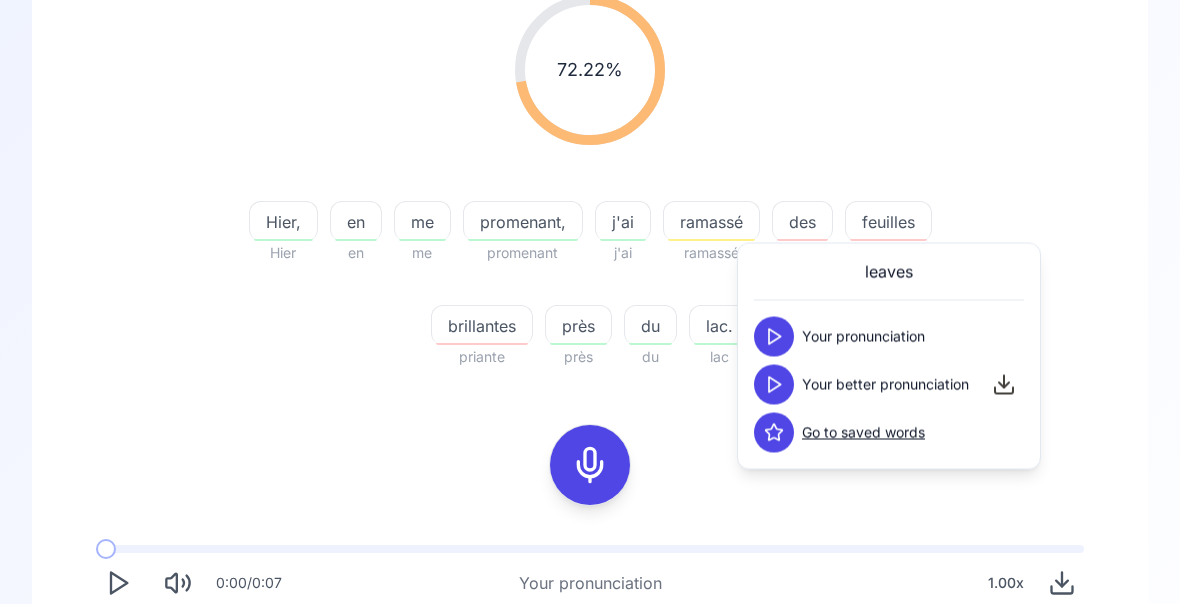 scroll, scrollTop: 279, scrollLeft: 0, axis: vertical 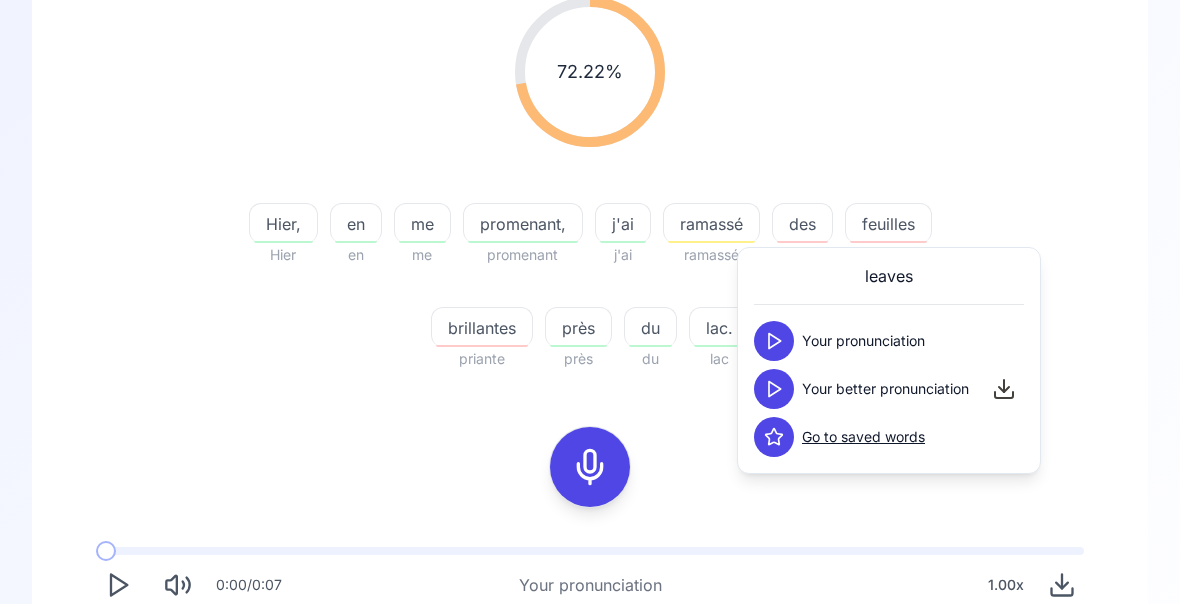 click 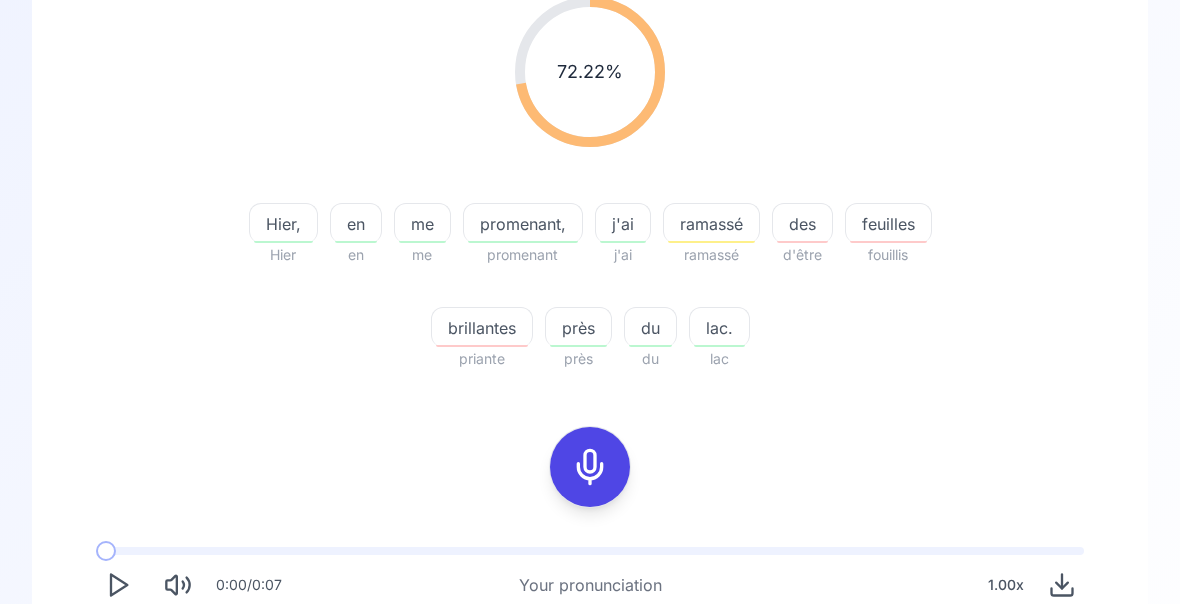 click at bounding box center [118, 685] 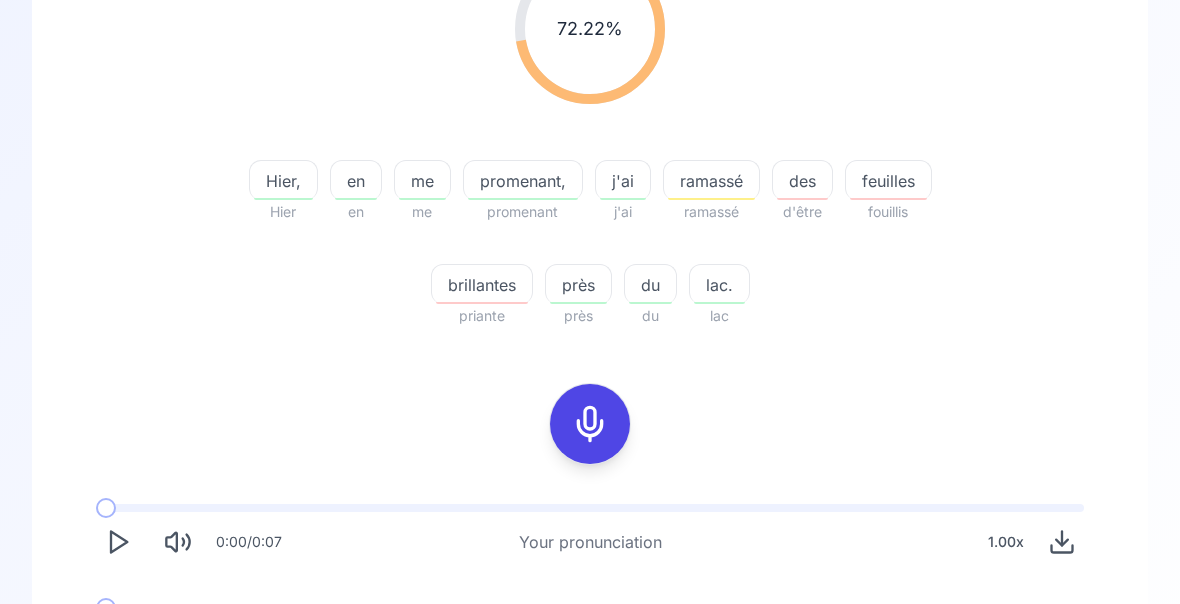 scroll, scrollTop: 372, scrollLeft: 0, axis: vertical 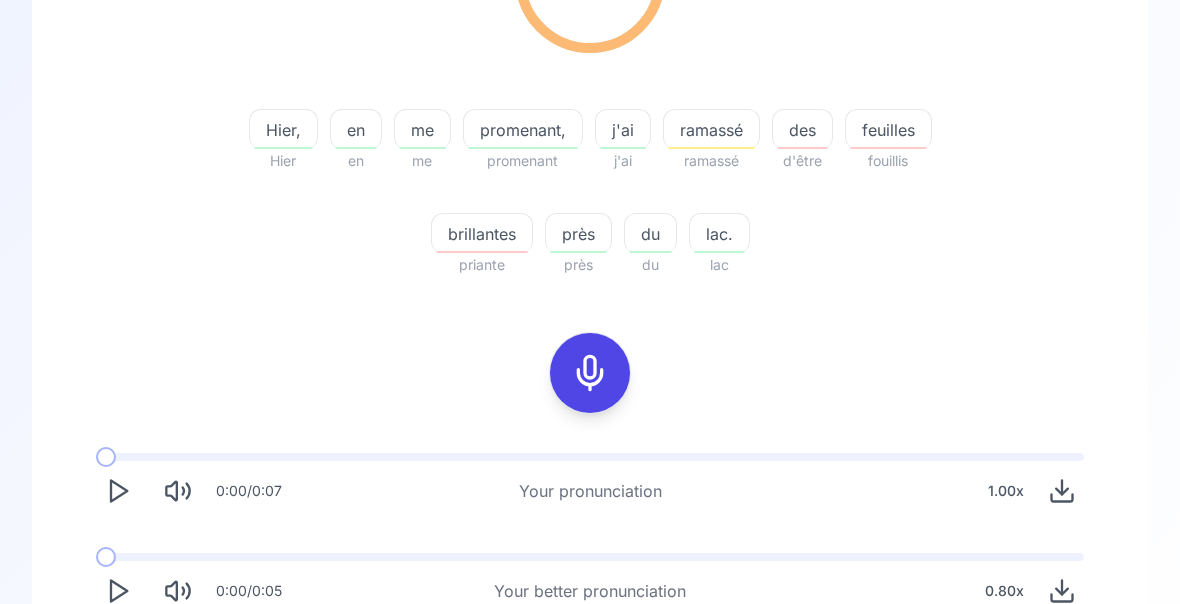 click on "Try another sentence" at bounding box center (604, 670) 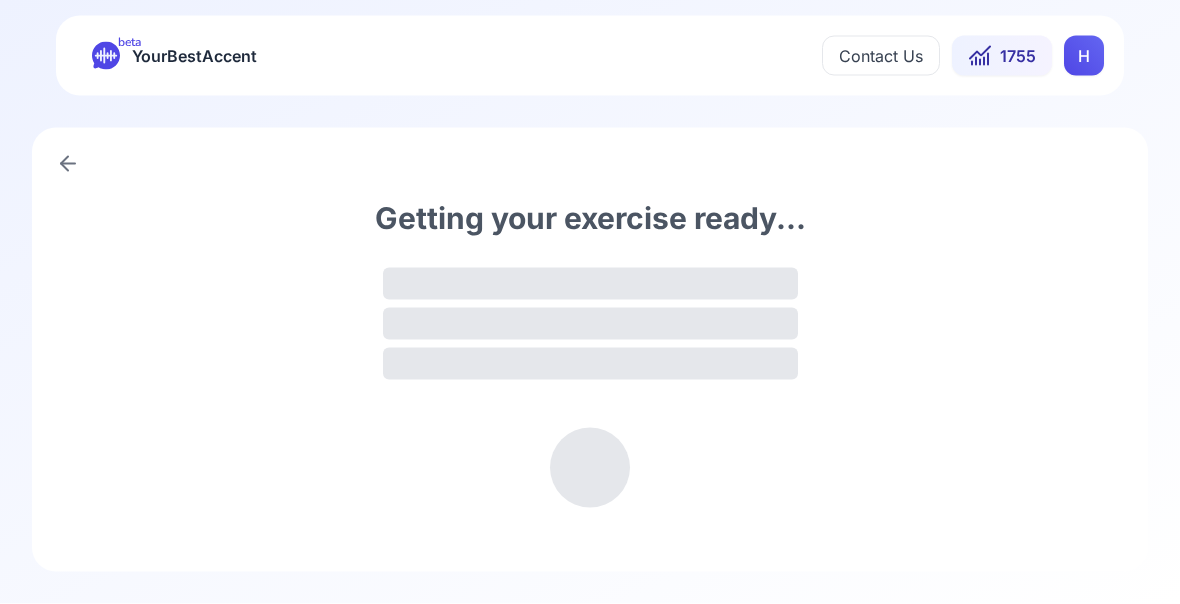 scroll, scrollTop: 0, scrollLeft: 0, axis: both 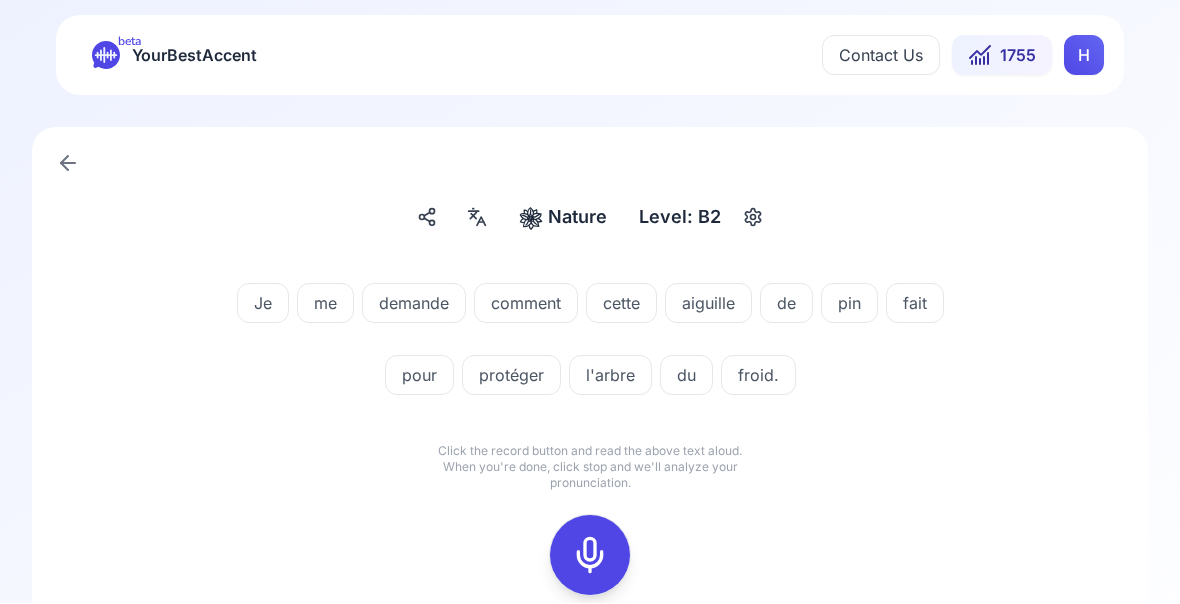 click 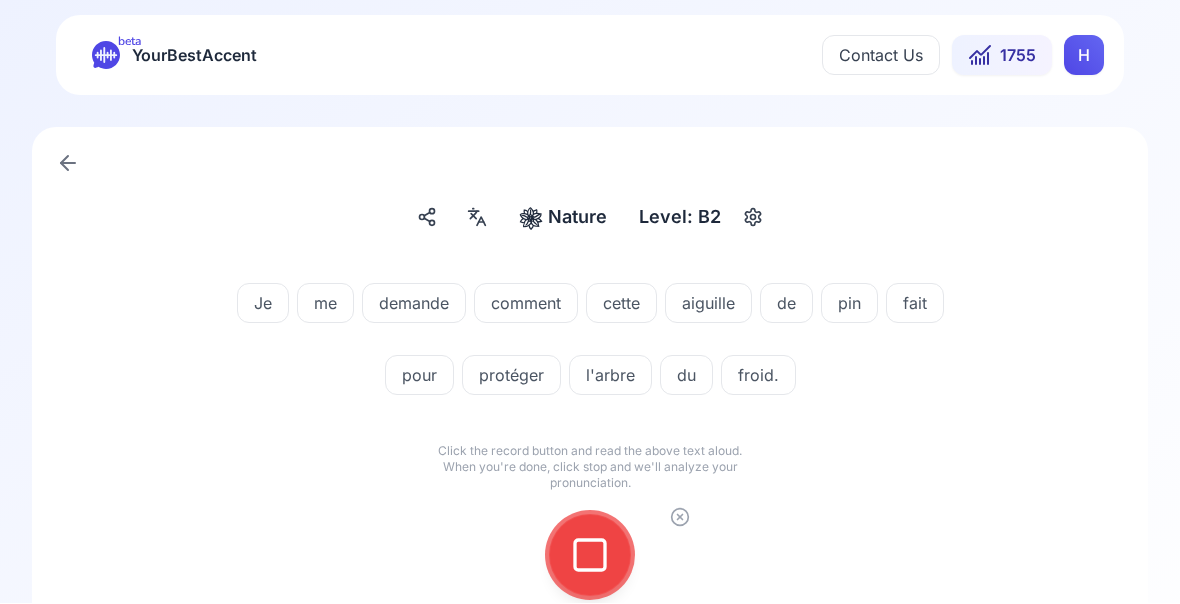 click 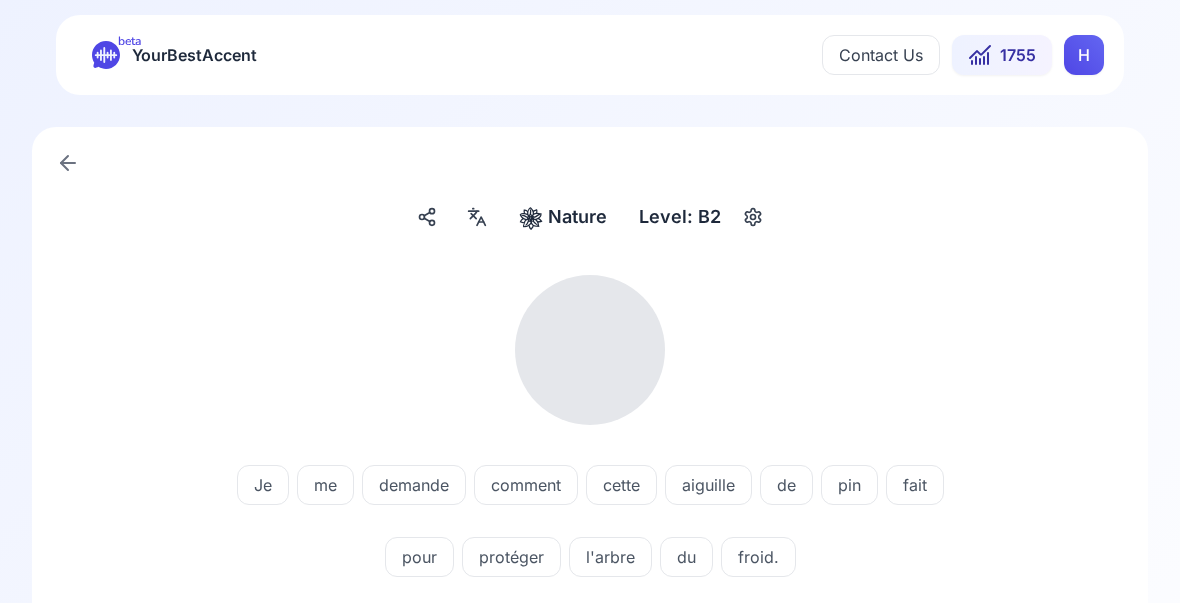 scroll, scrollTop: 1, scrollLeft: 0, axis: vertical 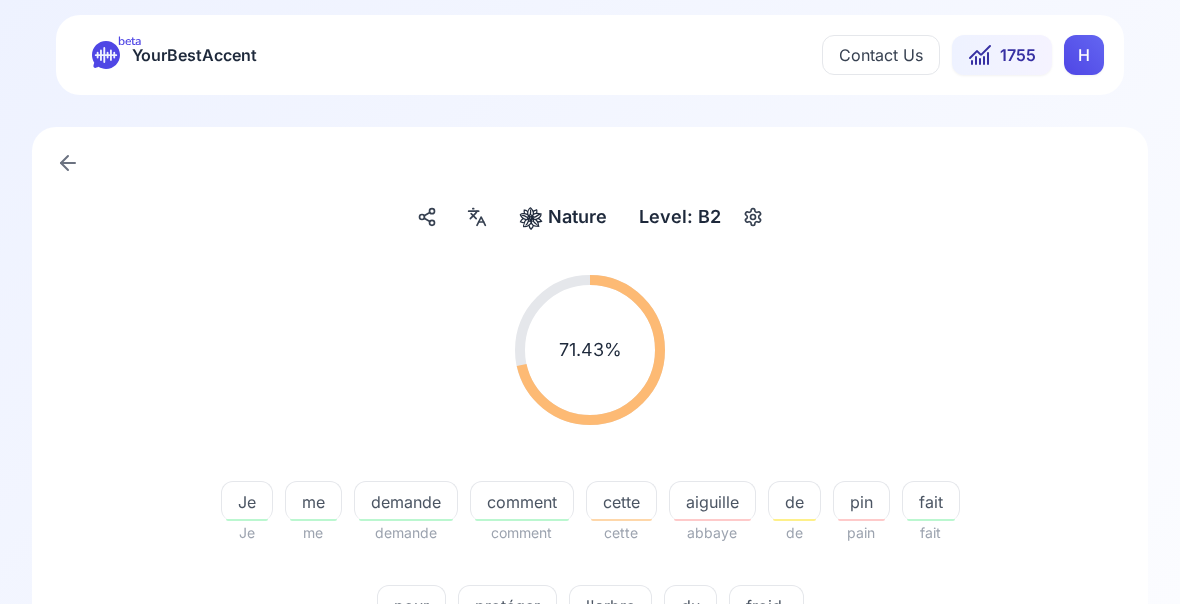 click on "aiguille" at bounding box center (712, 502) 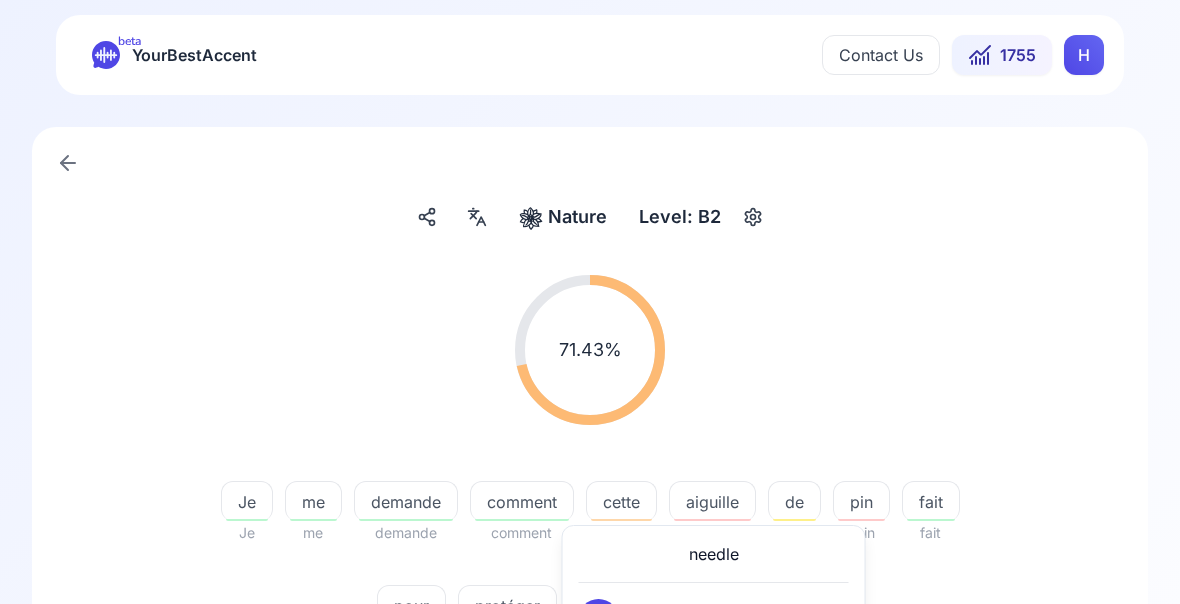 click 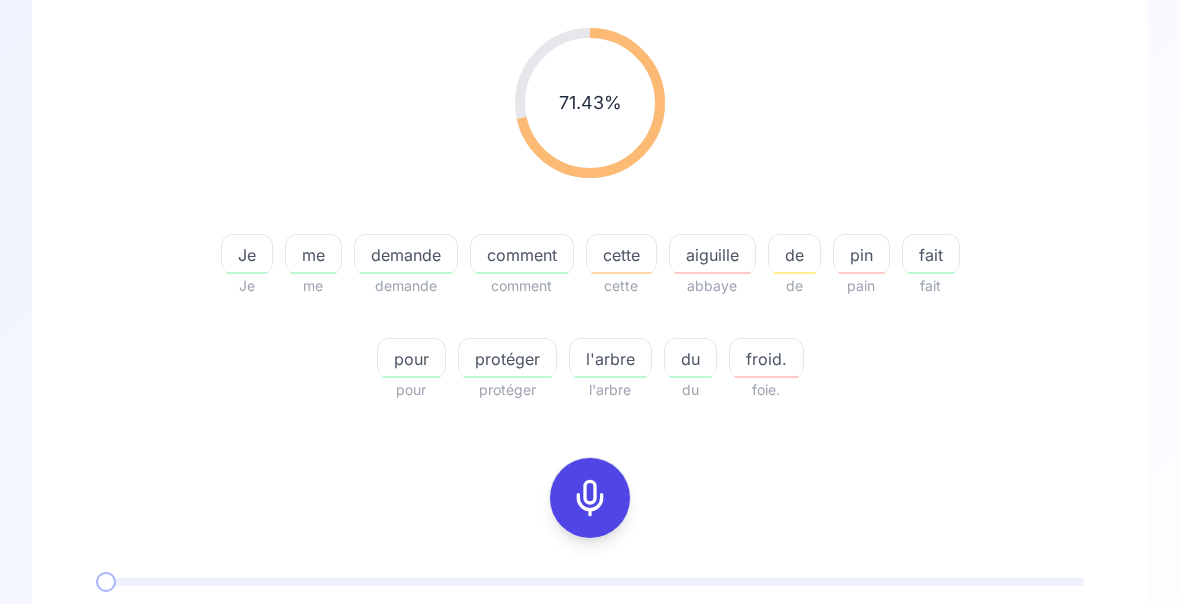 click at bounding box center [118, 717] 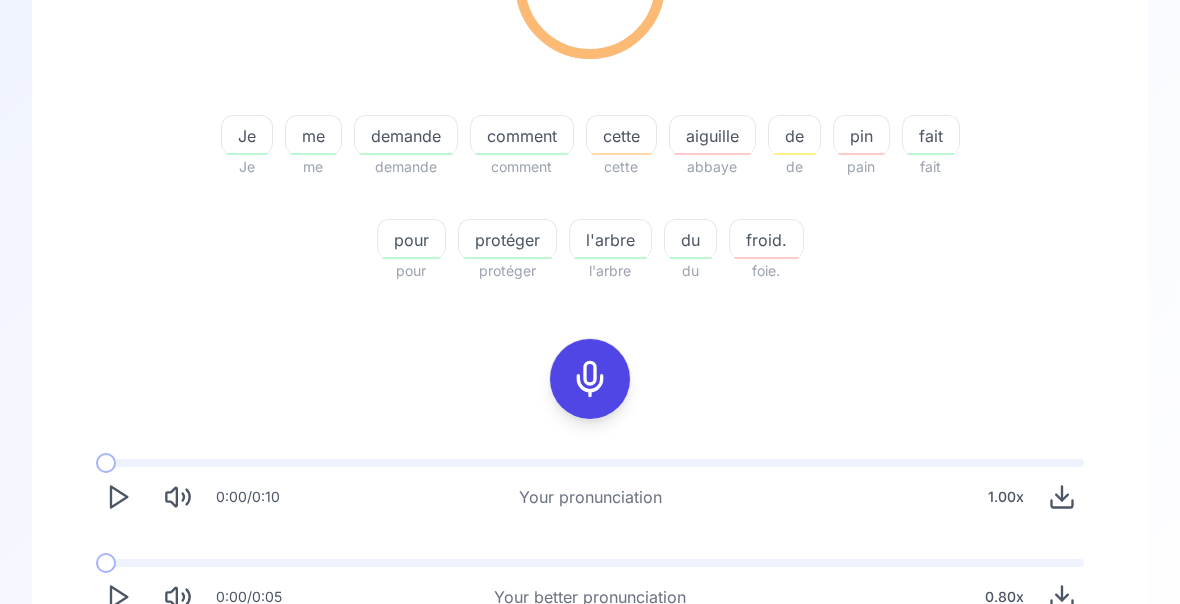 scroll, scrollTop: 0, scrollLeft: 0, axis: both 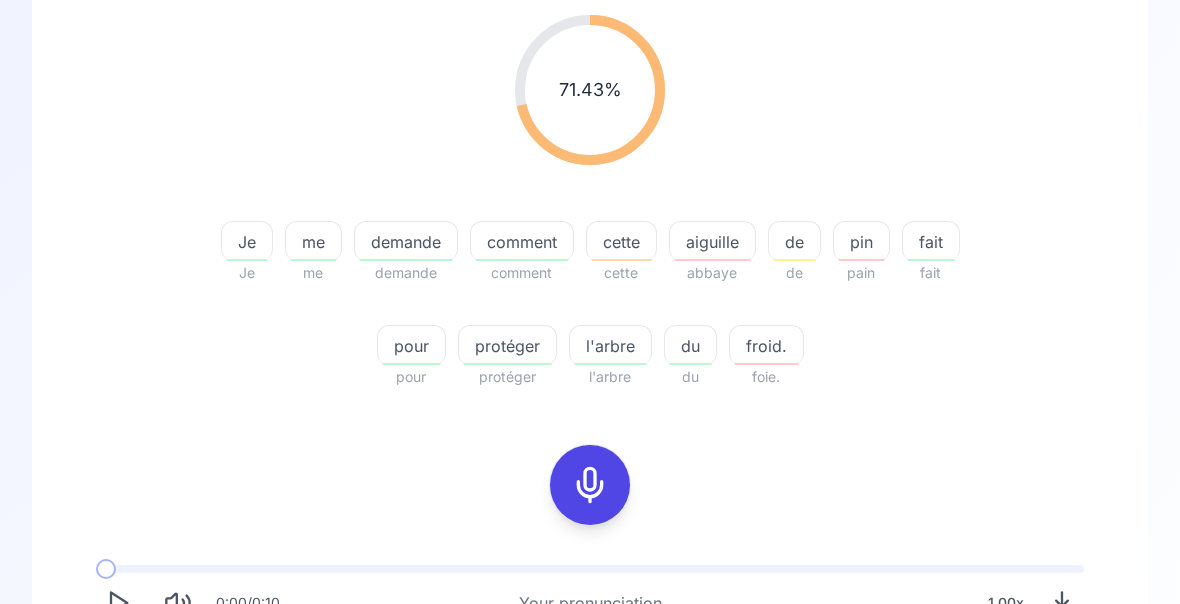click on "Try another sentence" at bounding box center (604, 781) 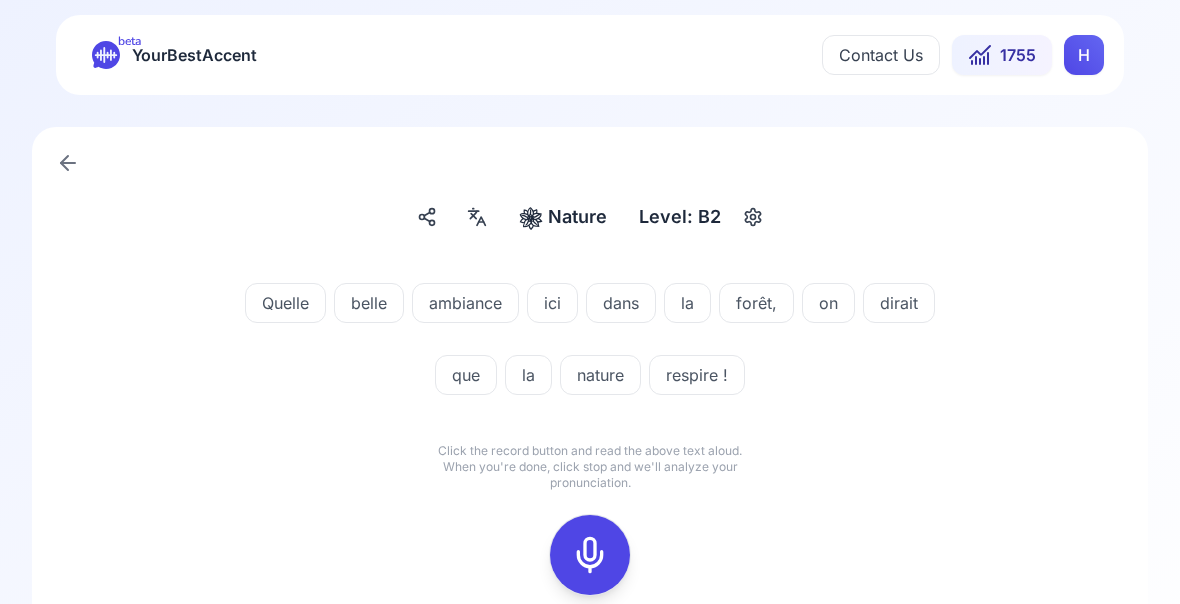 scroll, scrollTop: 0, scrollLeft: 0, axis: both 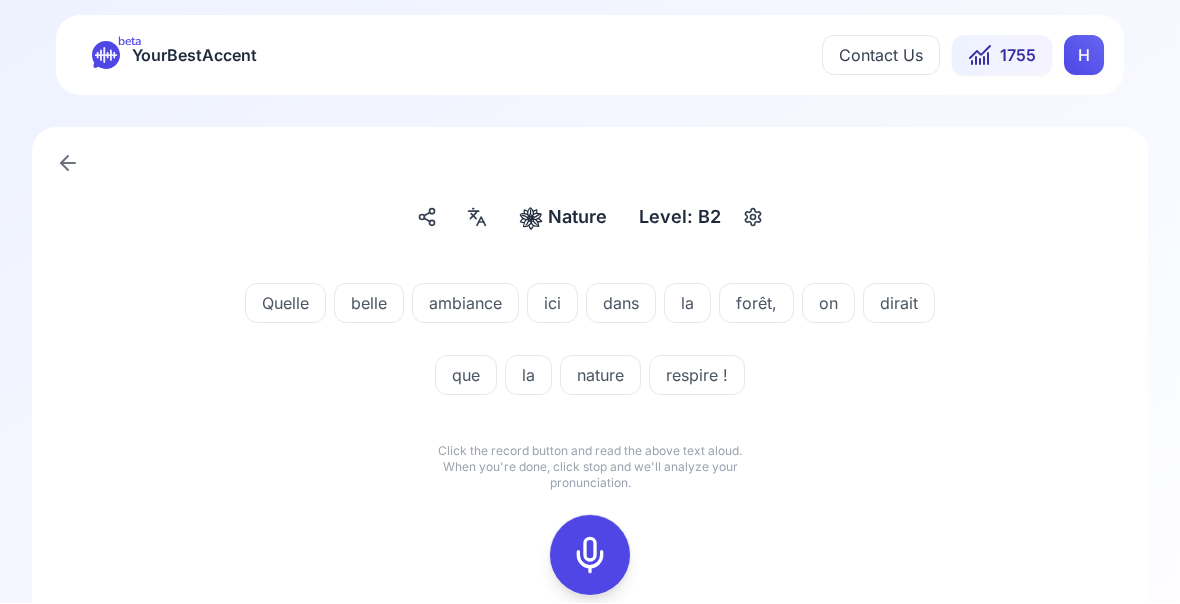 click 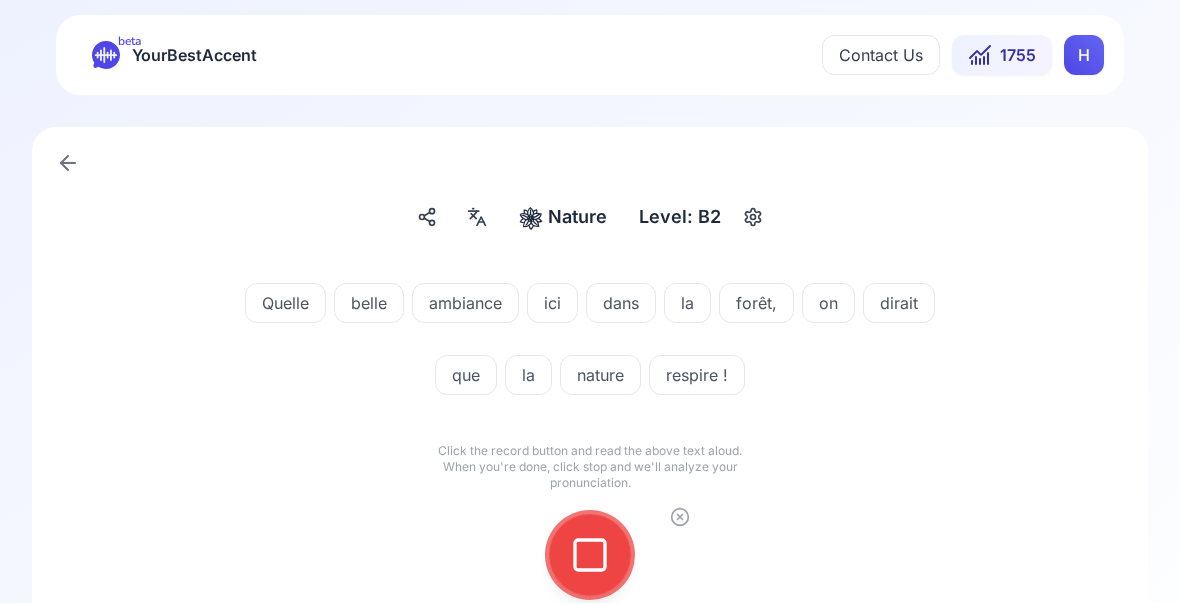click 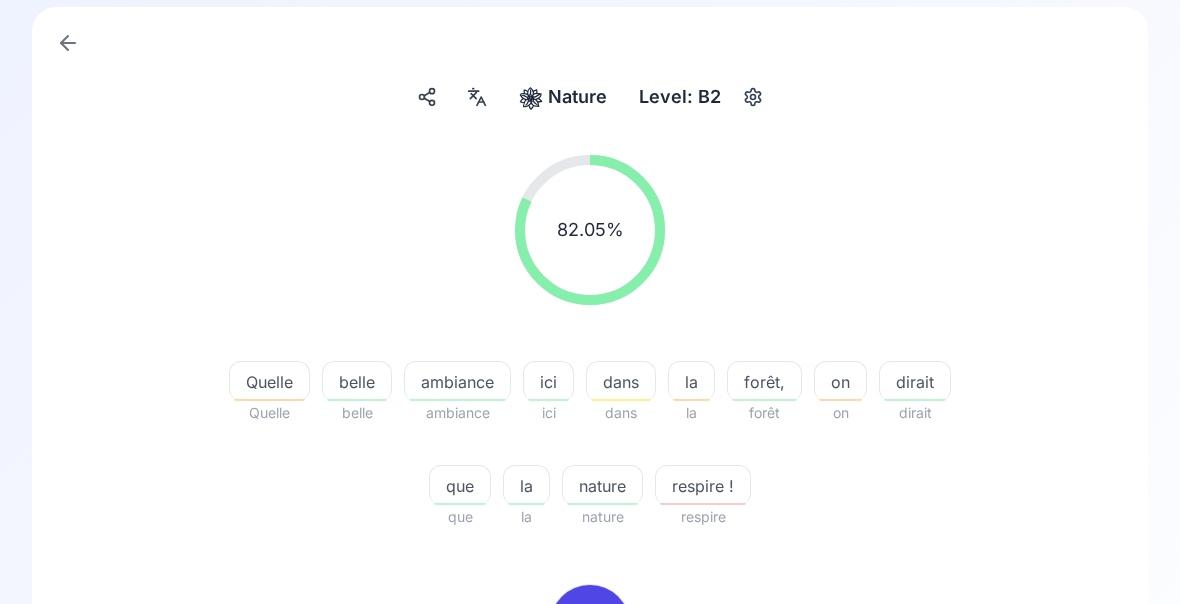scroll, scrollTop: 126, scrollLeft: 0, axis: vertical 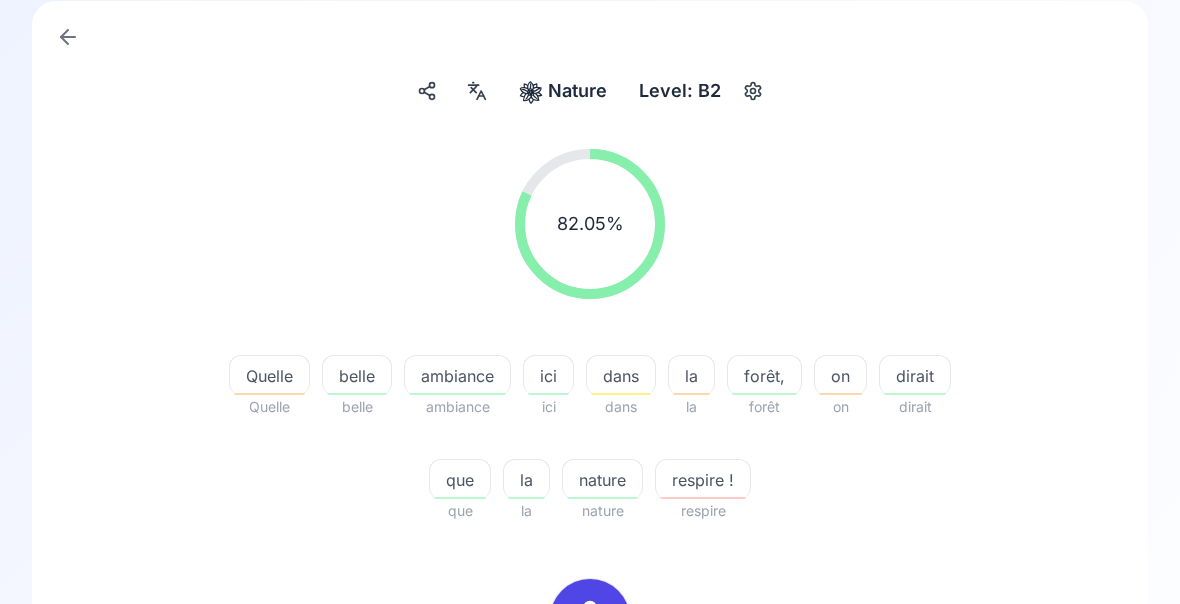 click on "respire !" at bounding box center (703, 480) 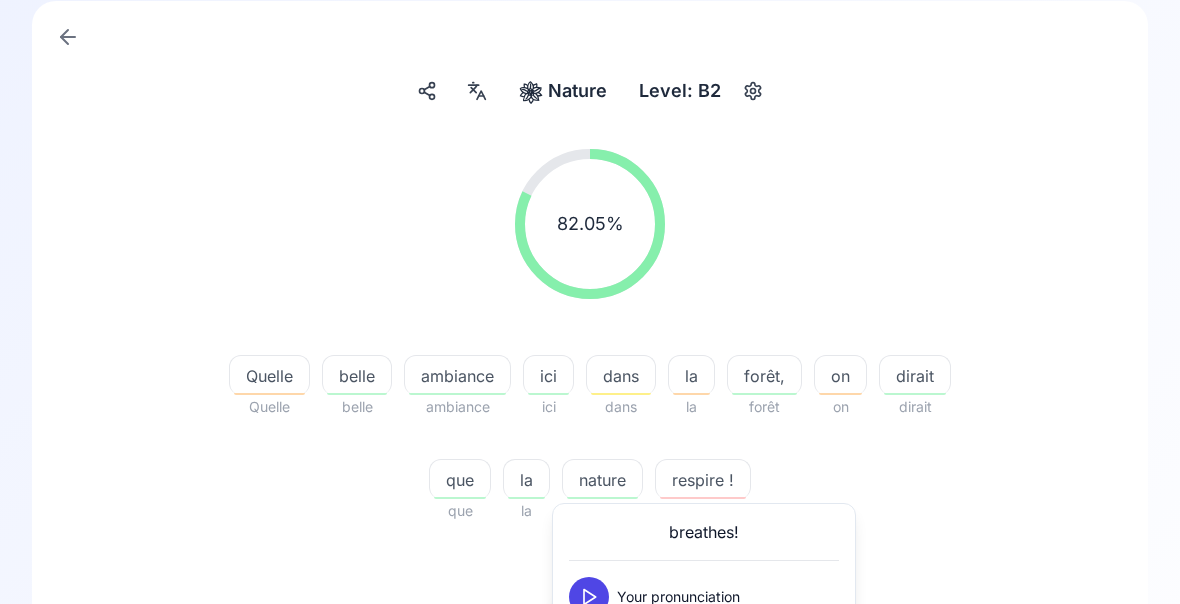 click at bounding box center (589, 645) 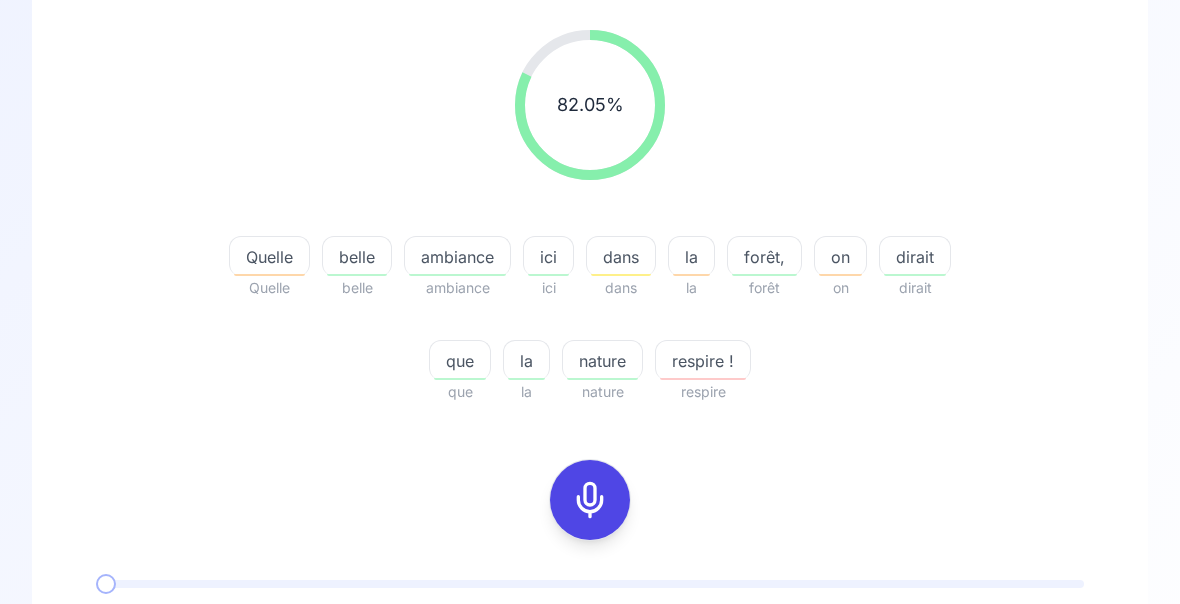 click 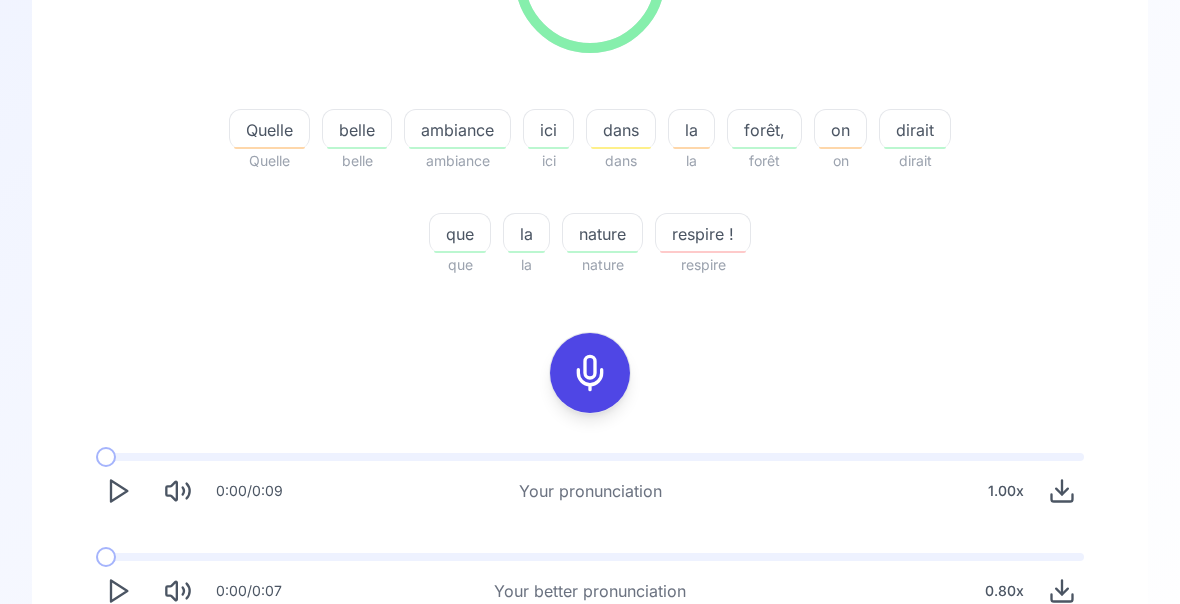 scroll, scrollTop: 372, scrollLeft: 0, axis: vertical 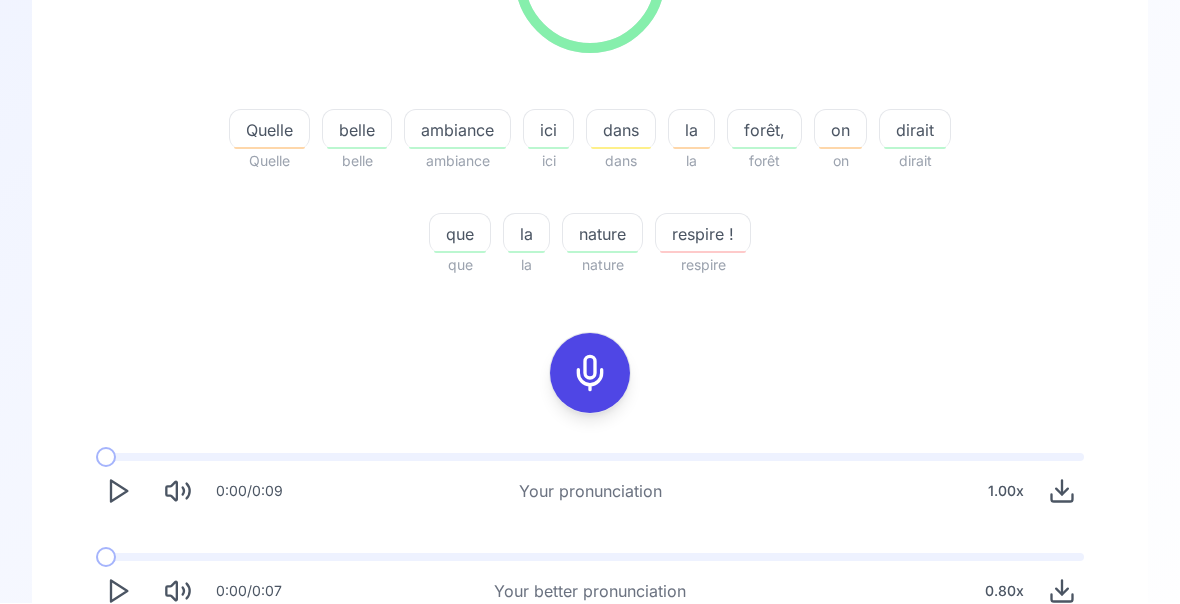 click on "Try another sentence" at bounding box center (604, 670) 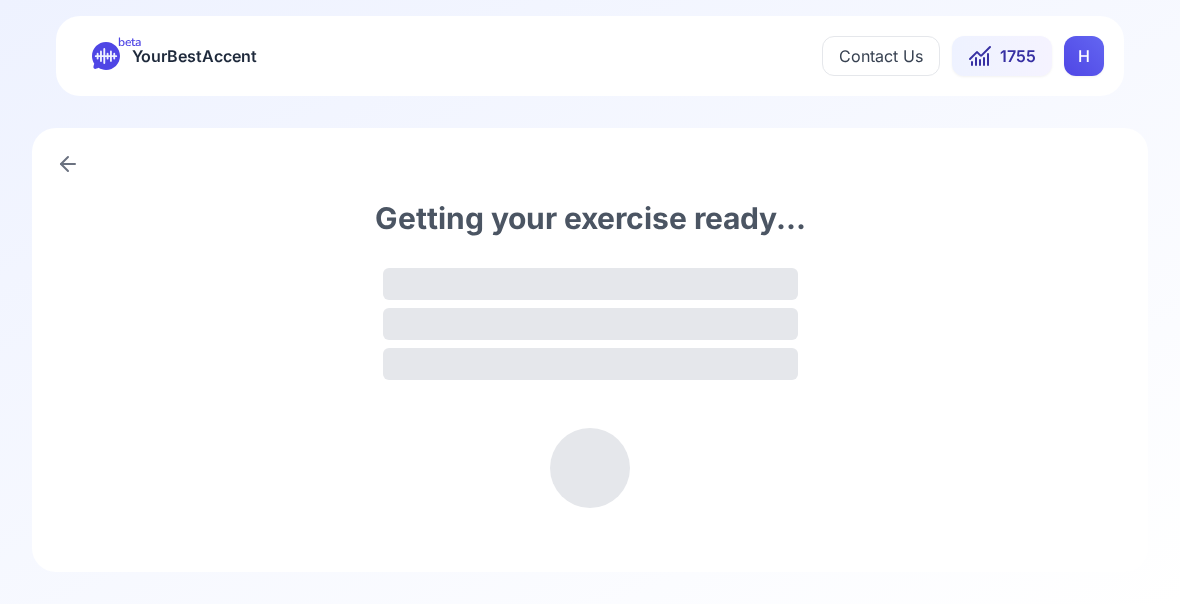 scroll, scrollTop: 0, scrollLeft: 0, axis: both 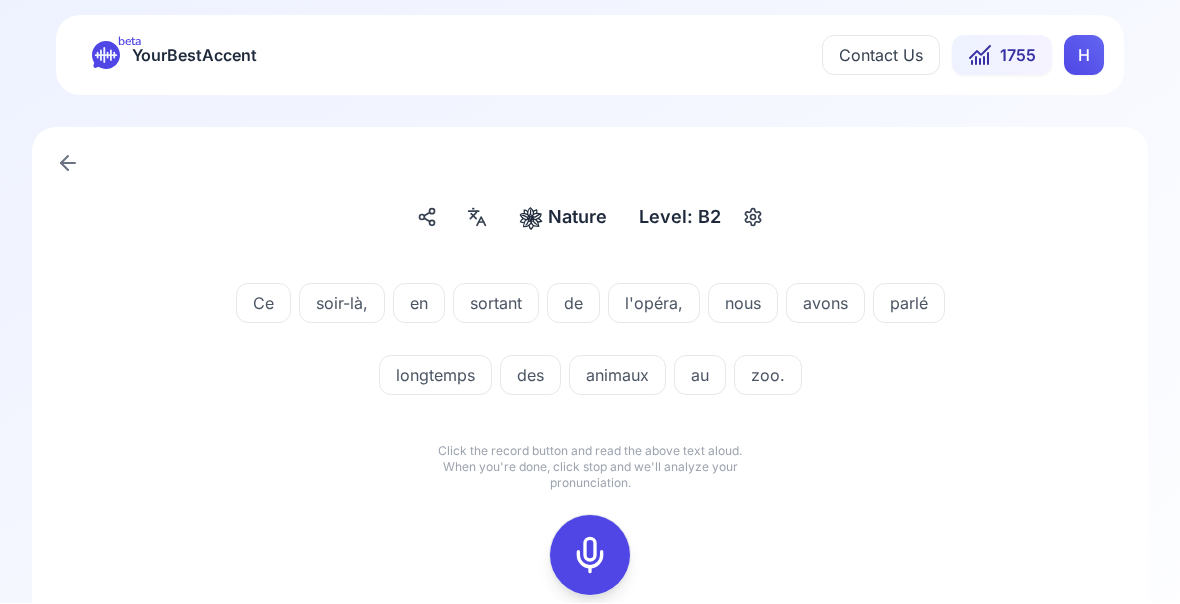 click 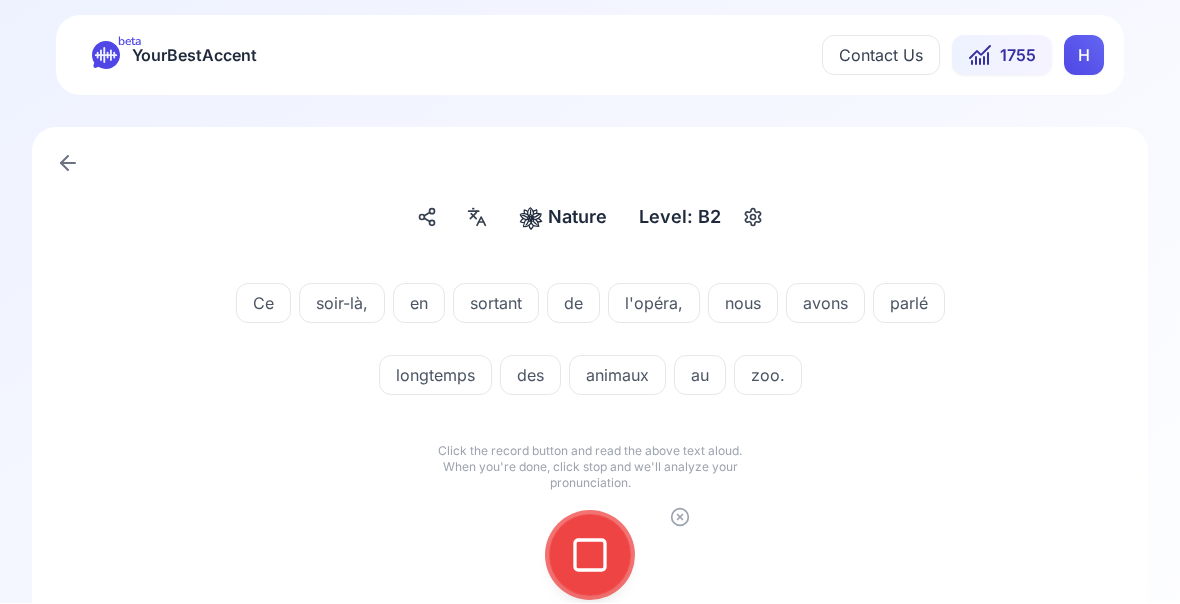 click 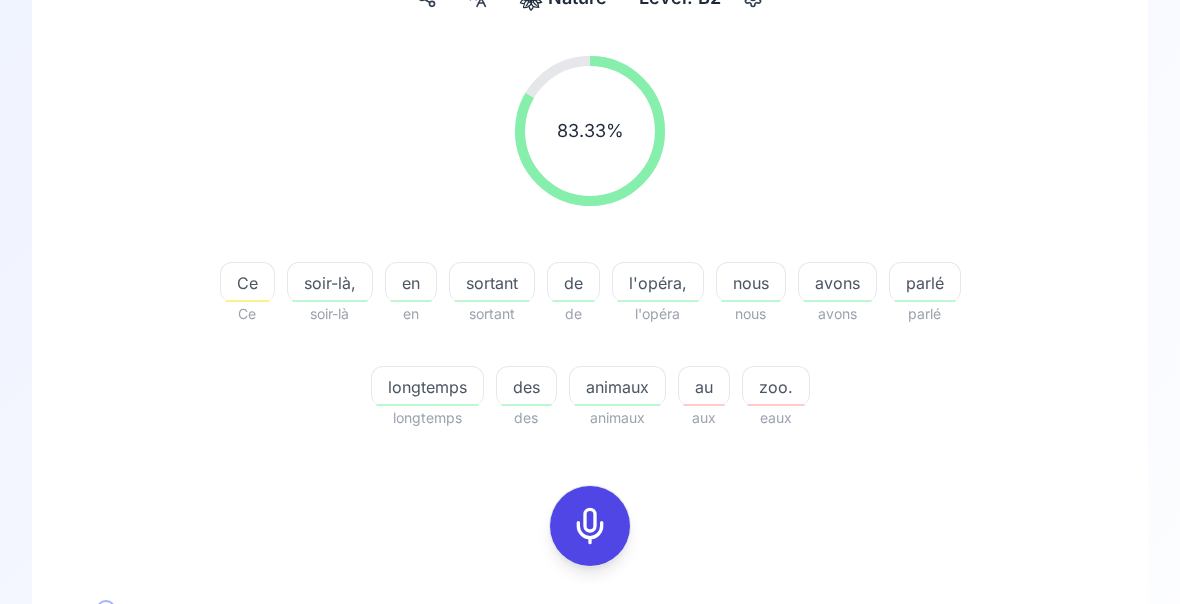 scroll, scrollTop: 220, scrollLeft: 0, axis: vertical 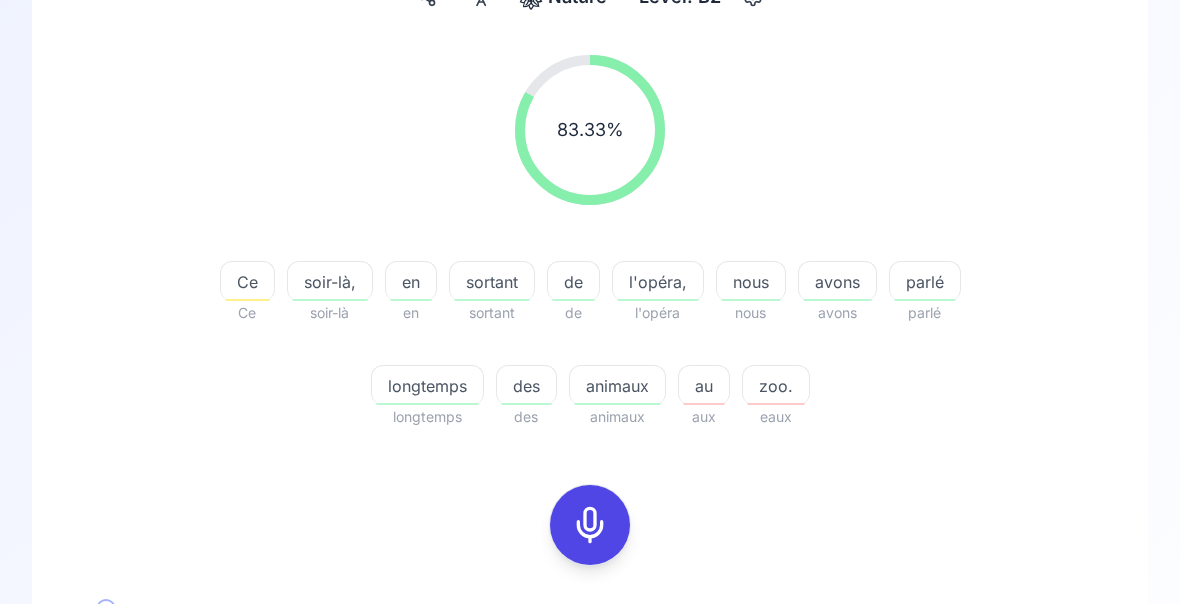 click on "zoo." at bounding box center [776, 386] 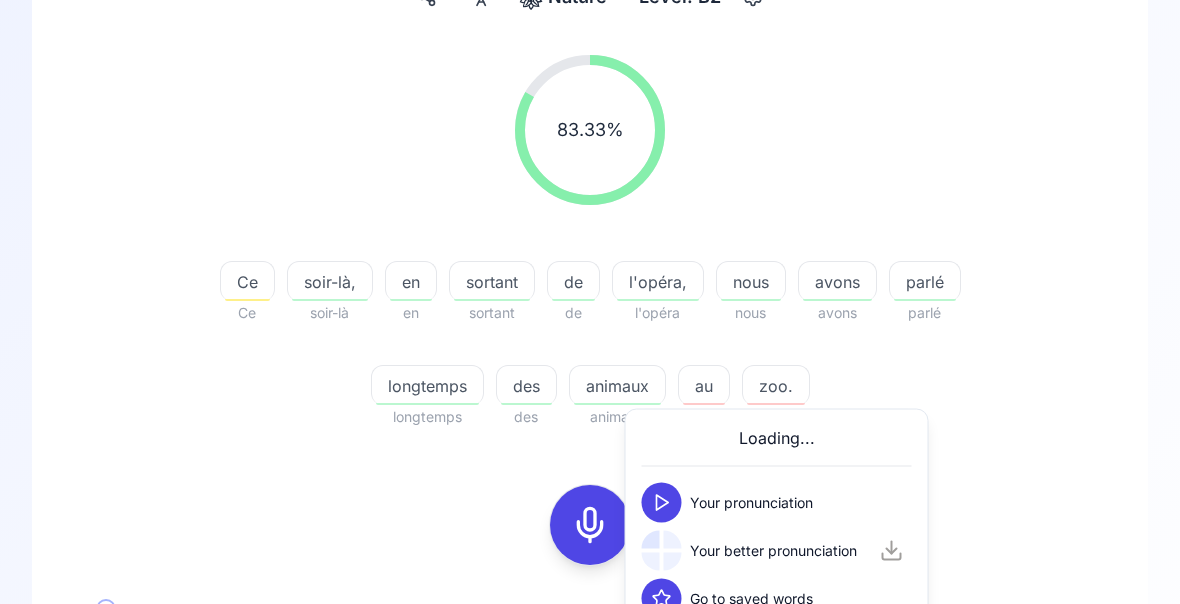 scroll, scrollTop: 221, scrollLeft: 0, axis: vertical 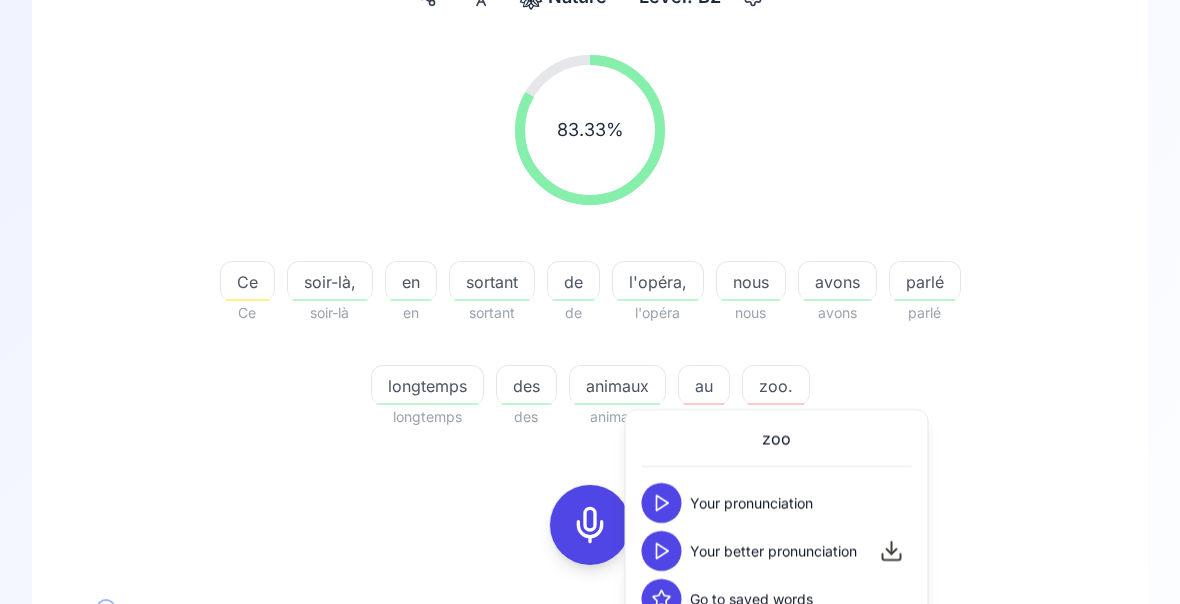 click at bounding box center [662, 551] 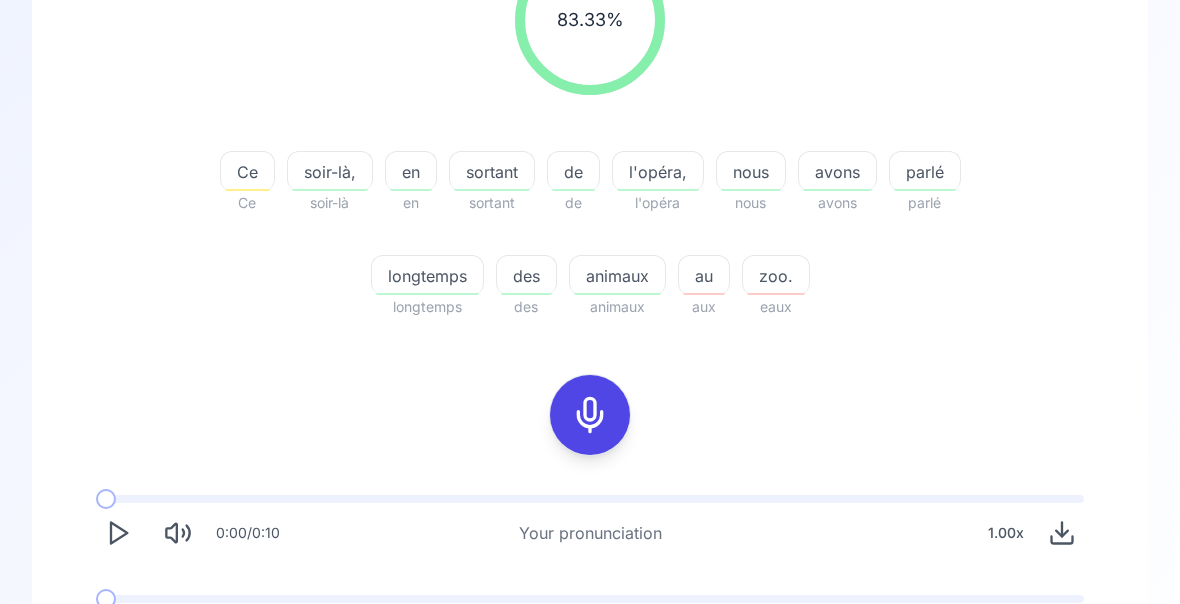 scroll, scrollTop: 329, scrollLeft: 0, axis: vertical 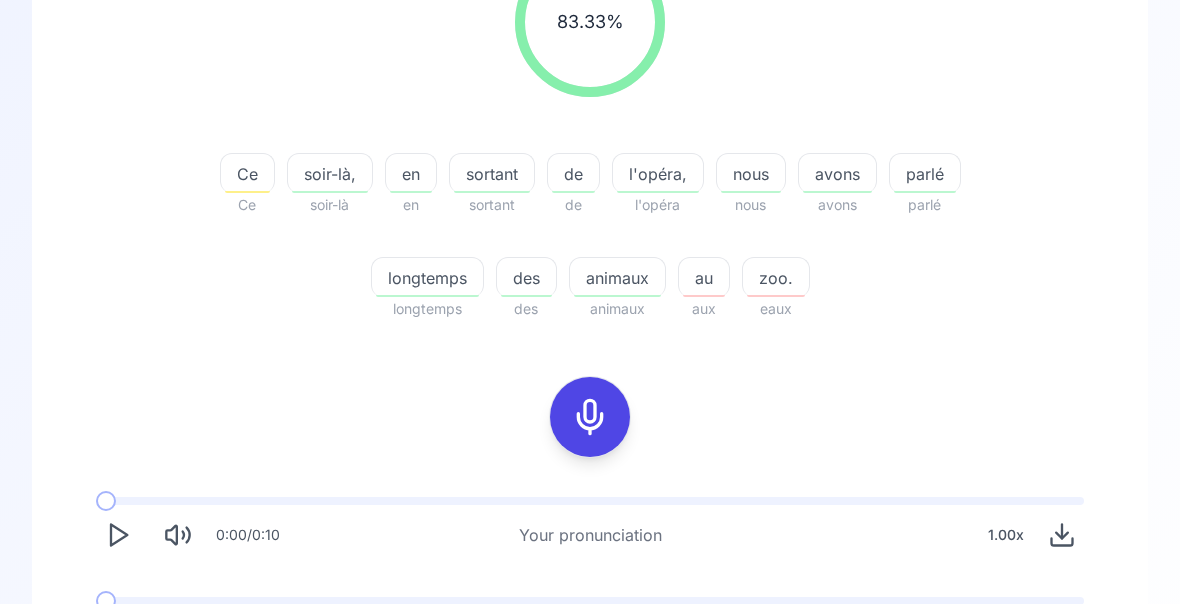 click at bounding box center (118, 635) 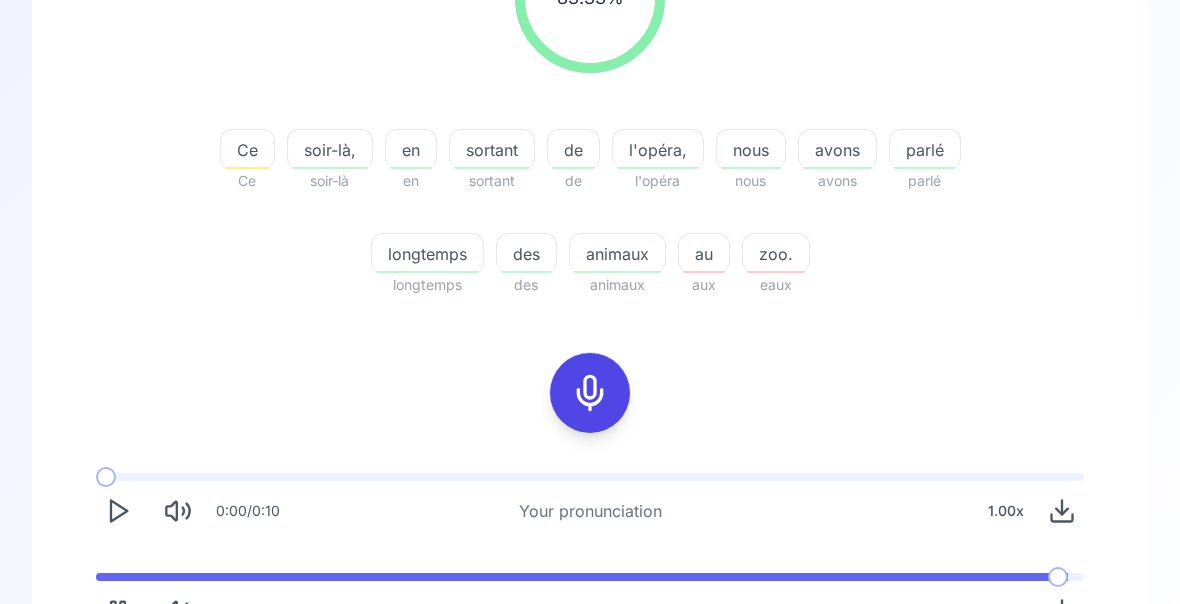scroll, scrollTop: 372, scrollLeft: 0, axis: vertical 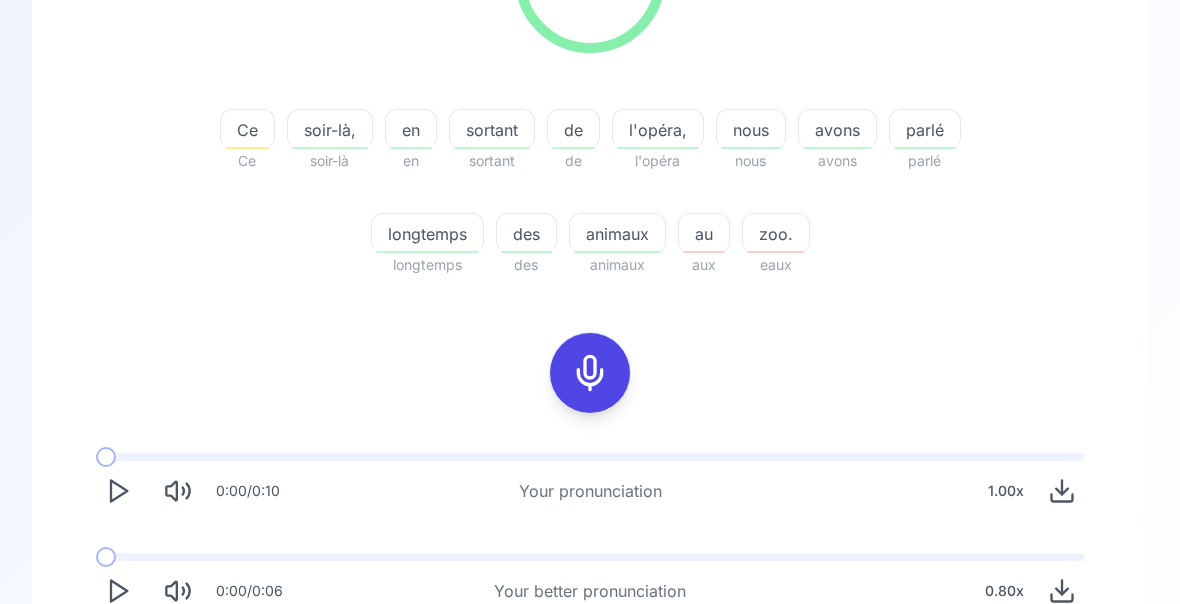 click on "Try another sentence" at bounding box center (604, 670) 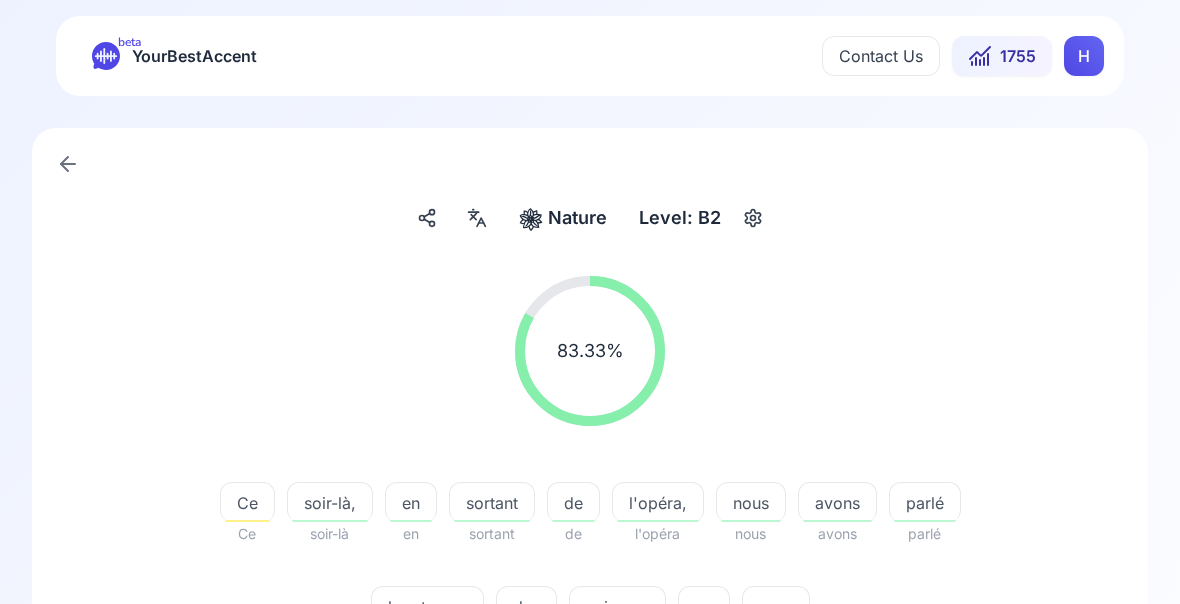 scroll, scrollTop: 0, scrollLeft: 0, axis: both 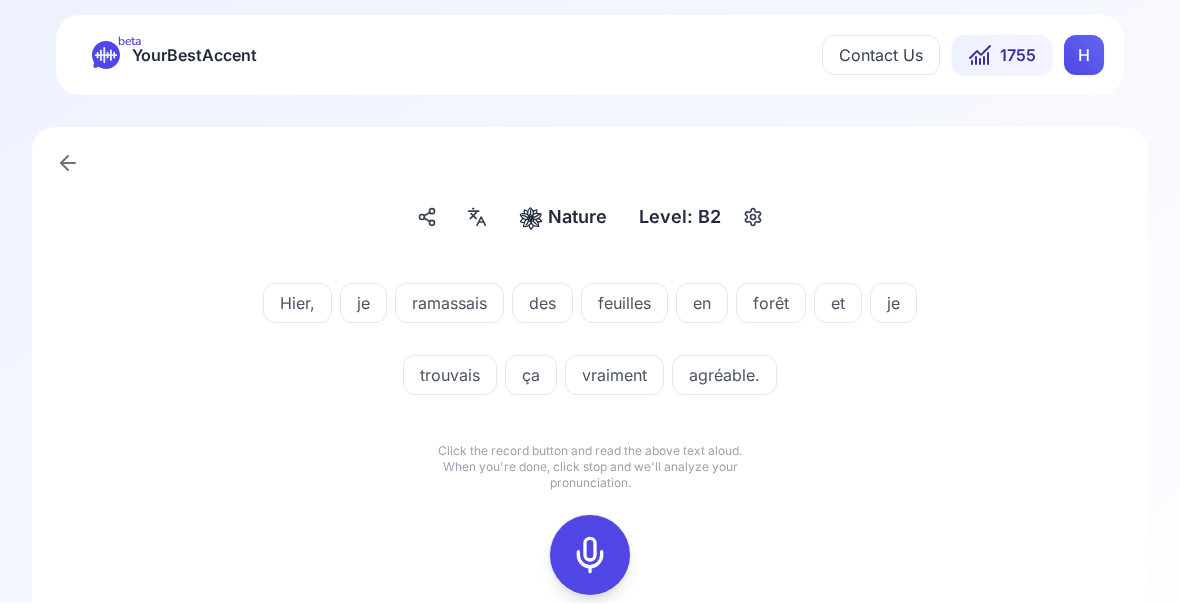 click 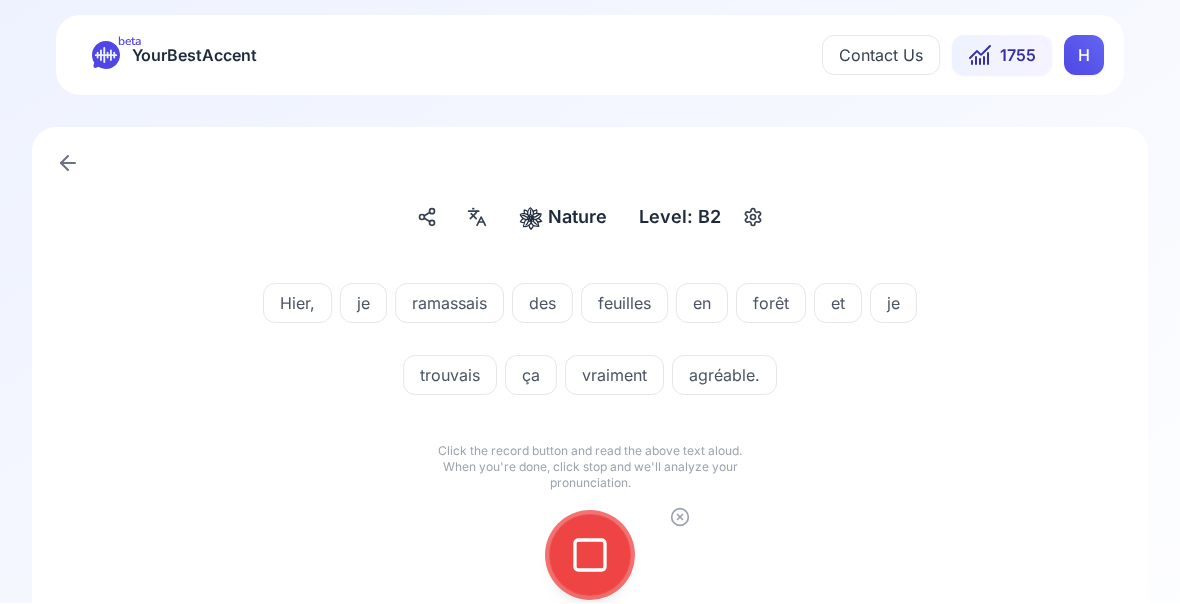click 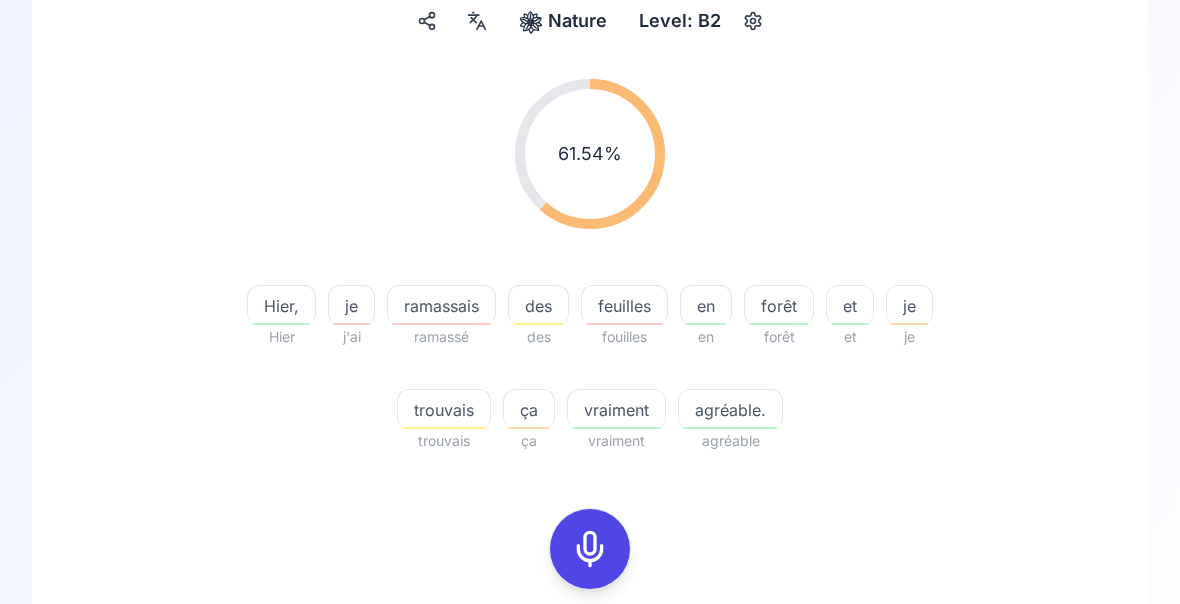 scroll, scrollTop: 202, scrollLeft: 0, axis: vertical 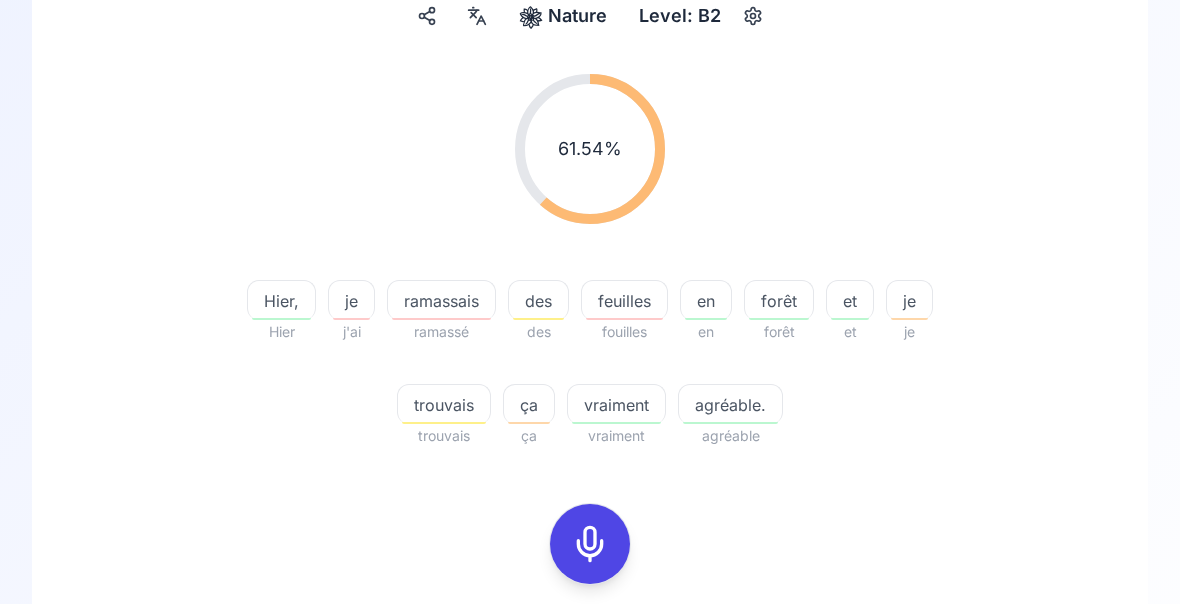 click on "feuilles" at bounding box center (624, 301) 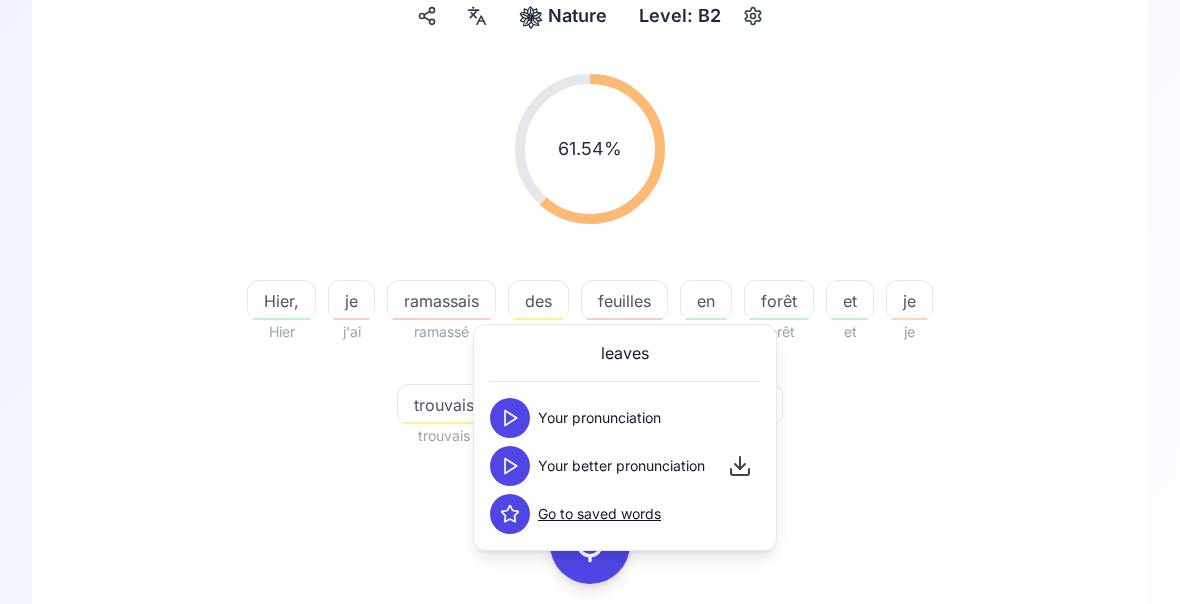 click at bounding box center (510, 466) 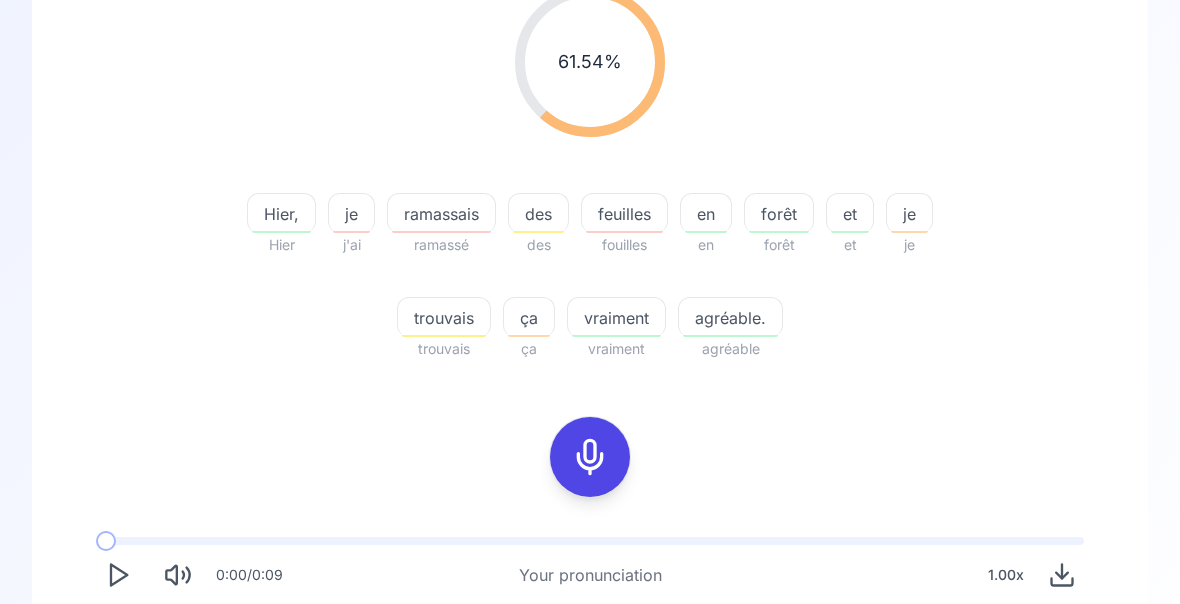 scroll, scrollTop: 289, scrollLeft: 0, axis: vertical 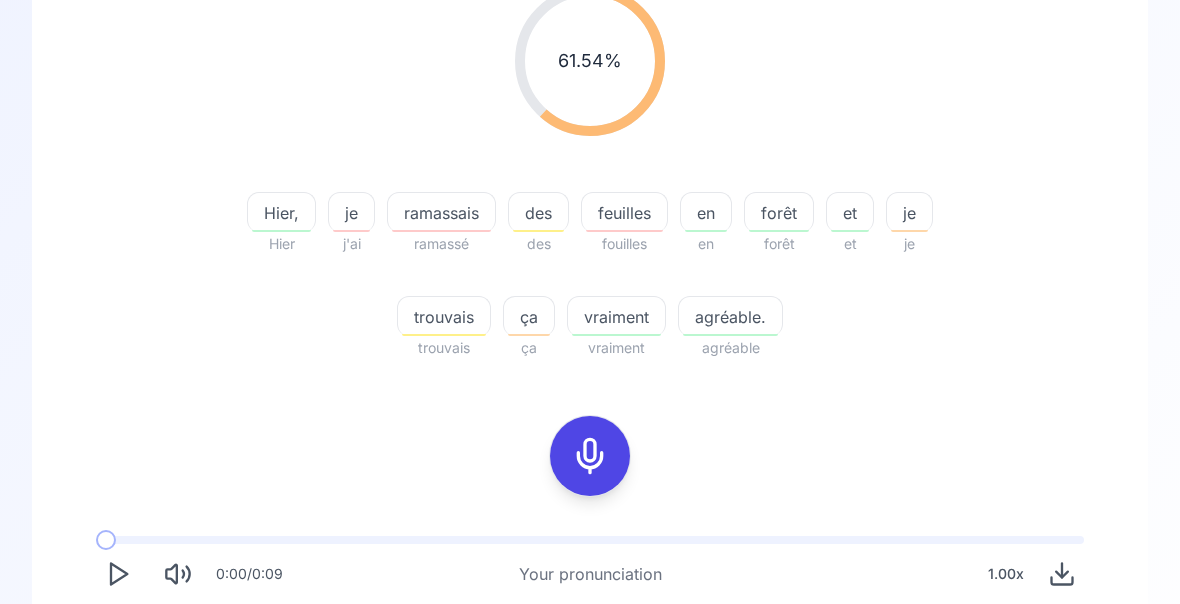 click on "0:00  /  0:05" at bounding box center [189, 675] 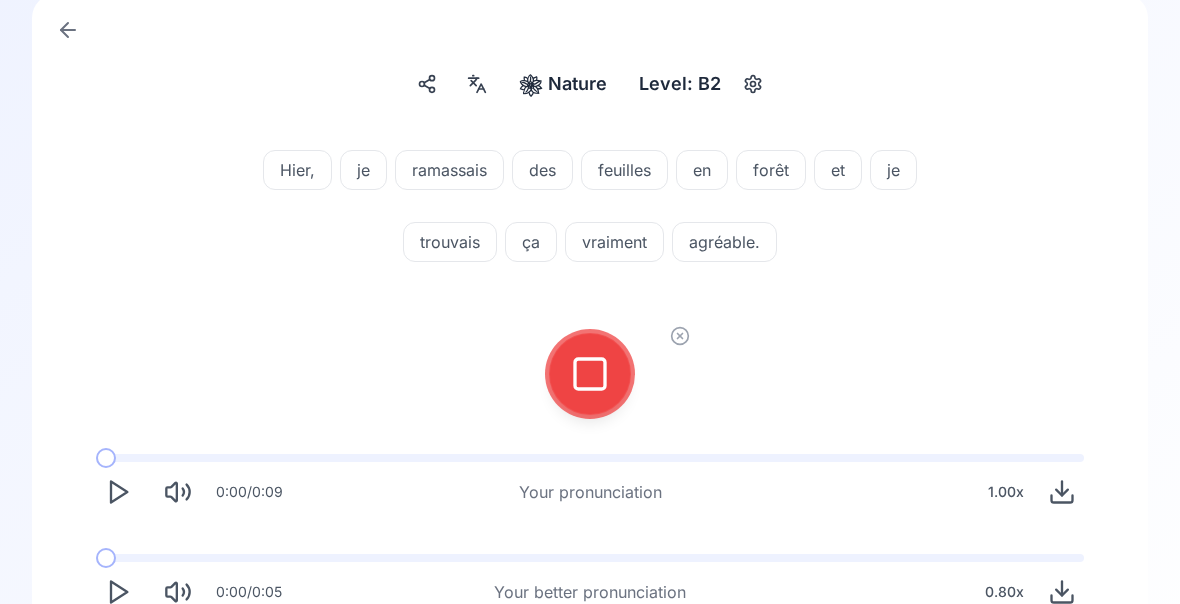 click 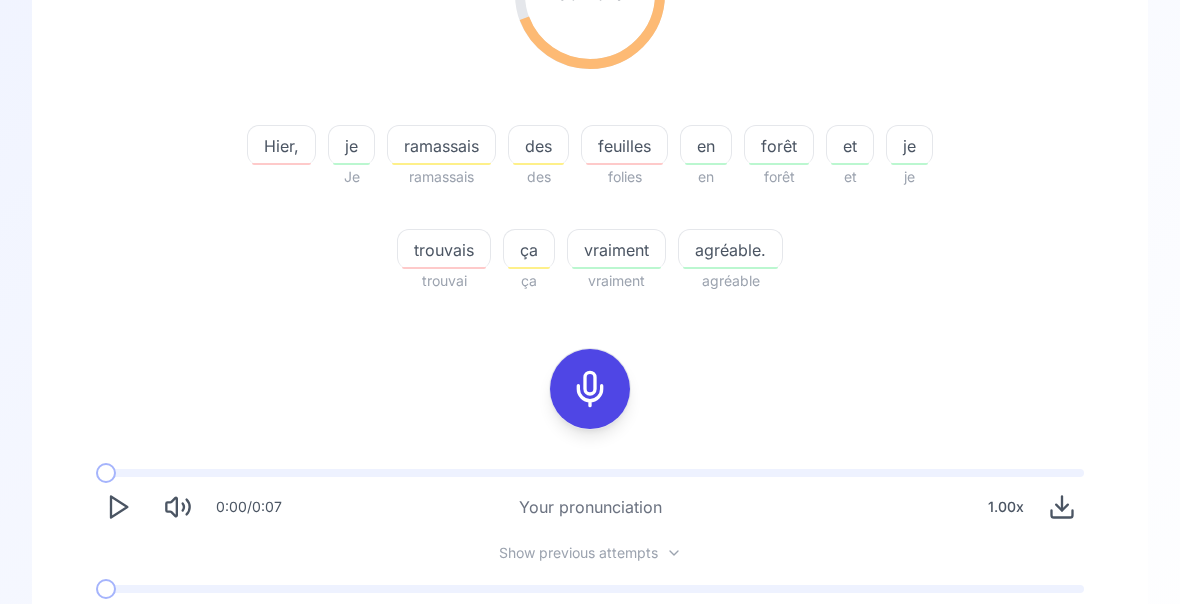 scroll, scrollTop: 388, scrollLeft: 0, axis: vertical 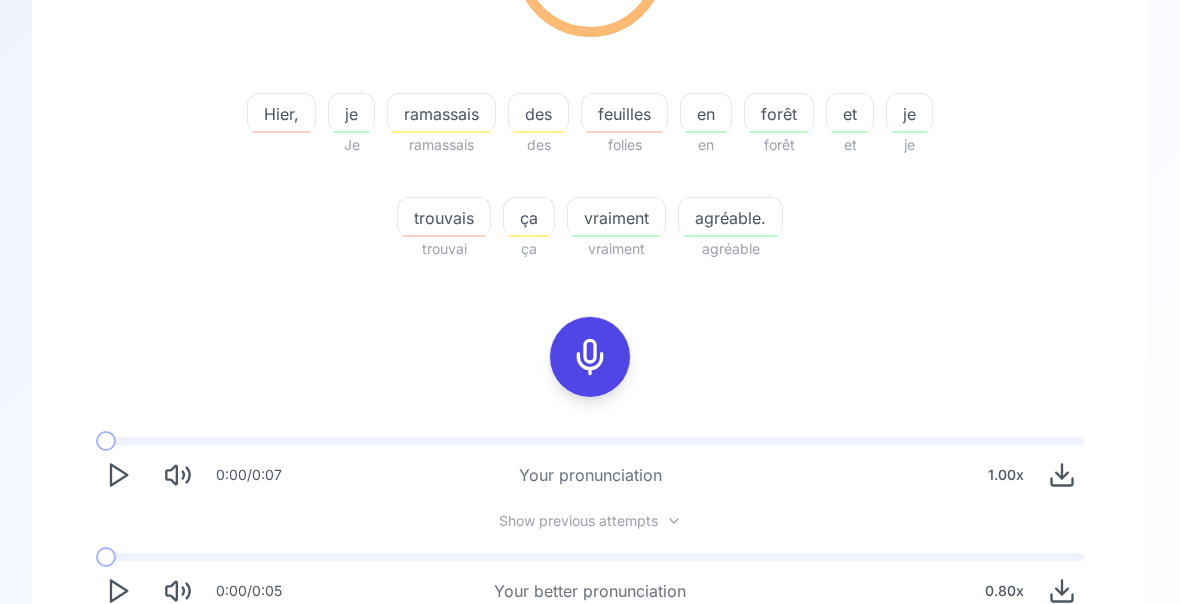 click on "Try another sentence" at bounding box center (590, 670) 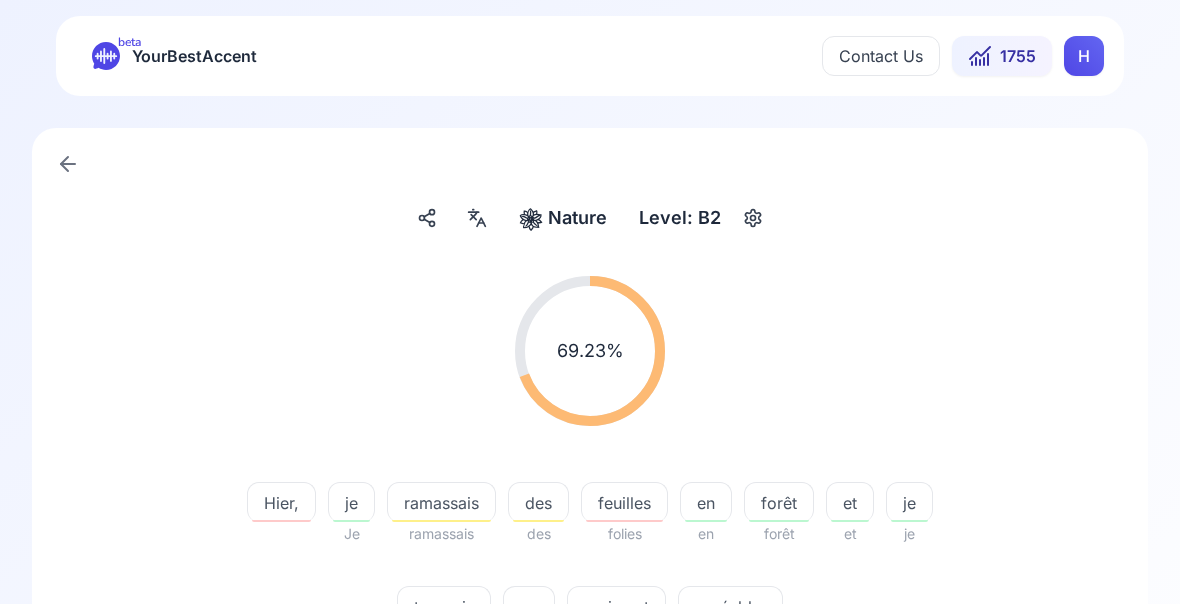 scroll, scrollTop: 0, scrollLeft: 0, axis: both 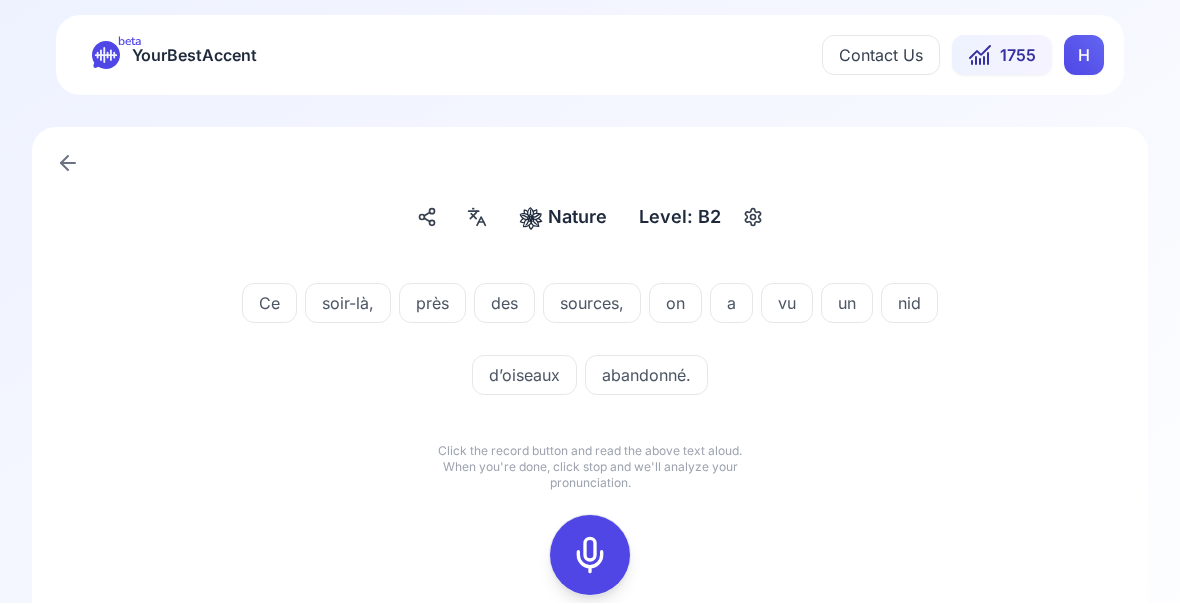 click 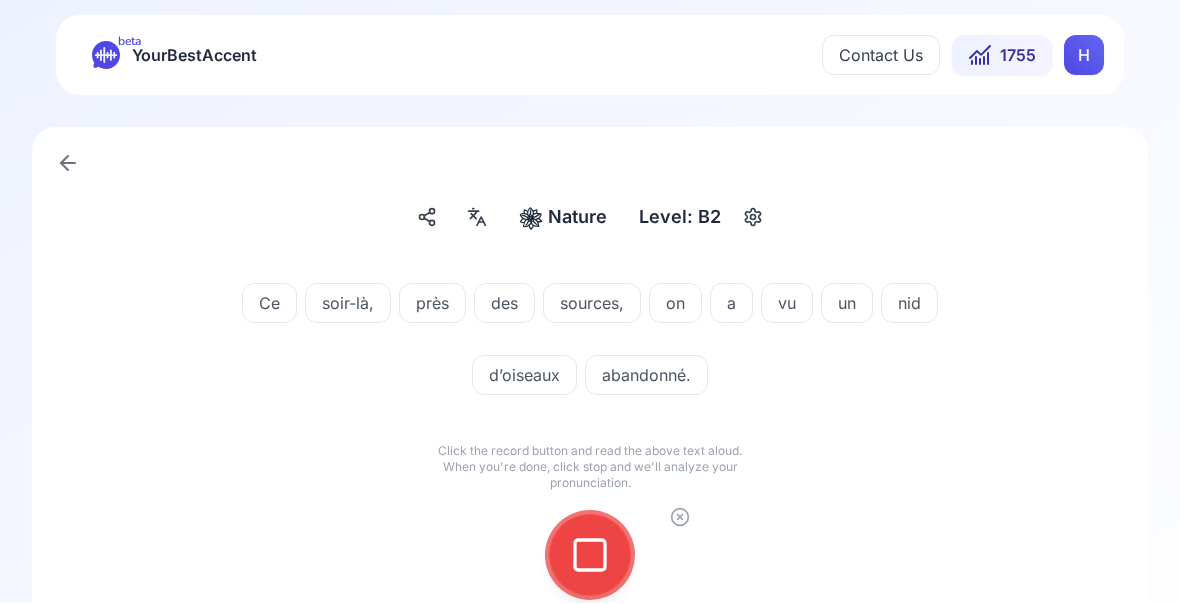 click 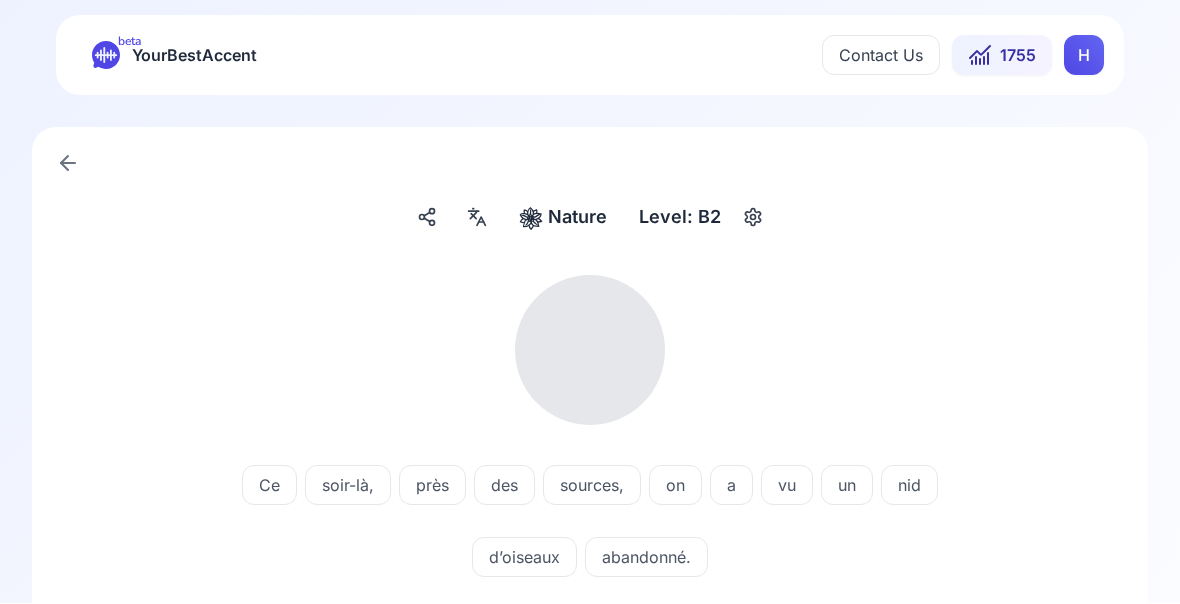 scroll, scrollTop: 1, scrollLeft: 0, axis: vertical 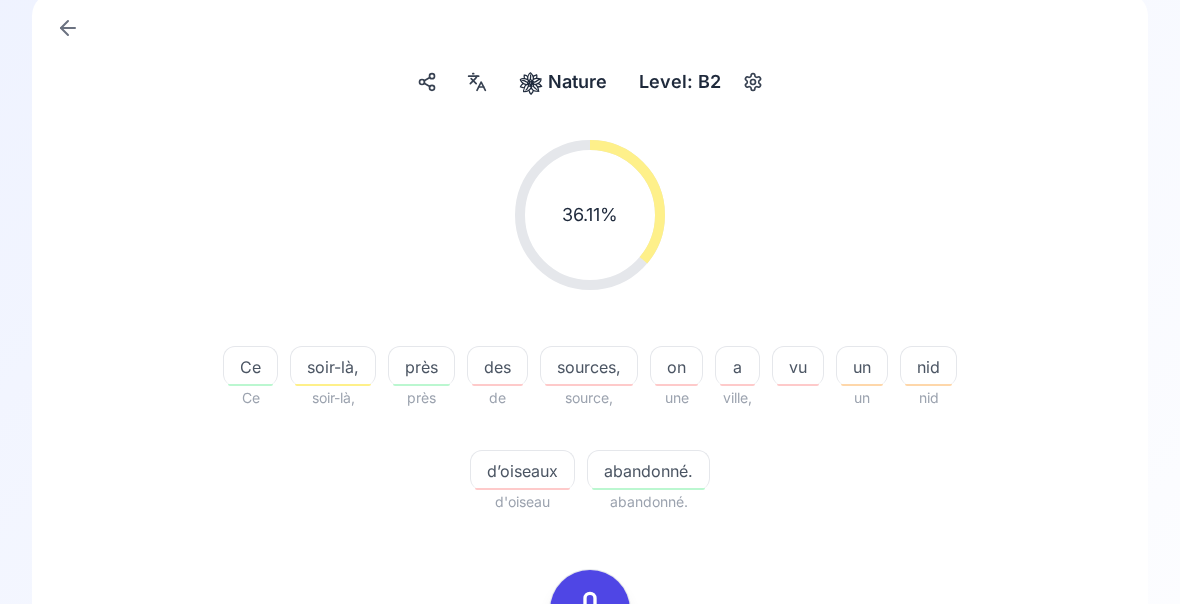 click 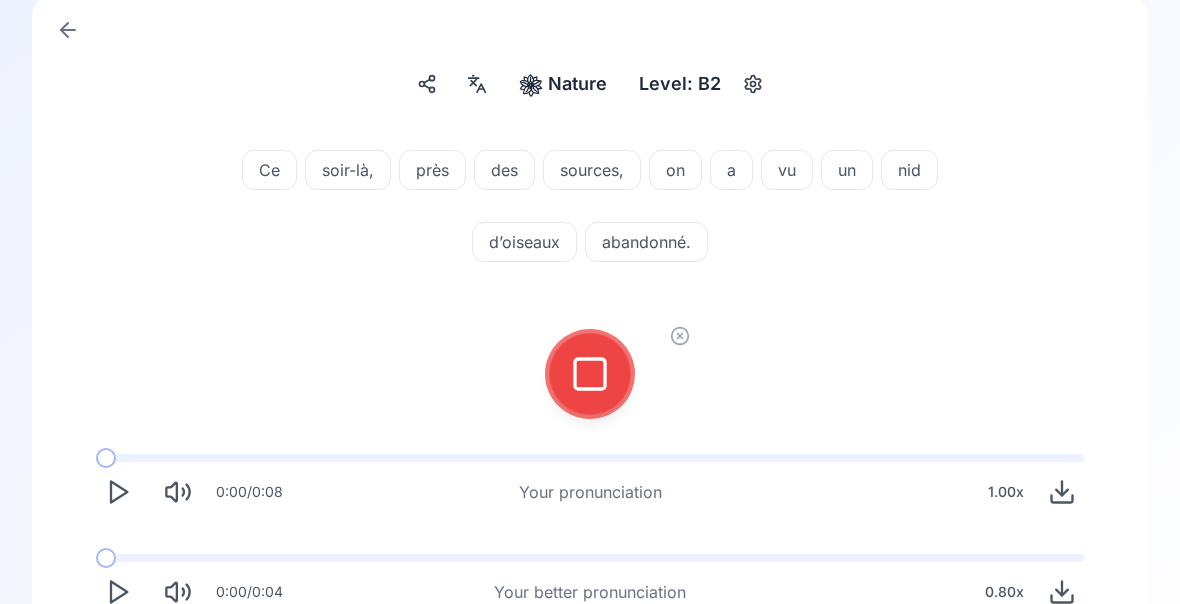 click 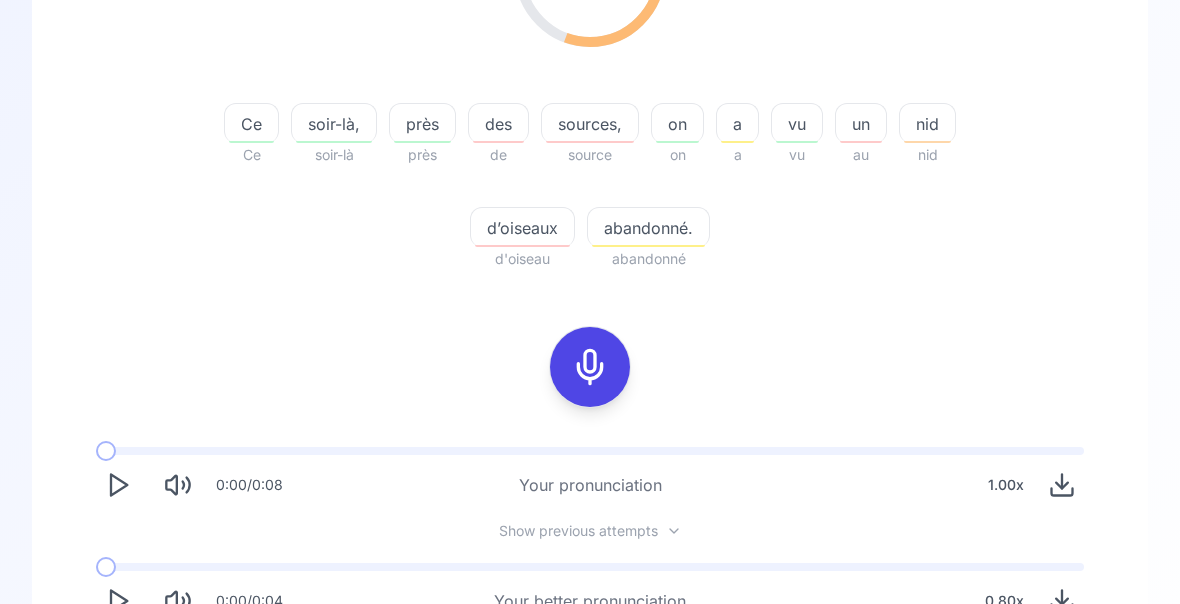 scroll, scrollTop: 379, scrollLeft: 0, axis: vertical 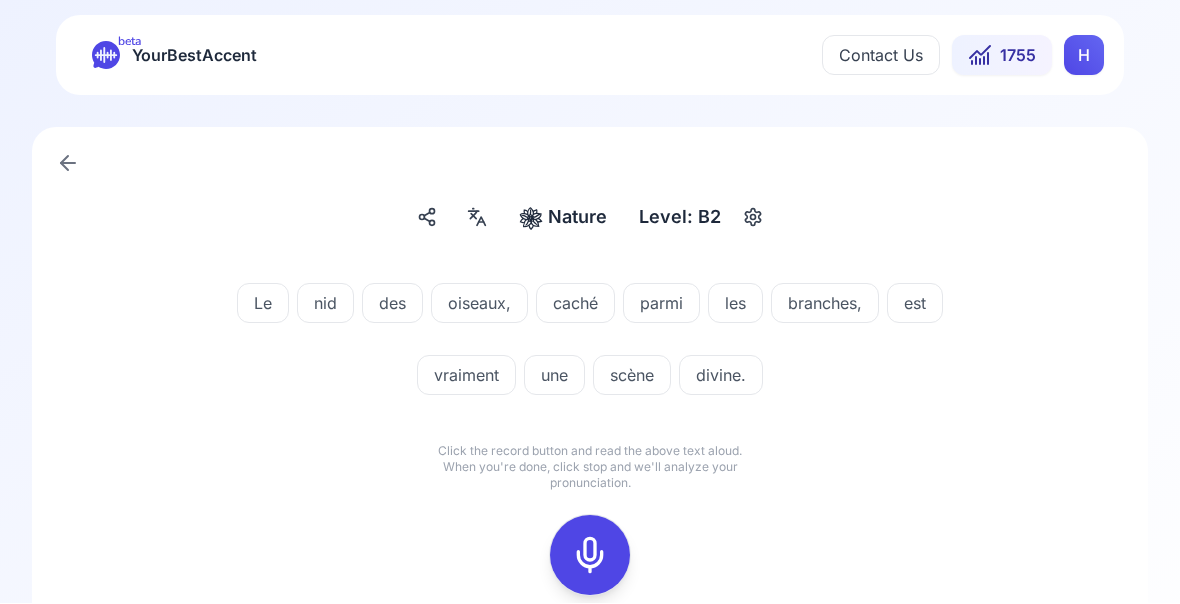 click 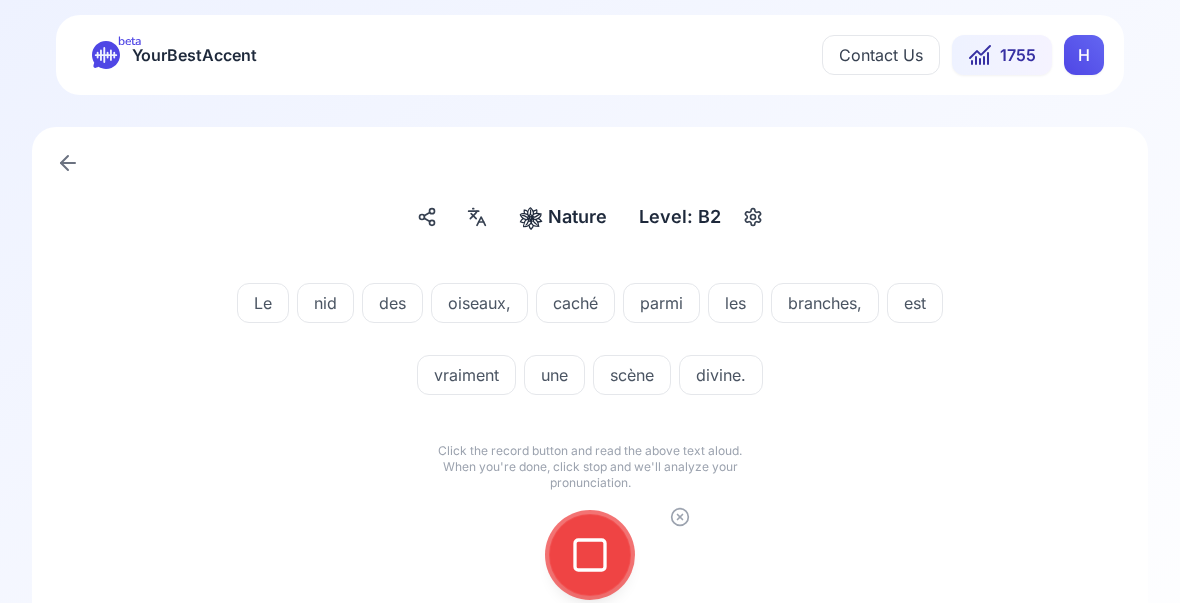 click 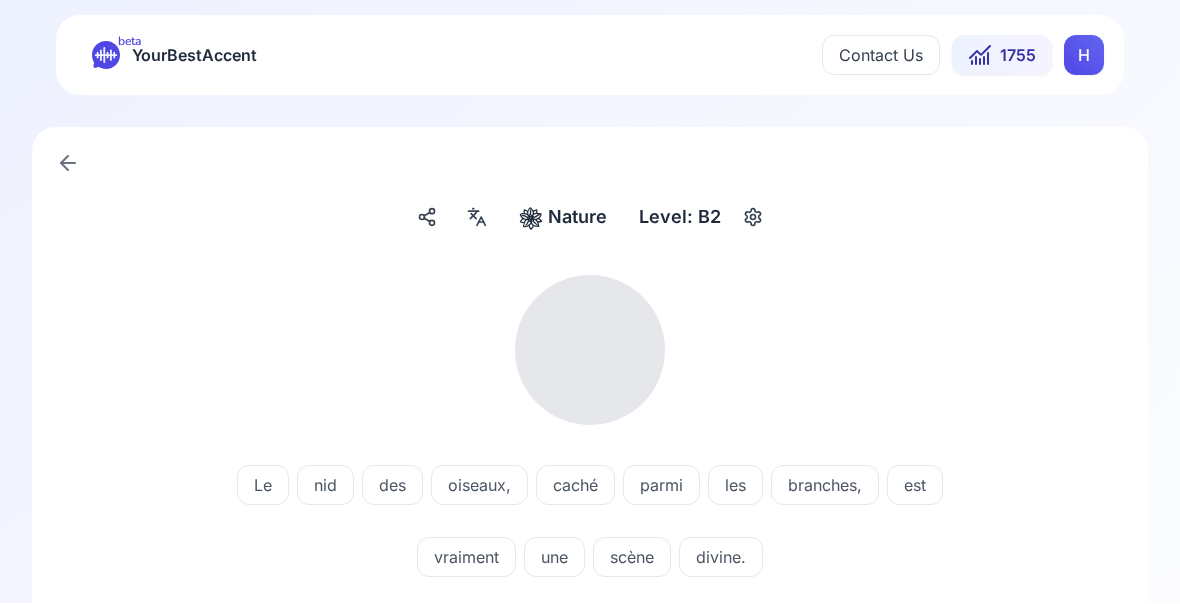 scroll, scrollTop: 1, scrollLeft: 0, axis: vertical 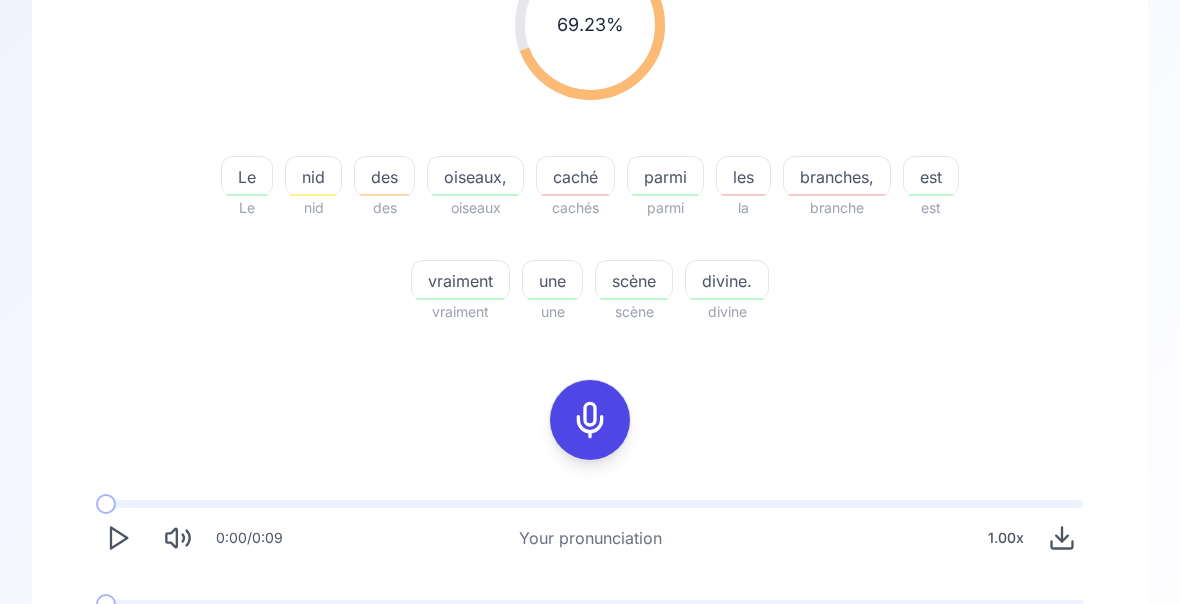 click 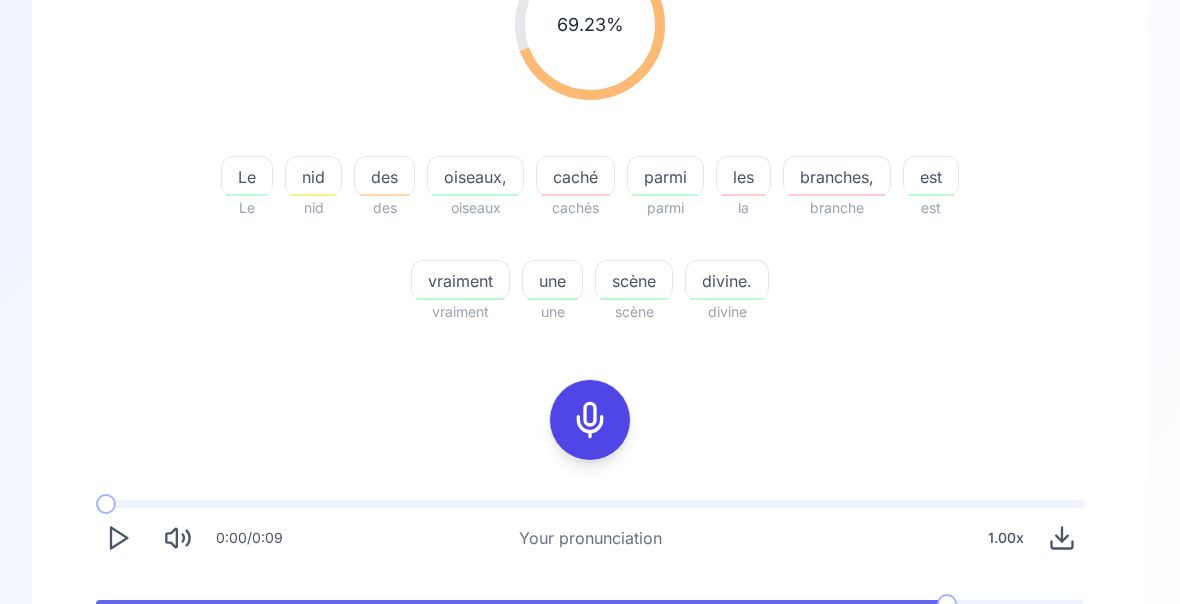 click on "Try another sentence" at bounding box center [604, 716] 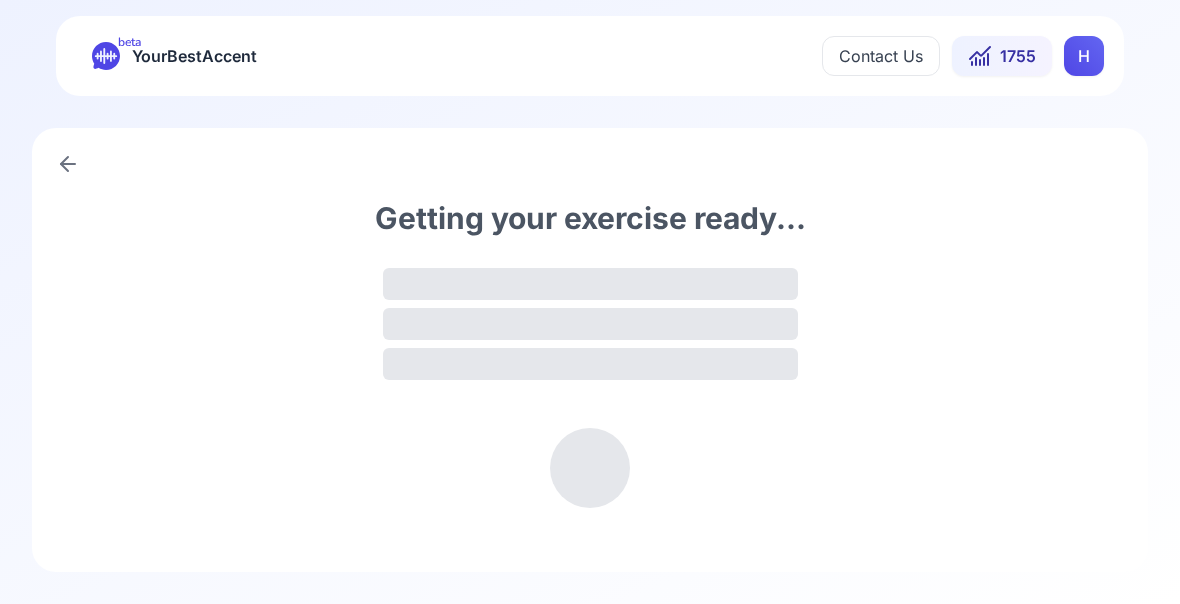 scroll, scrollTop: 0, scrollLeft: 0, axis: both 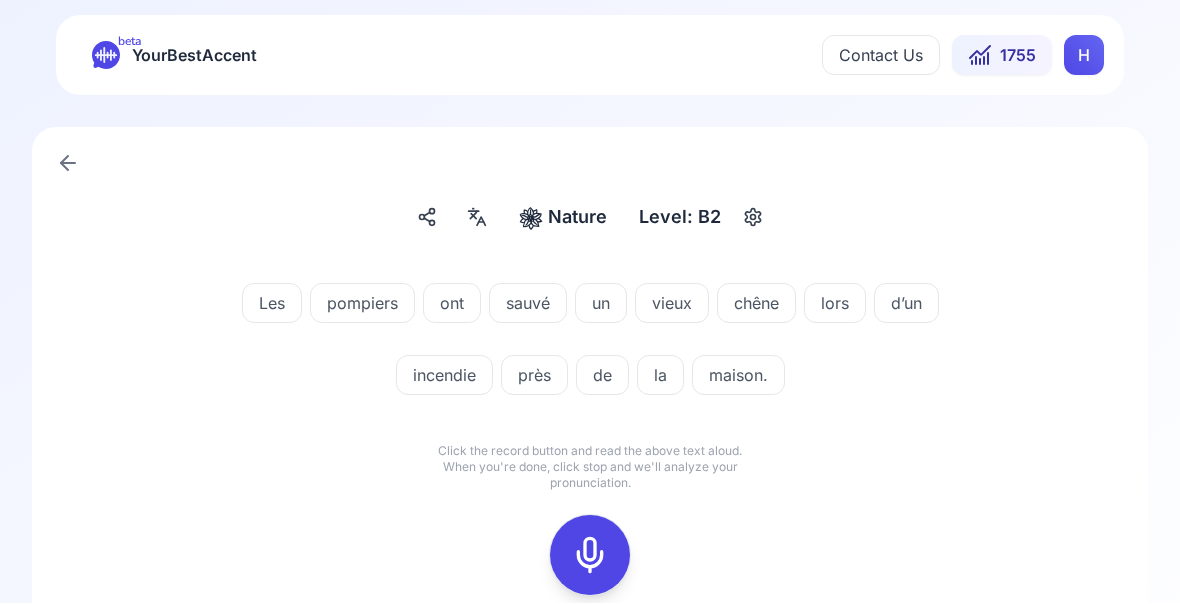 click 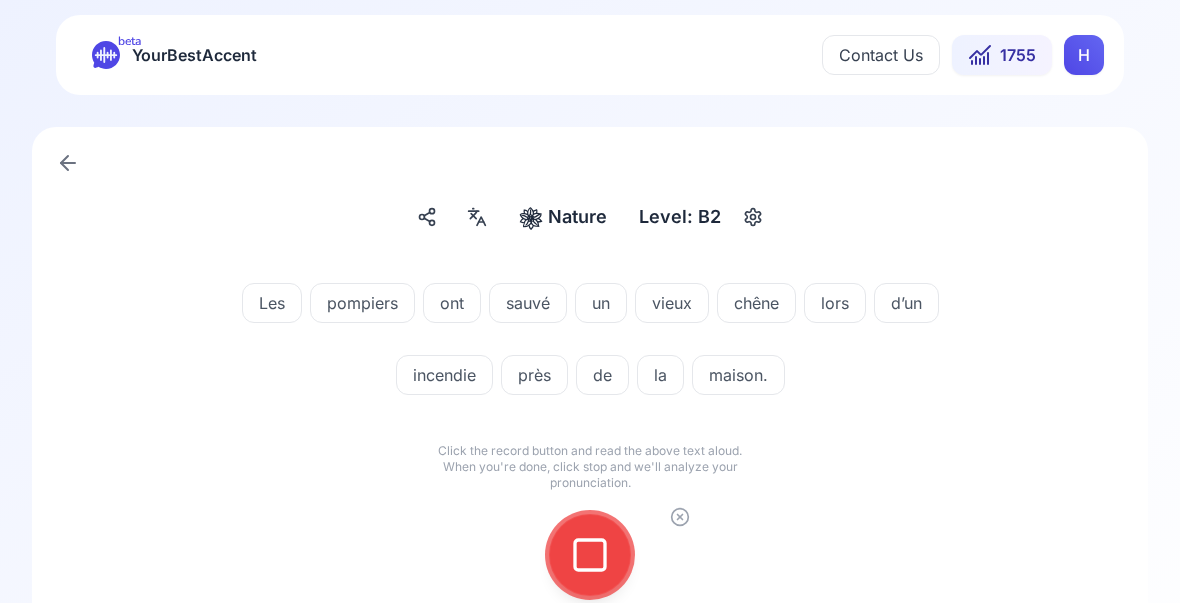 click 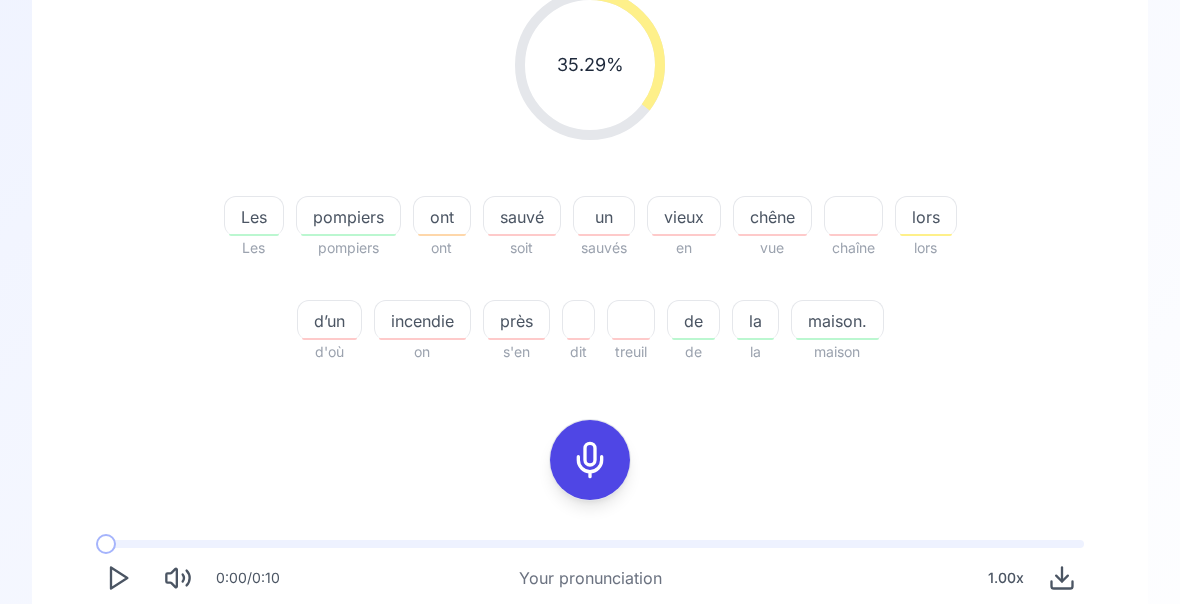 scroll, scrollTop: 287, scrollLeft: 0, axis: vertical 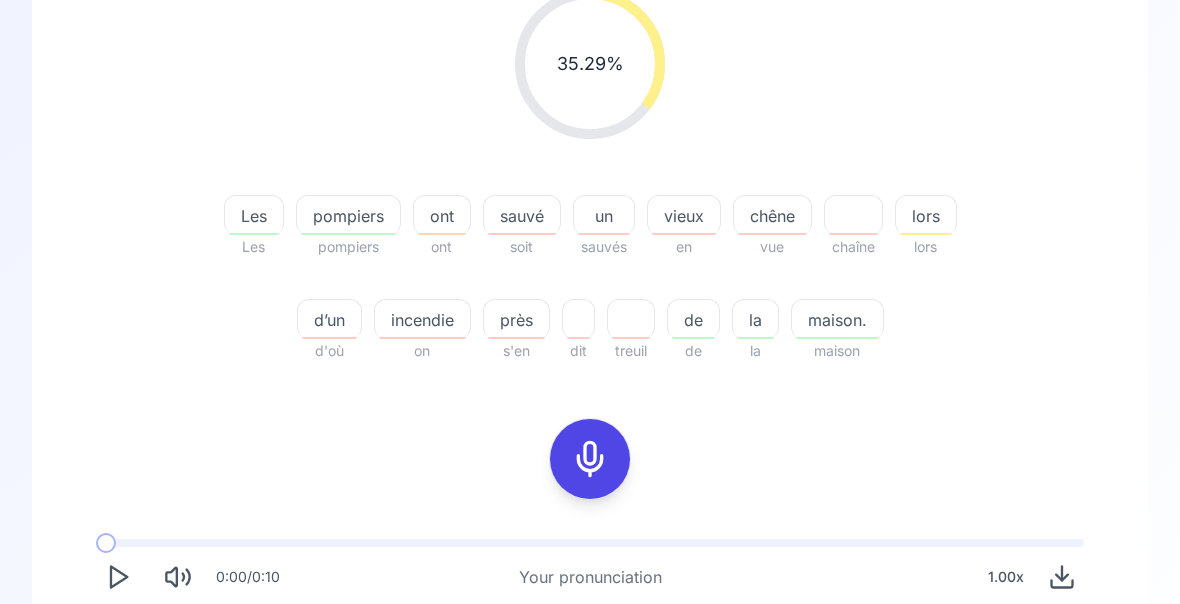 click 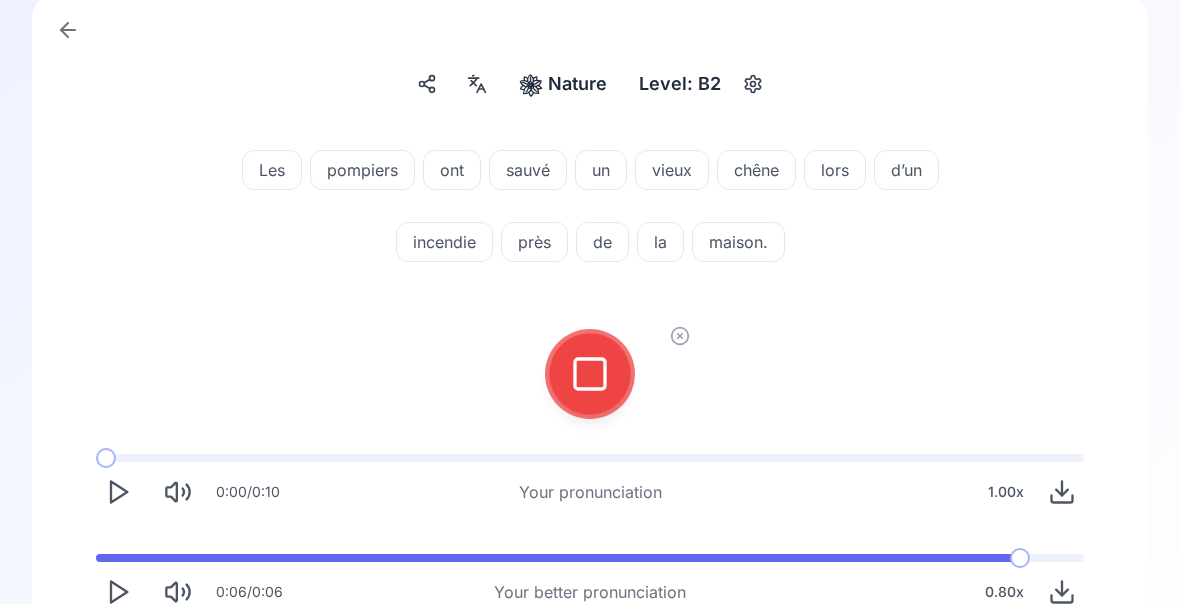 click on "❀ Nature Nature Level: B2 Les pompiers ont sauvé un vieux chêne lors d’un incendie près de la maison. 0:00  /  0:10 Your pronunciation 1.00 x 0:06  /  0:06 Your better pronunciation 0.80 x Try another sentence" at bounding box center [590, 368] 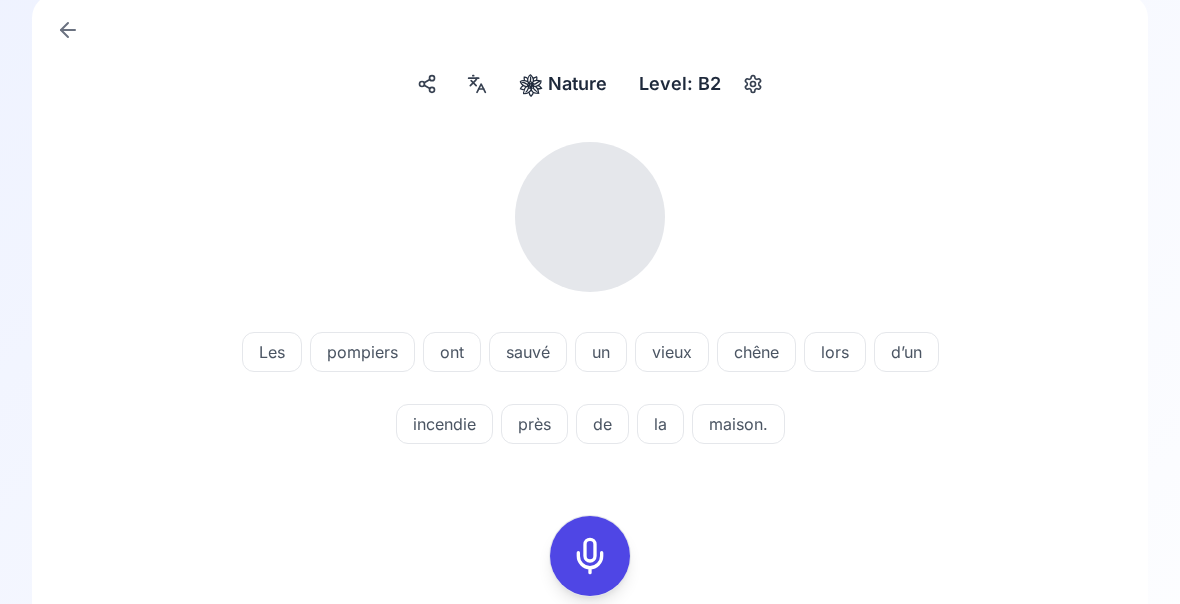 click on "un" at bounding box center [601, 352] 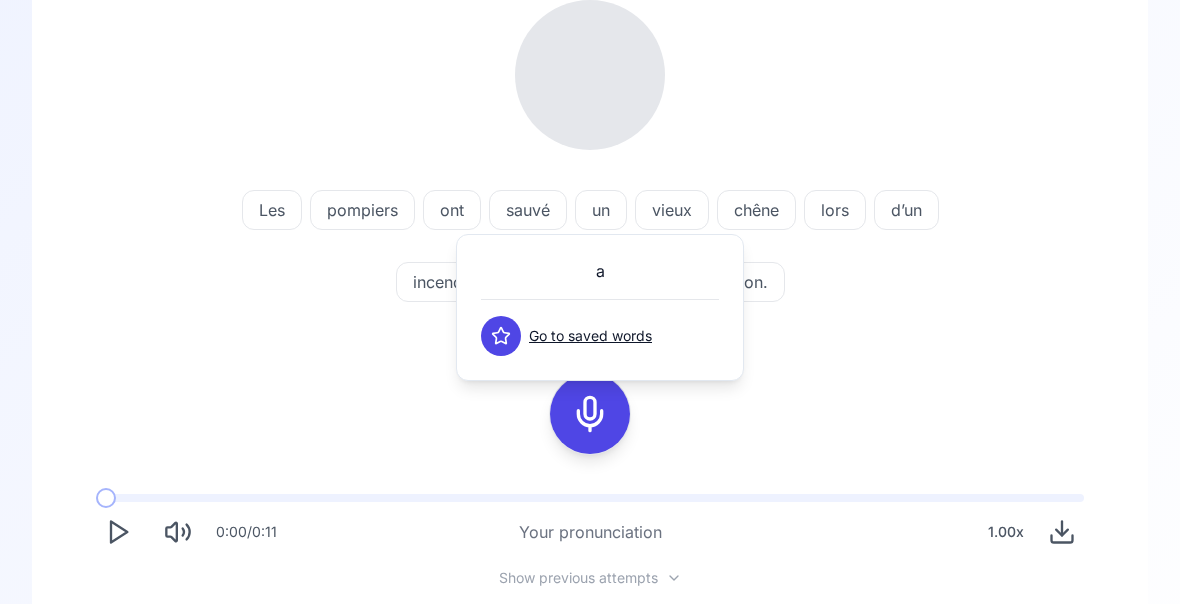 click 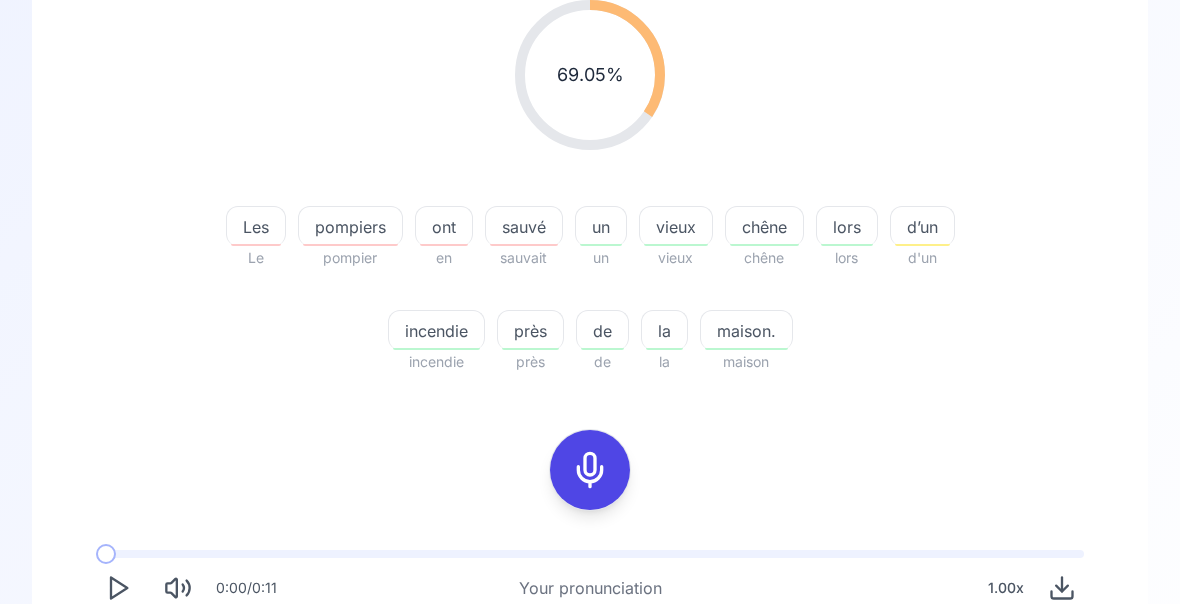 click on "0:00  /  0:06 Your better pronunciation 0.80 x" at bounding box center [590, 696] 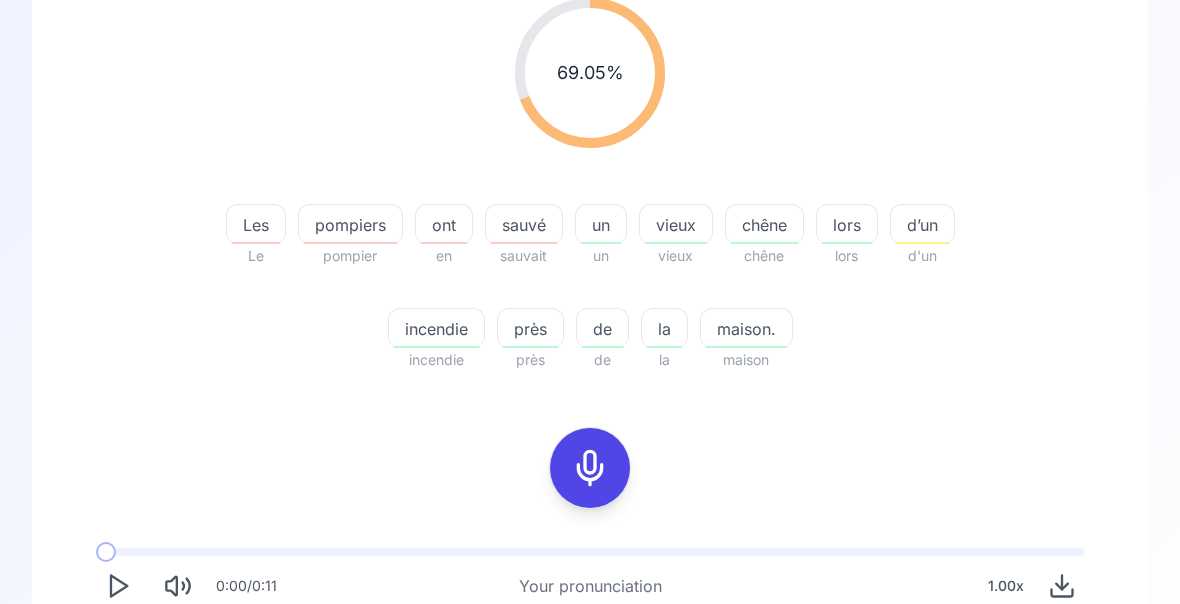 click 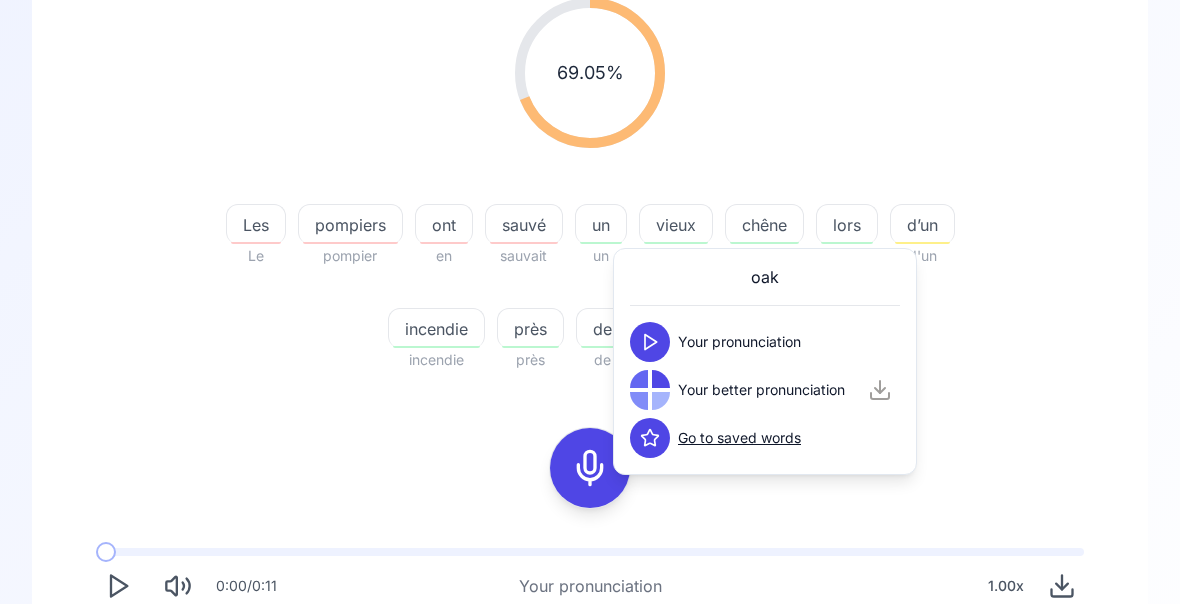 click on "69.05 % 69.05 % Les Le pompiers pompier ont en sauvé sauvait un un vieux vieux chêne chêne lors lors d’un d'un incendie incendie près près de de la la maison. maison" at bounding box center [590, 185] 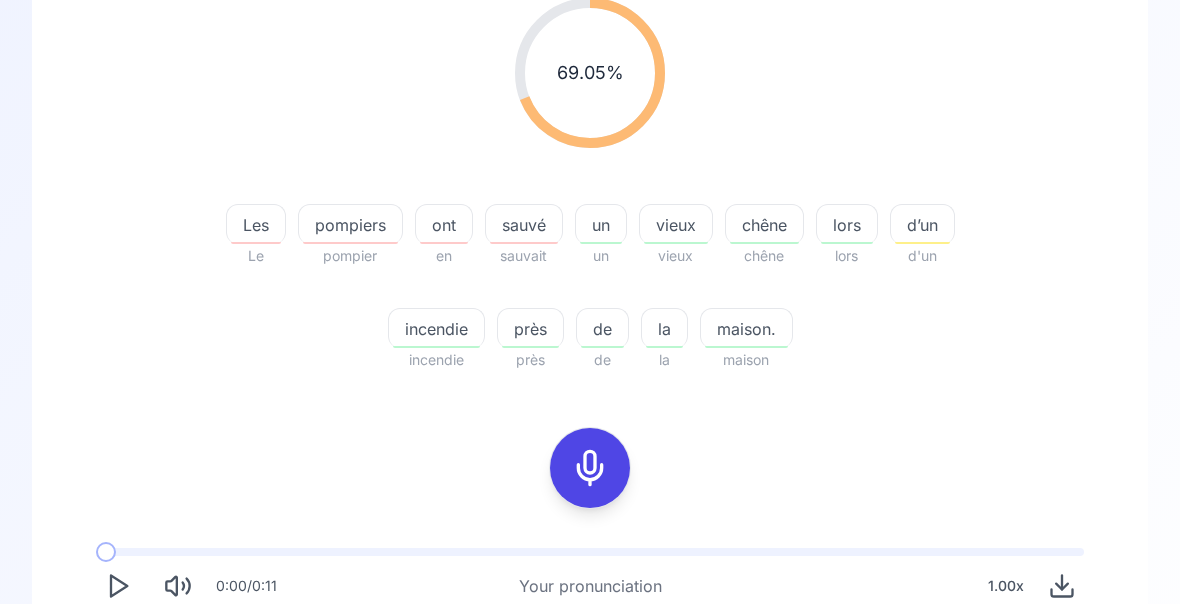 click on "sauvé" at bounding box center (524, 225) 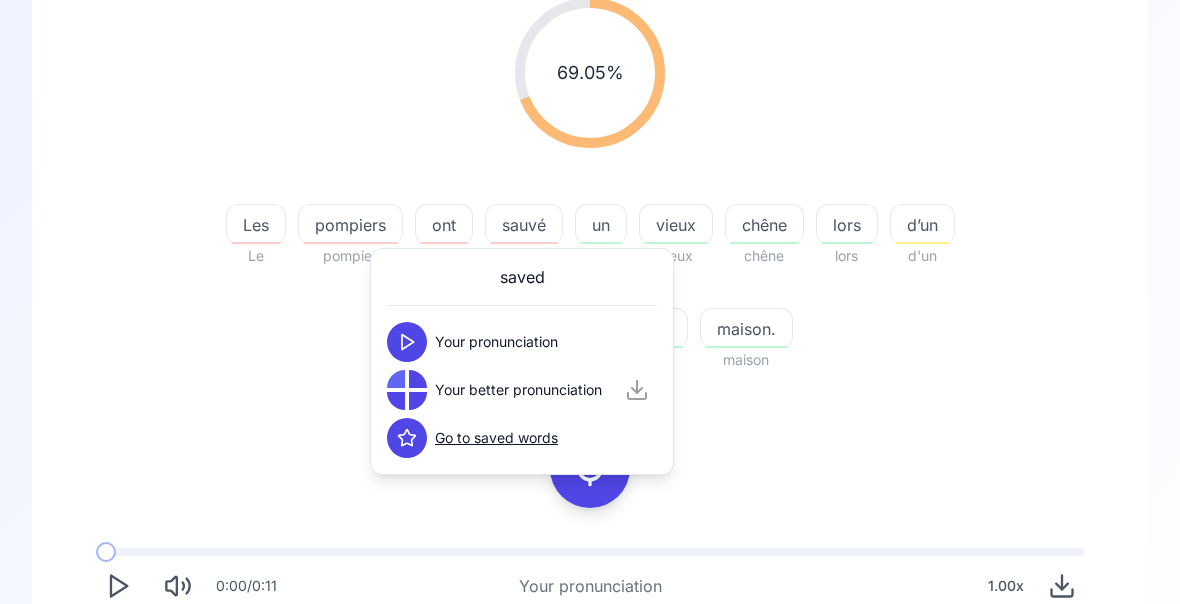 click on "69.05 % 69.05 % Les Le pompiers pompier ont en sauvé sauvait un un vieux vieux chêne chêne lors lors d’un d'un incendie incendie près près de de la la maison. maison" at bounding box center (590, 185) 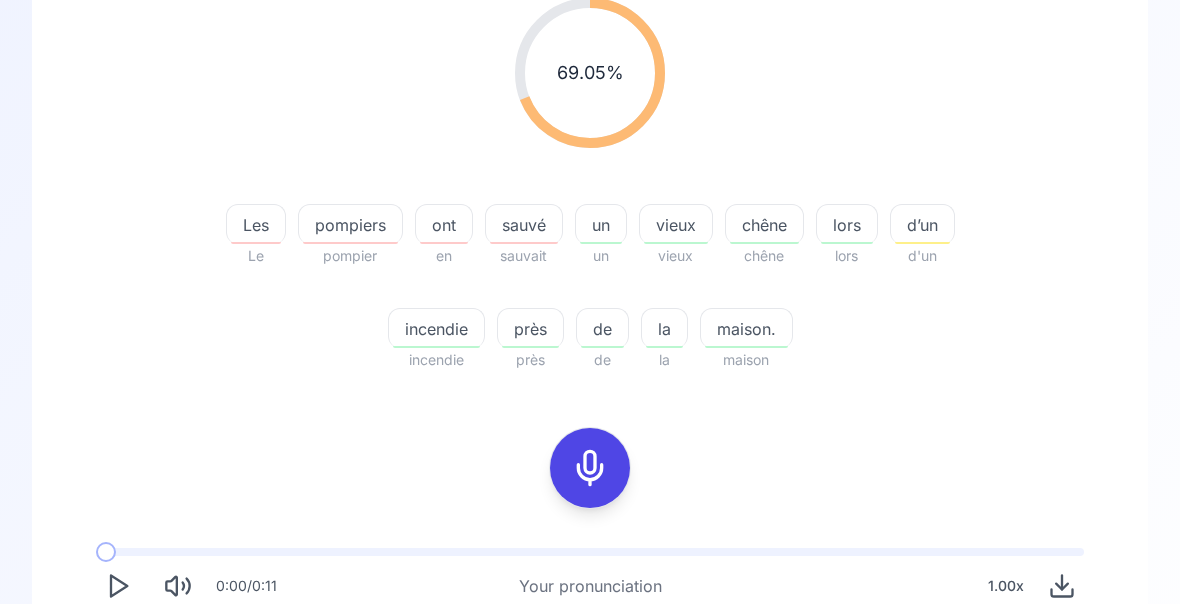 click on "sauvé" at bounding box center [524, 225] 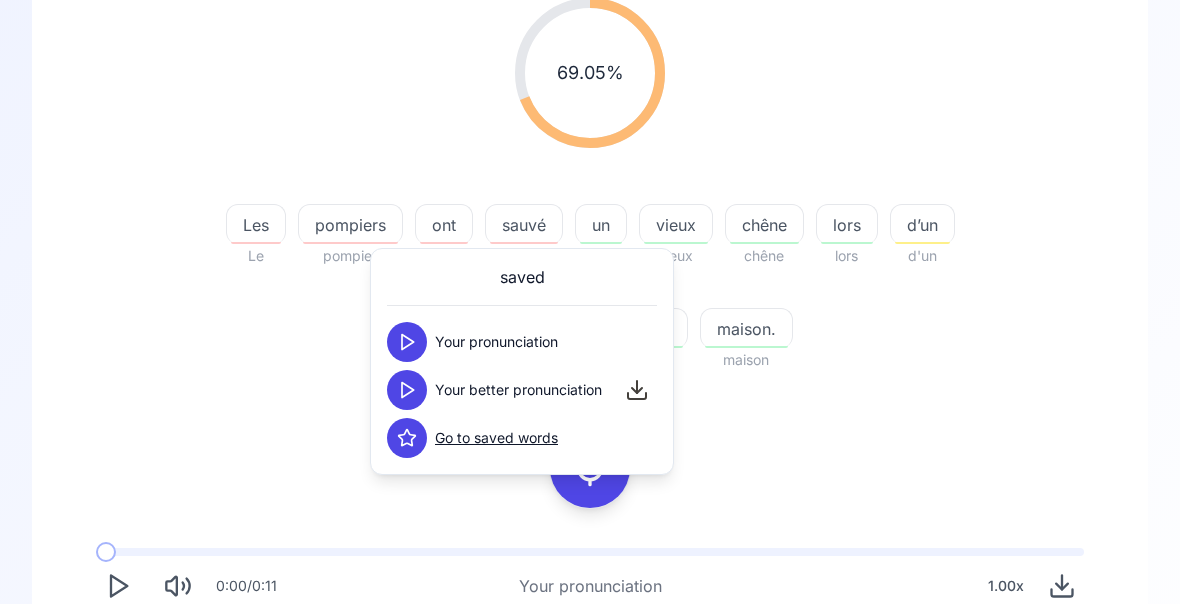 click at bounding box center (407, 390) 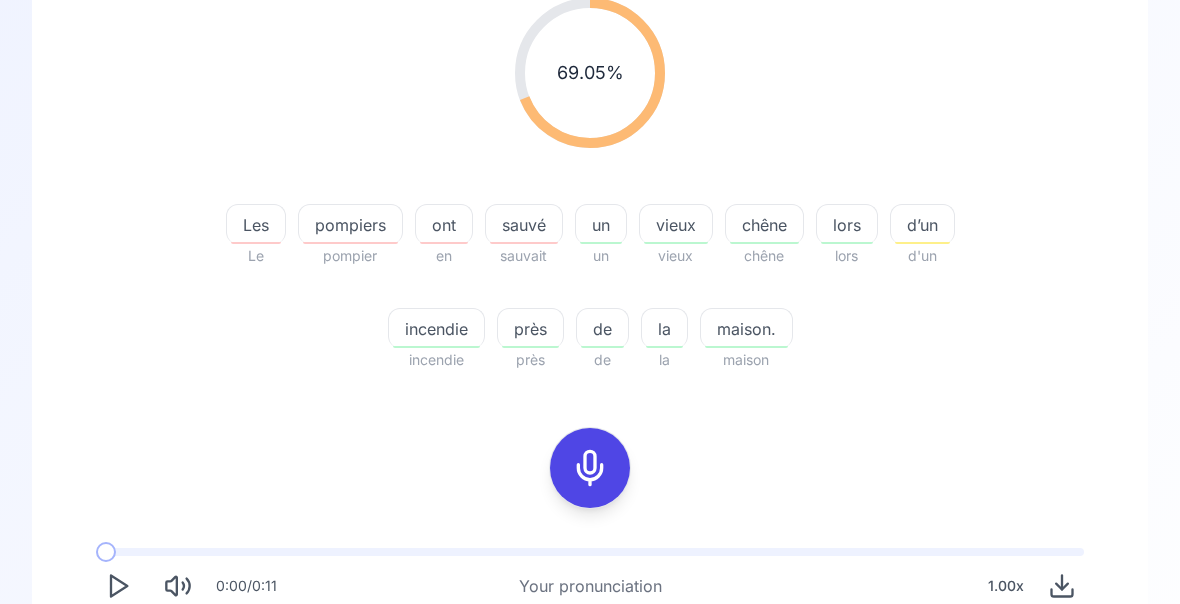 click on "incendie" at bounding box center (436, 329) 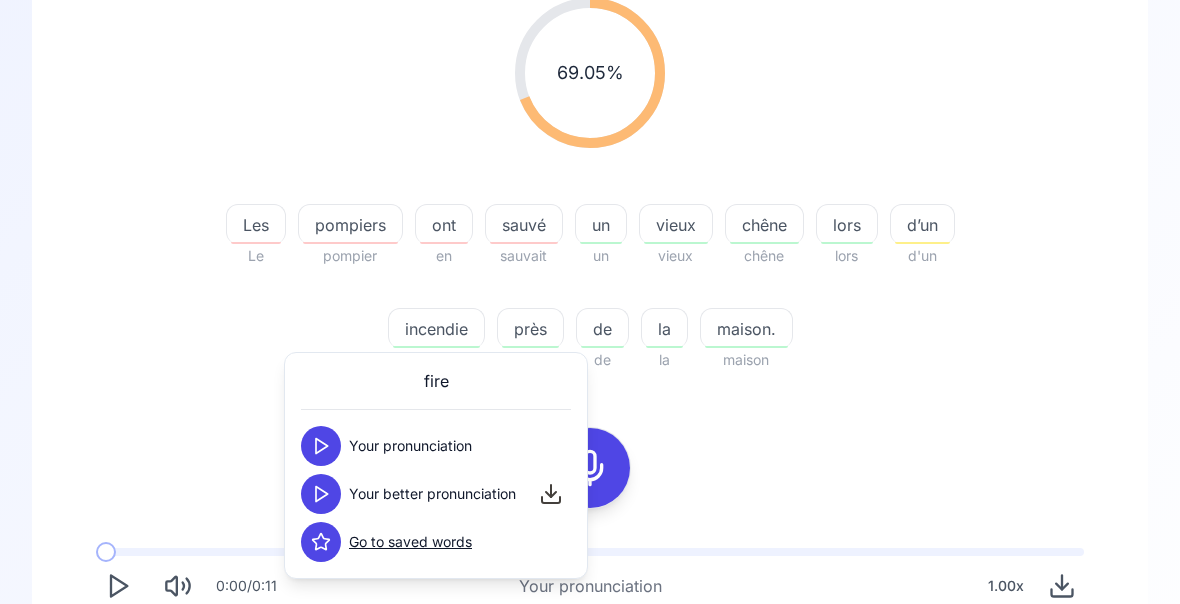 click 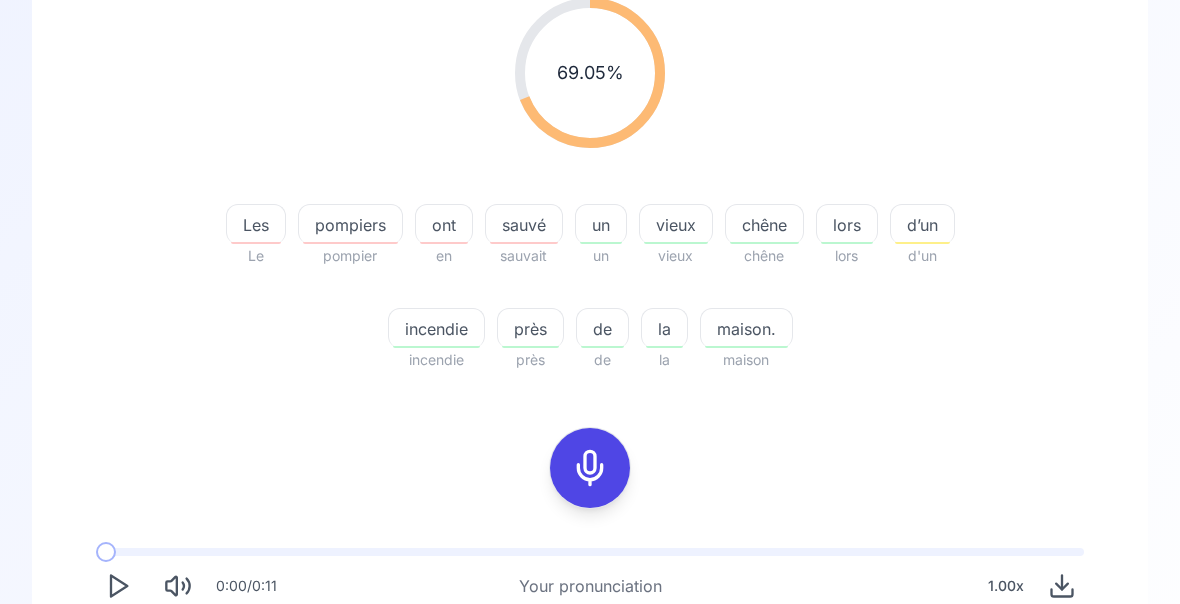 click on "d’un" at bounding box center (922, 224) 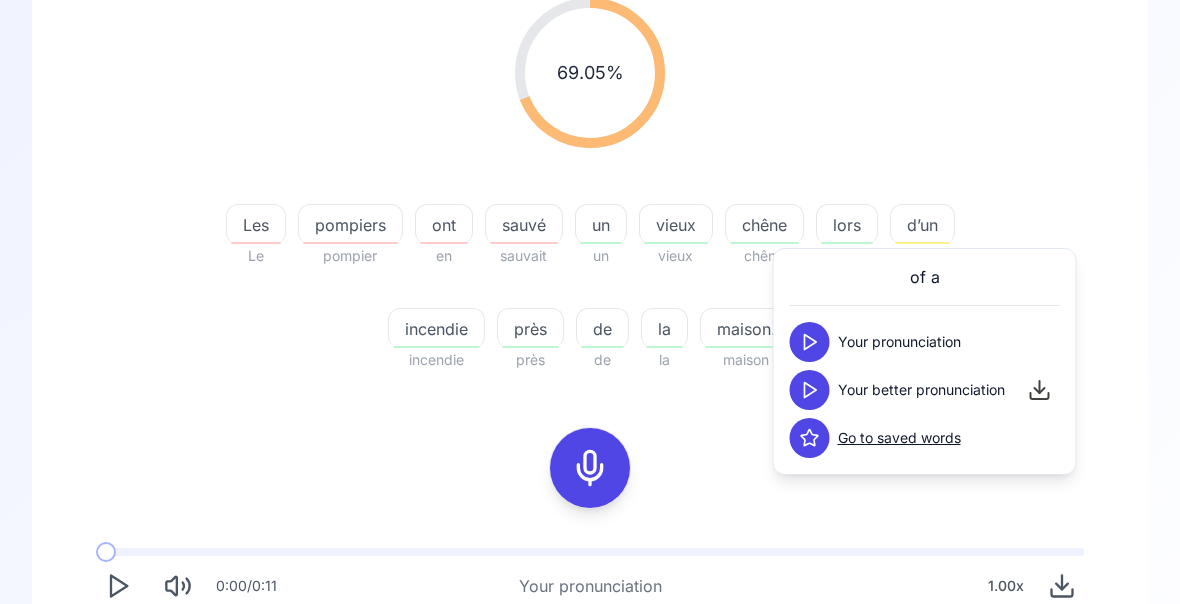 click 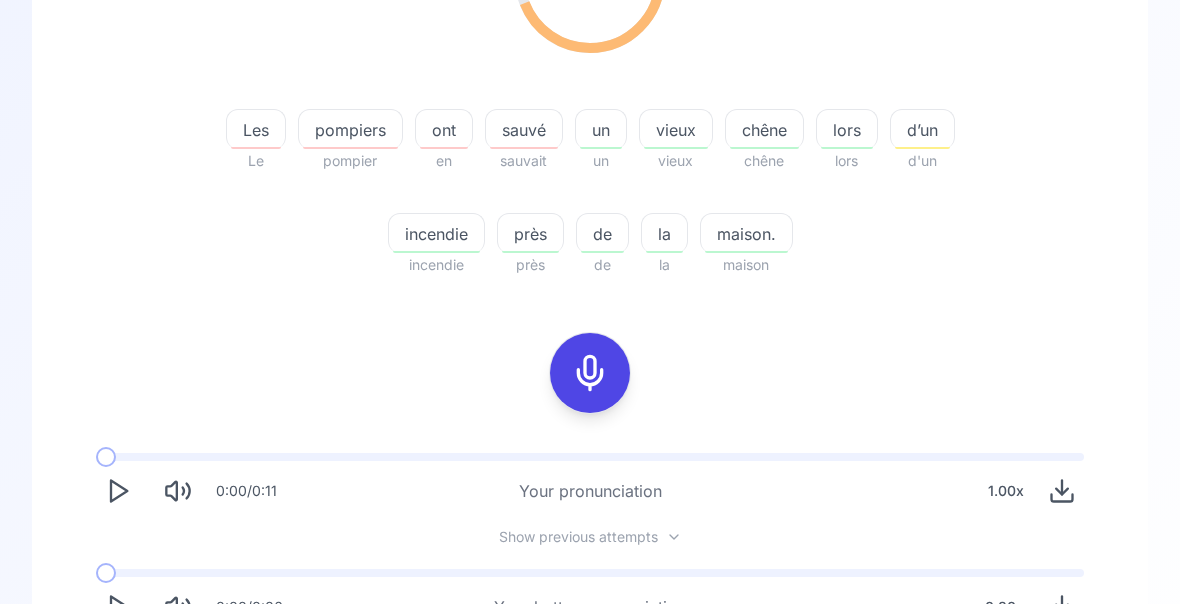 scroll, scrollTop: 388, scrollLeft: 0, axis: vertical 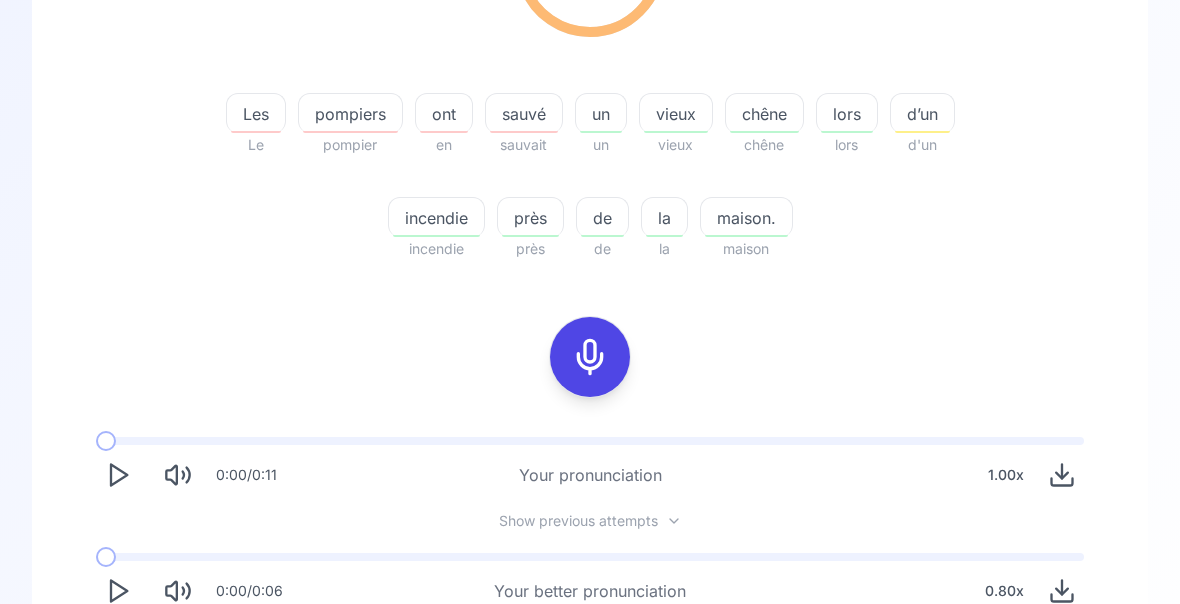click on "Try another sentence" at bounding box center [604, 670] 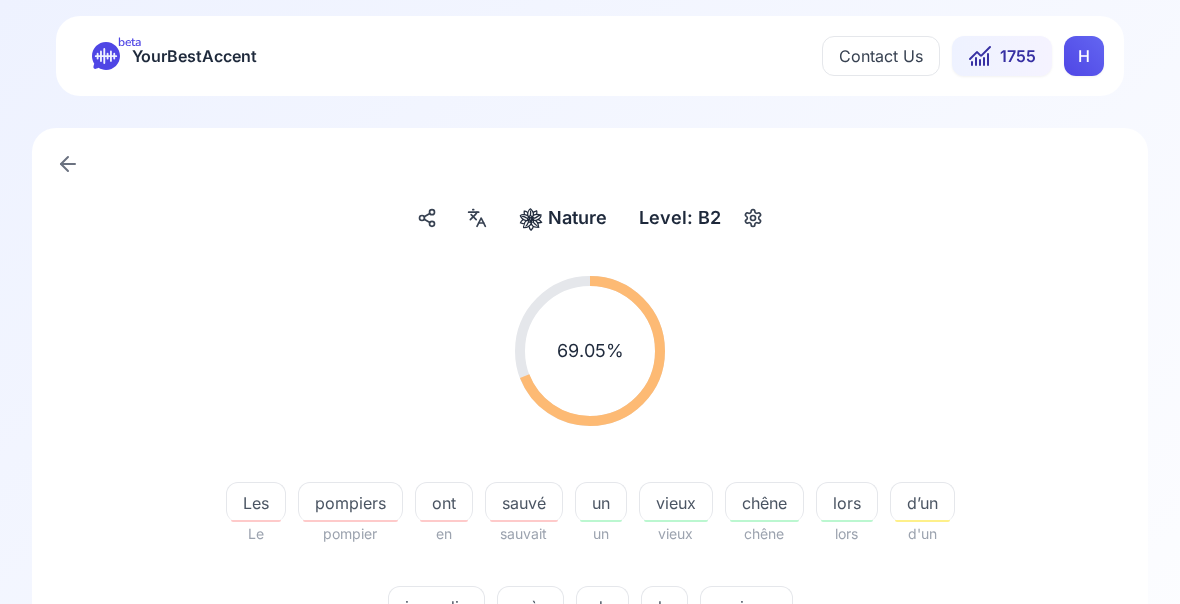 scroll, scrollTop: 0, scrollLeft: 0, axis: both 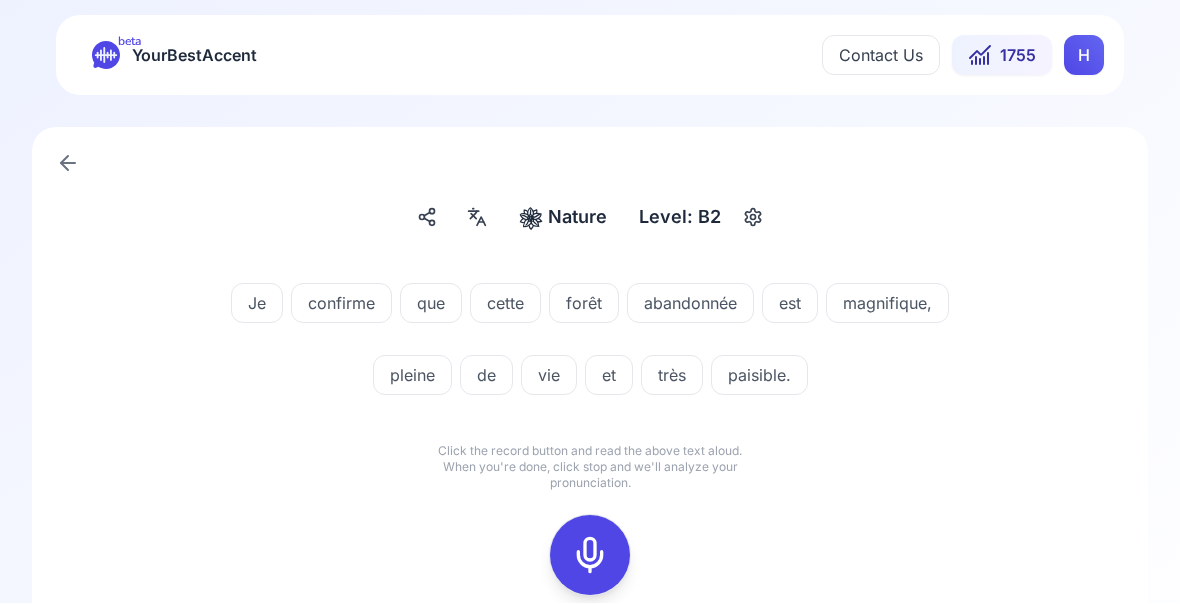 click 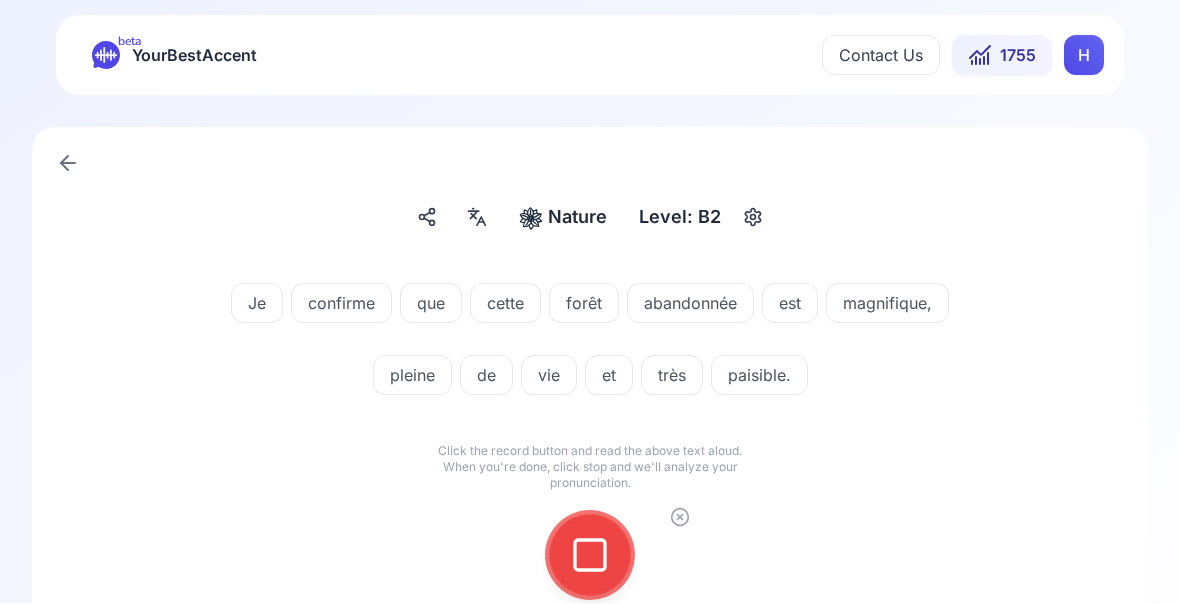 click 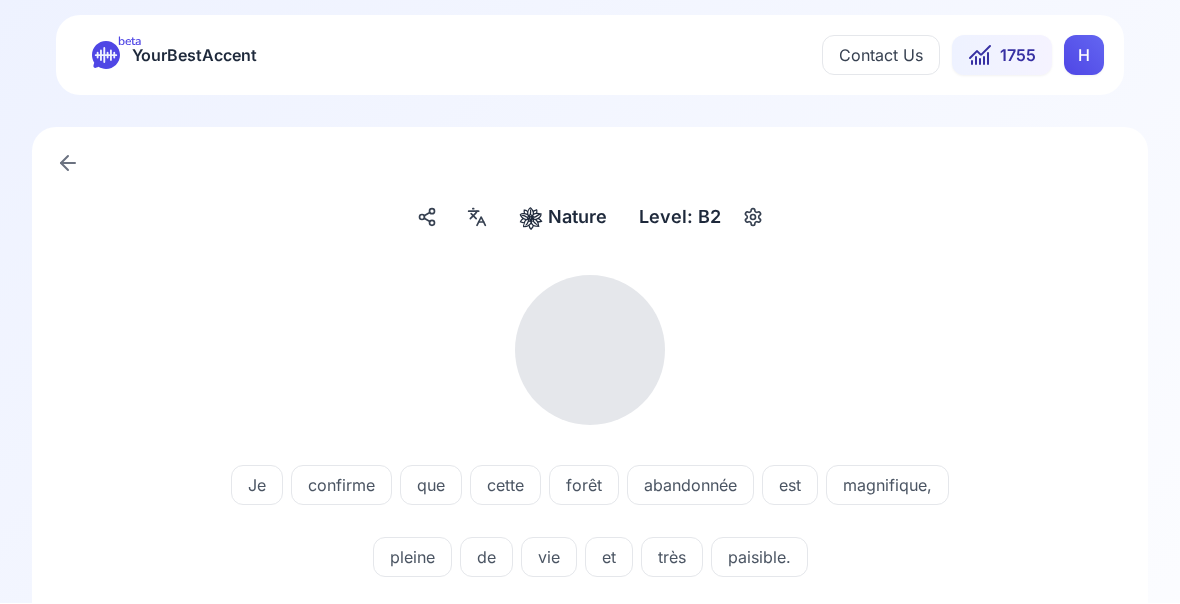 scroll, scrollTop: 1, scrollLeft: 0, axis: vertical 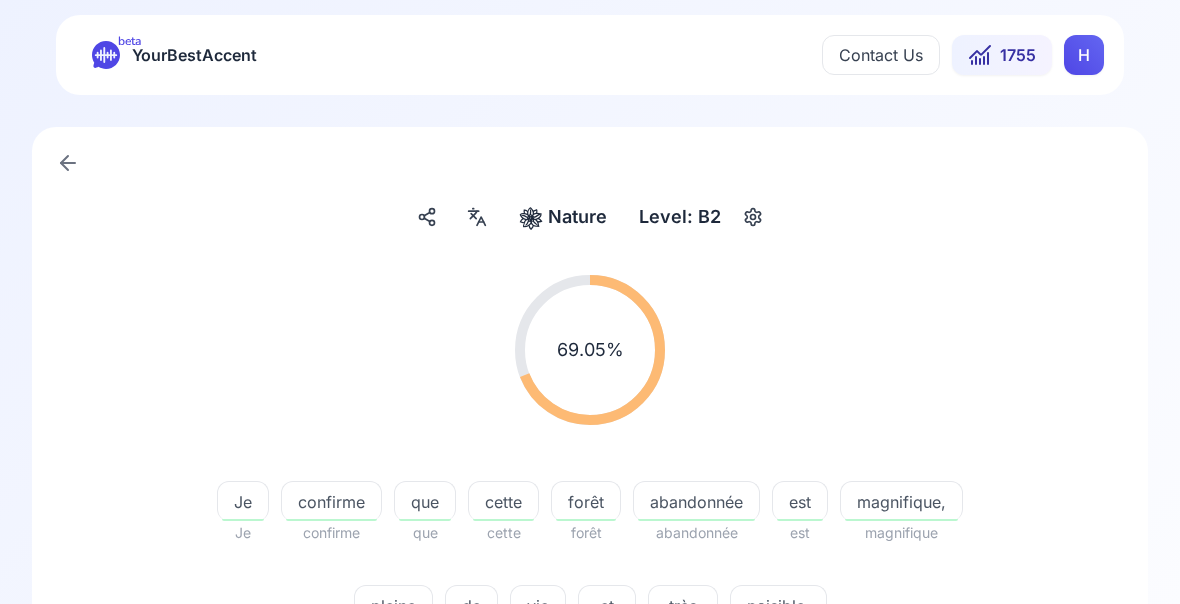 click on "paisible." at bounding box center [778, 606] 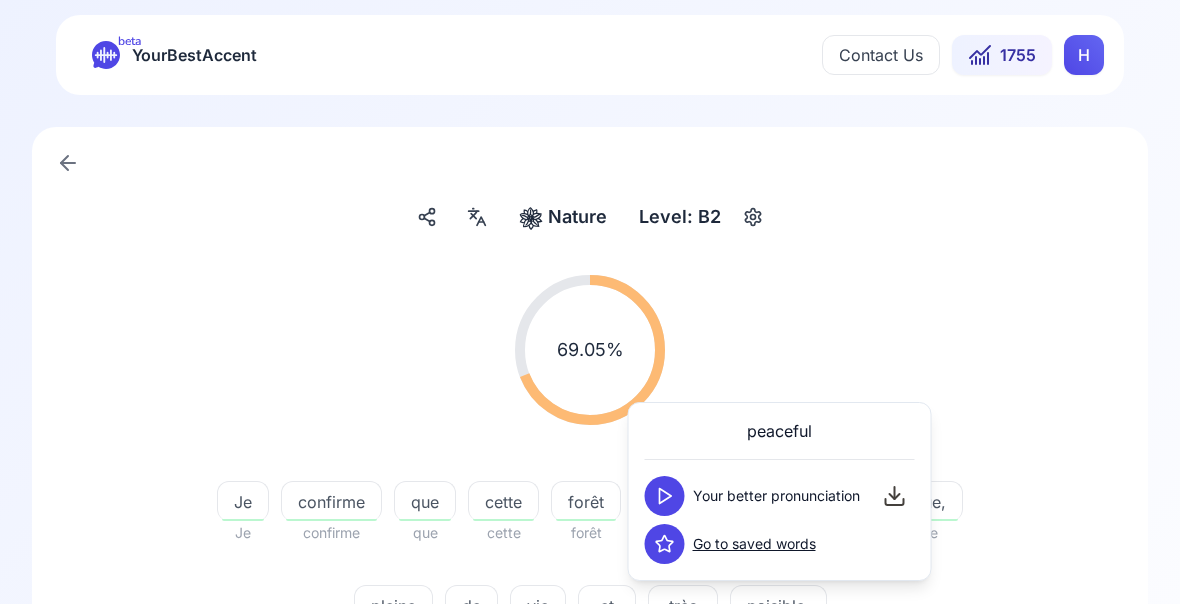 click at bounding box center [665, 496] 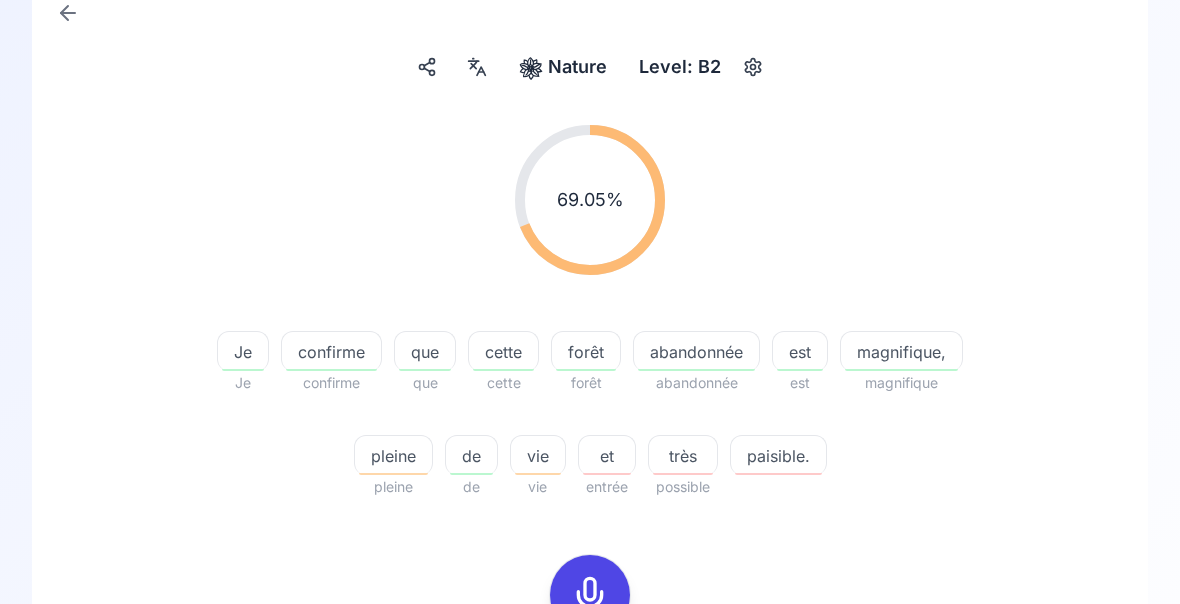 scroll, scrollTop: 151, scrollLeft: 0, axis: vertical 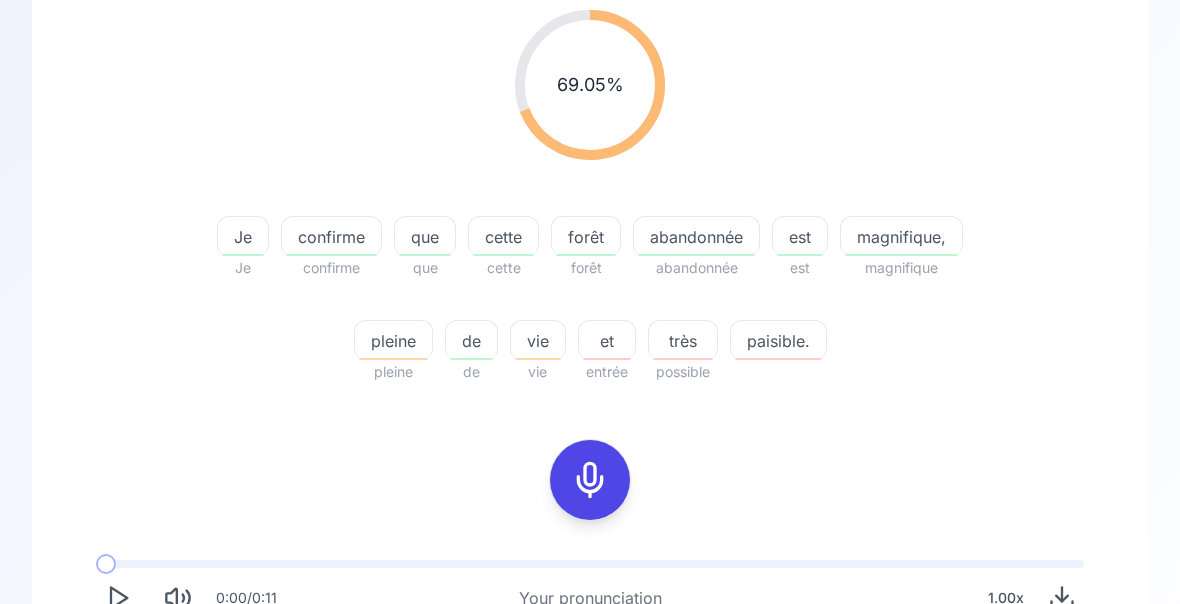 click 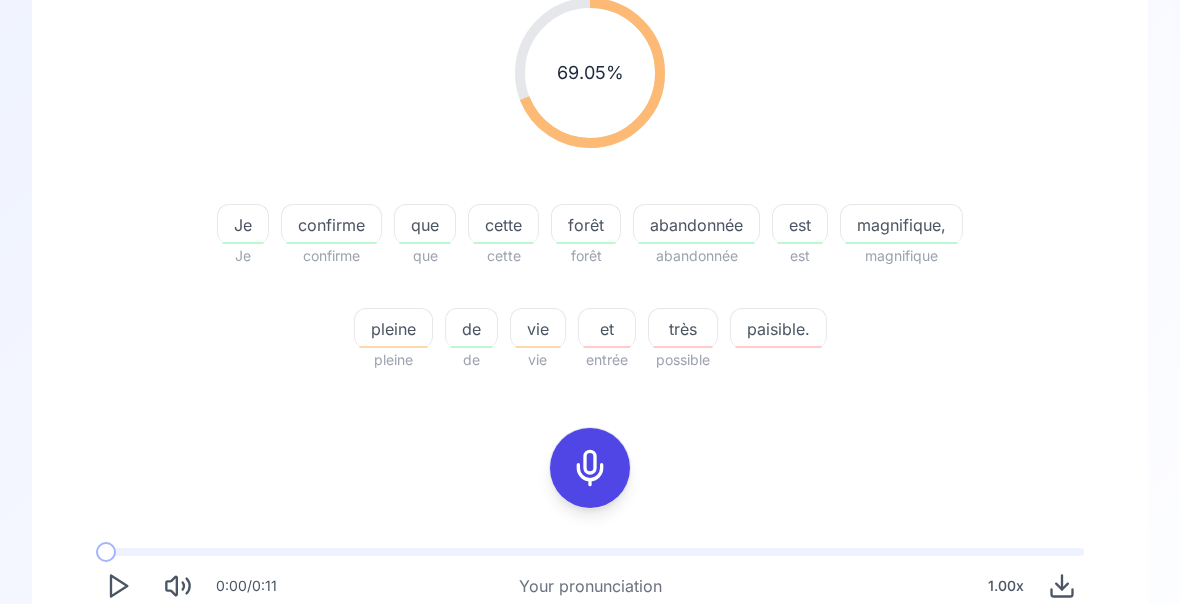 scroll, scrollTop: 372, scrollLeft: 0, axis: vertical 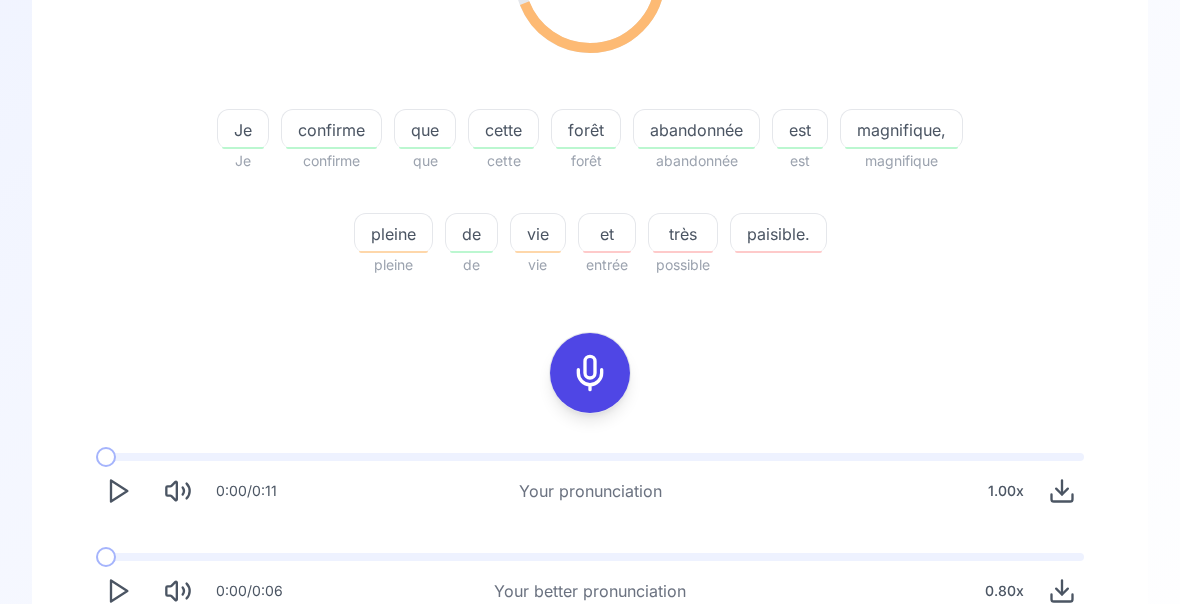 click on "Try another sentence" at bounding box center [604, 670] 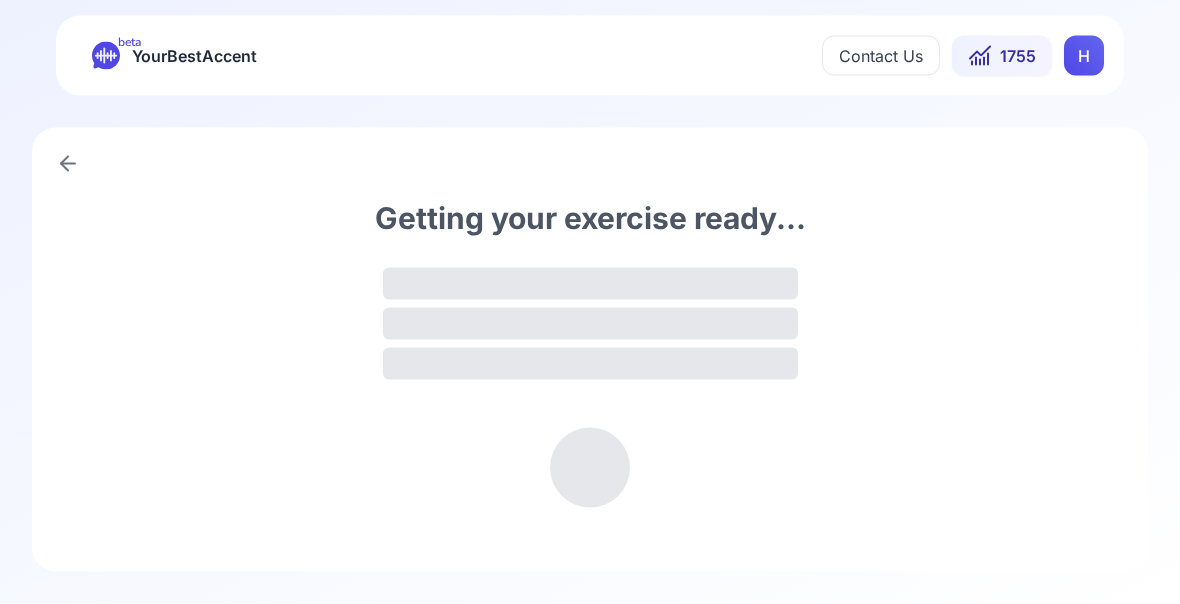 scroll, scrollTop: 0, scrollLeft: 0, axis: both 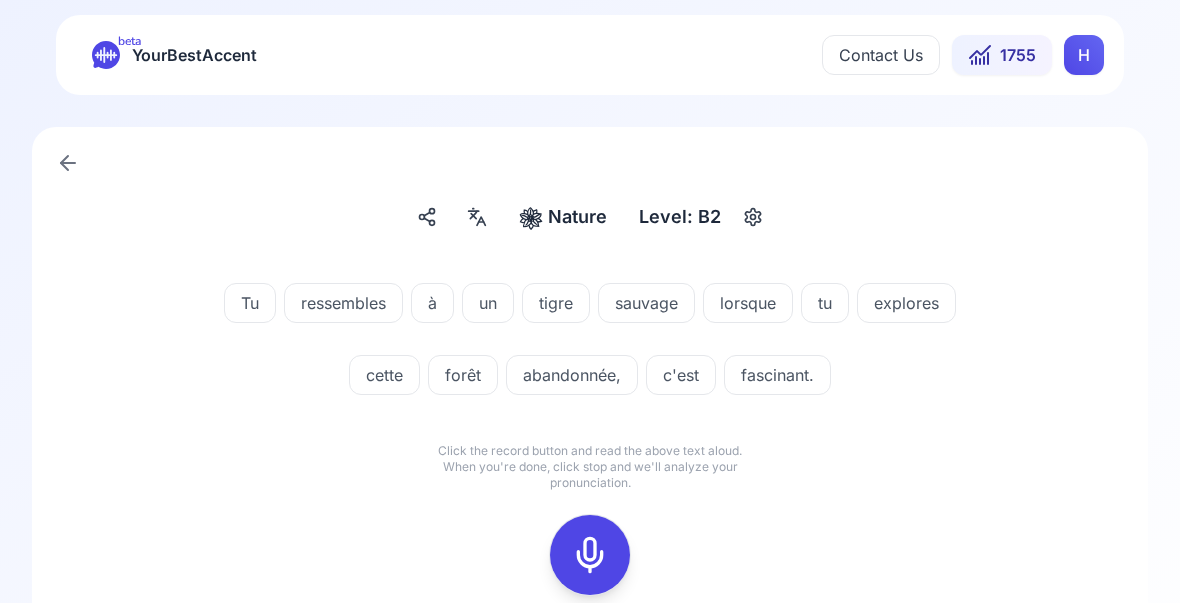 click 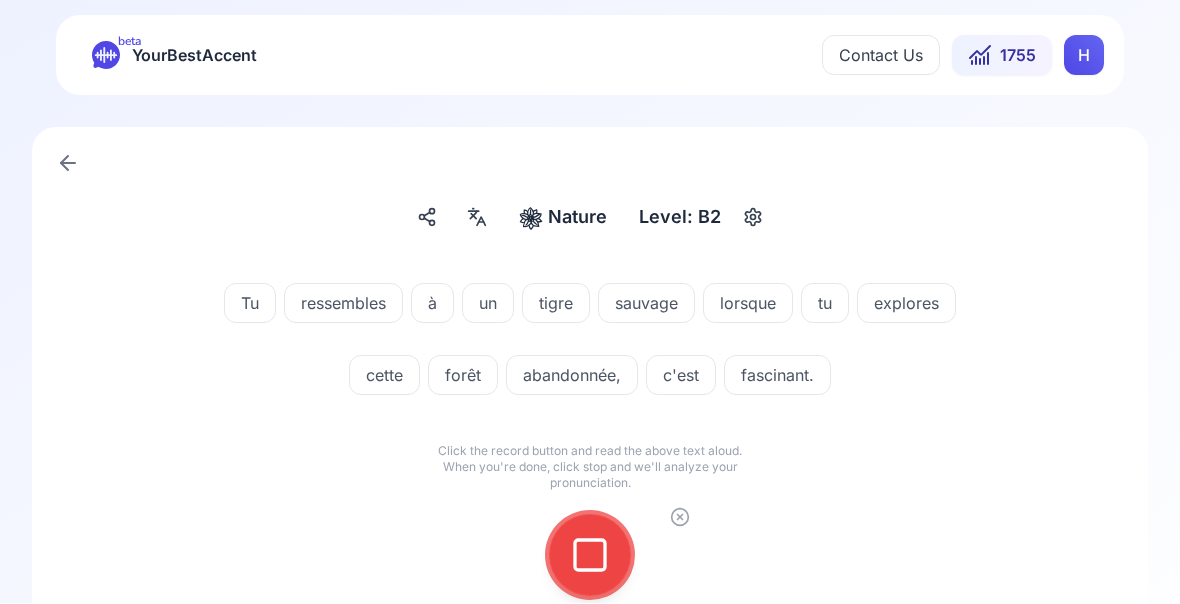 click 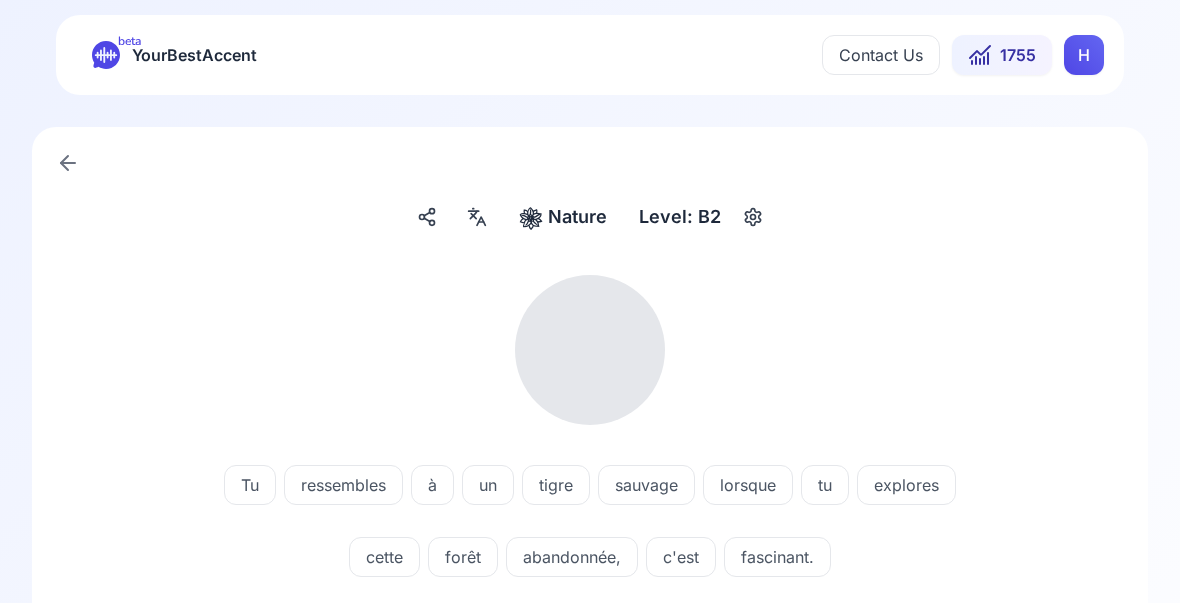 scroll, scrollTop: 1, scrollLeft: 0, axis: vertical 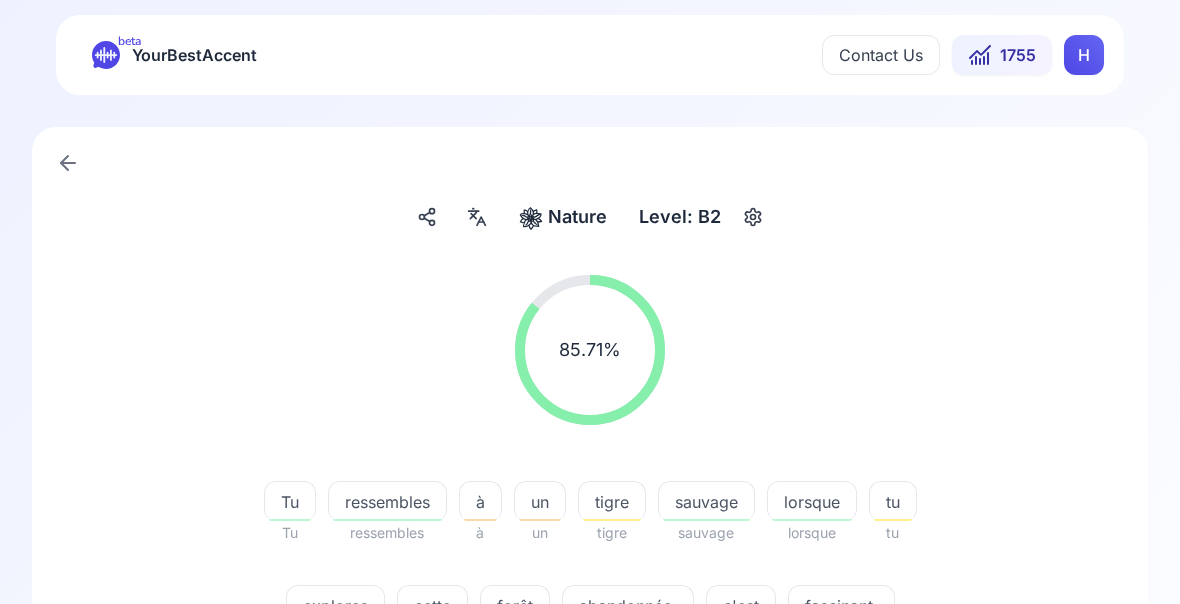 click on "lorsque" at bounding box center (812, 502) 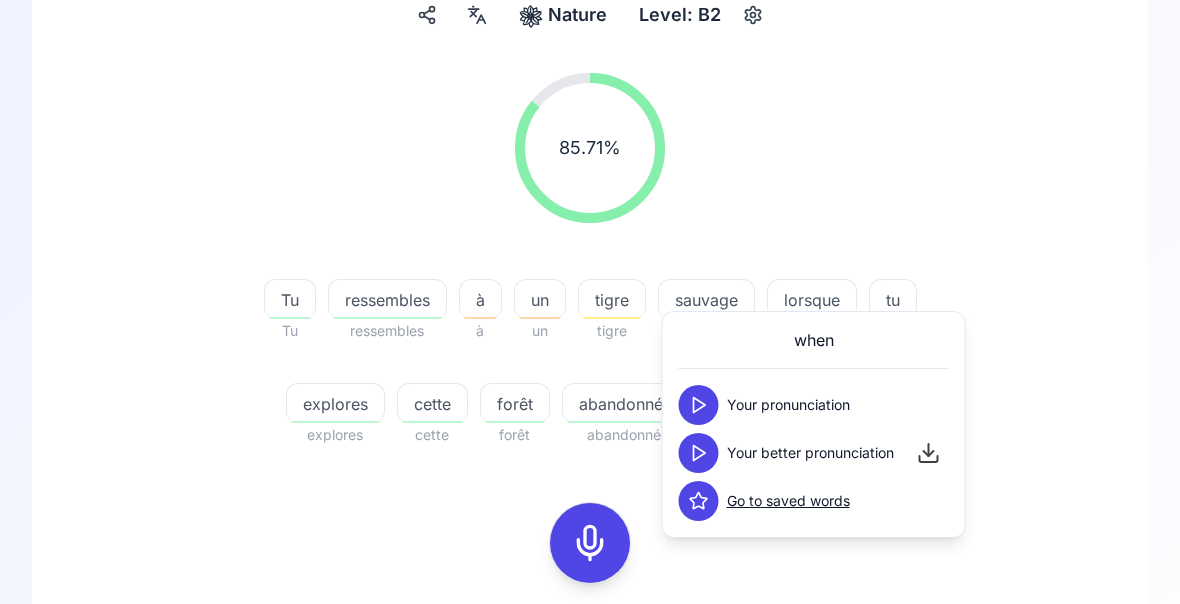 scroll, scrollTop: 215, scrollLeft: 0, axis: vertical 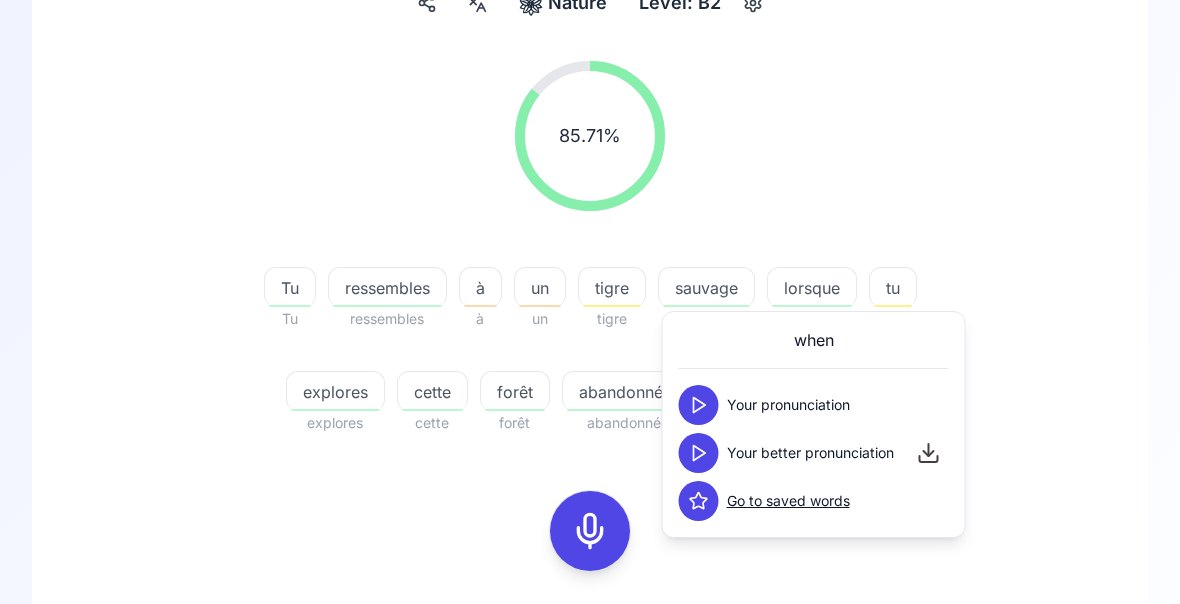click on "85.71 % 85.71 % Tu Tu ressembles ressembles à à un un tigre tigre sauvage sauvage lorsque lorsque tu tu explores explores cette cette forêt forêt abandonnée, abandonnée c'est c'est fascinant. fascinant 0:00  /  0:10 Your pronunciation 1.00 x 0:00  /  0:06 Your better pronunciation 0.80 x" at bounding box center [590, 416] 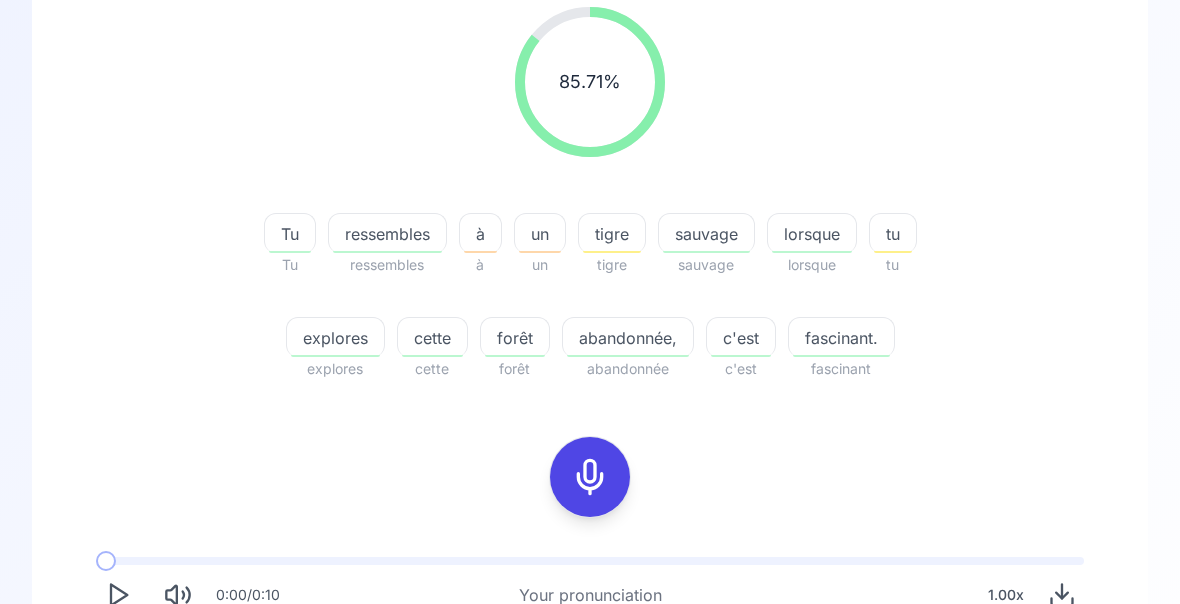 click 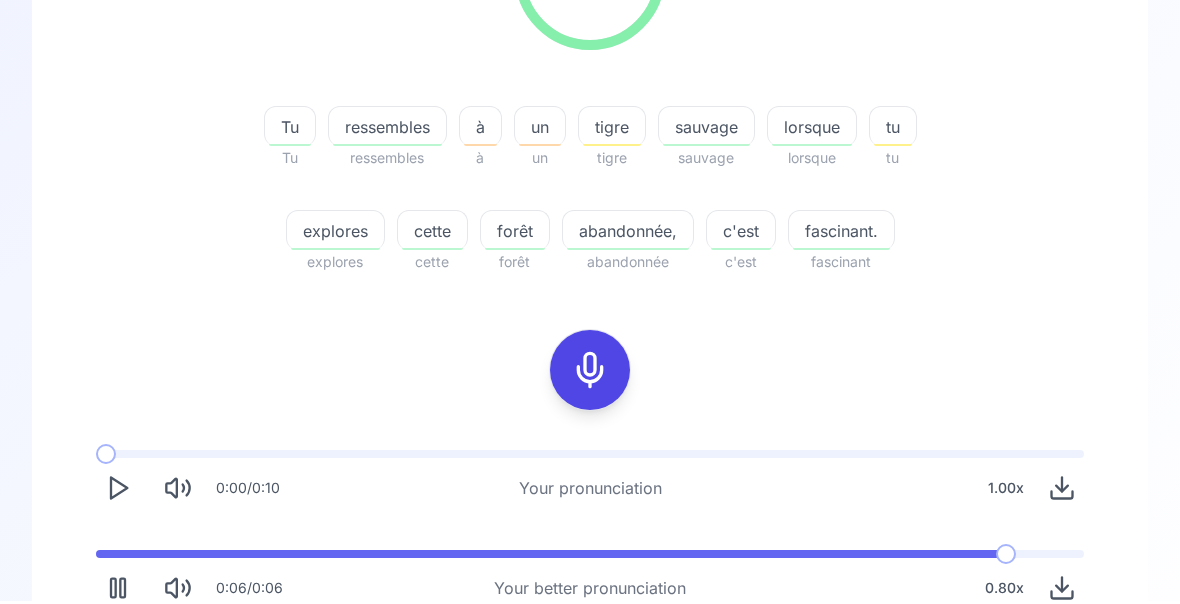 scroll, scrollTop: 372, scrollLeft: 0, axis: vertical 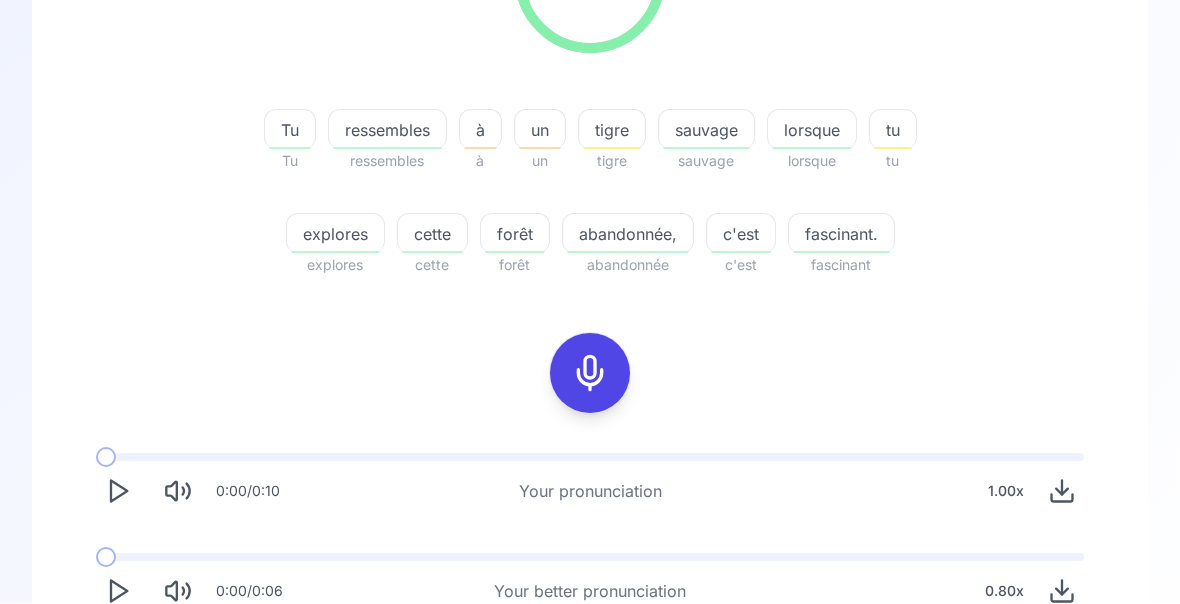 click on "Try another sentence" at bounding box center [590, 670] 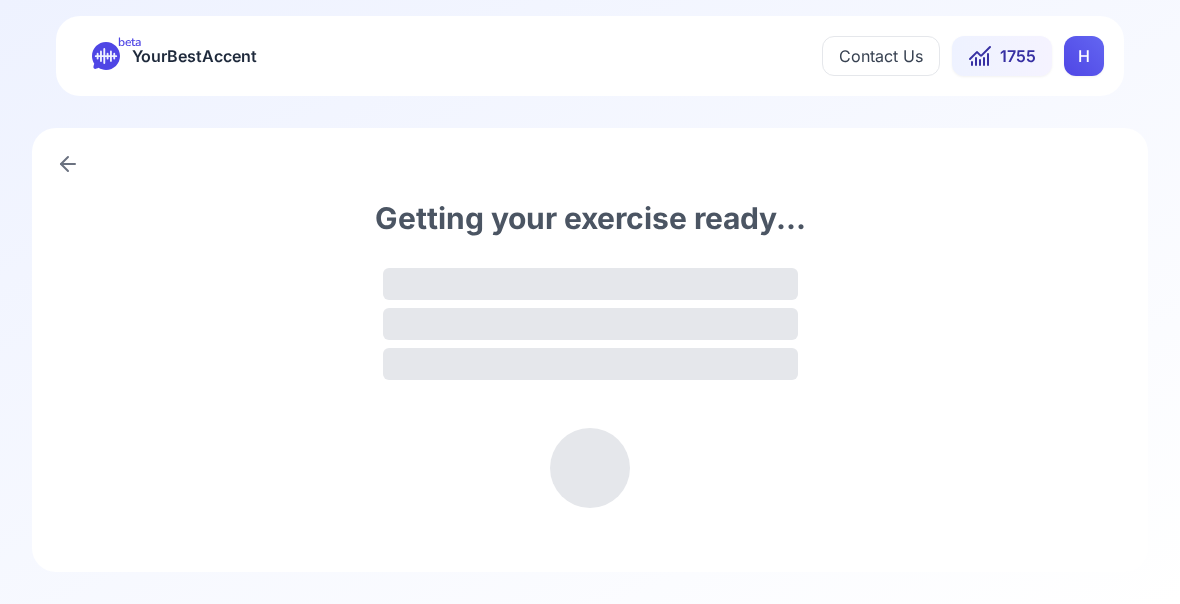 scroll, scrollTop: 0, scrollLeft: 0, axis: both 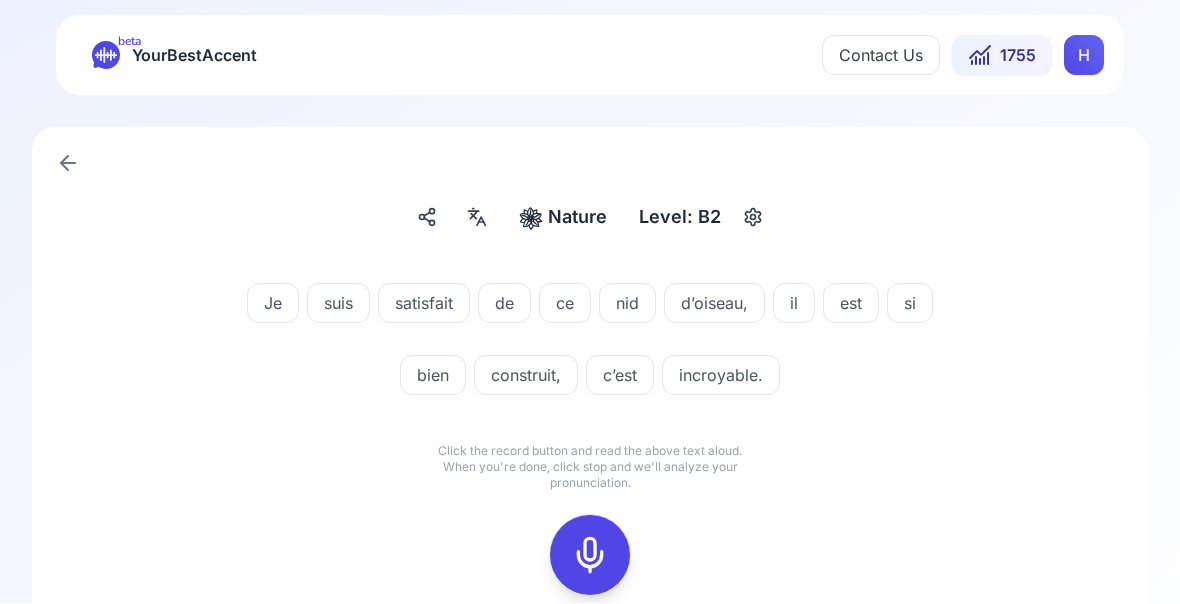 click 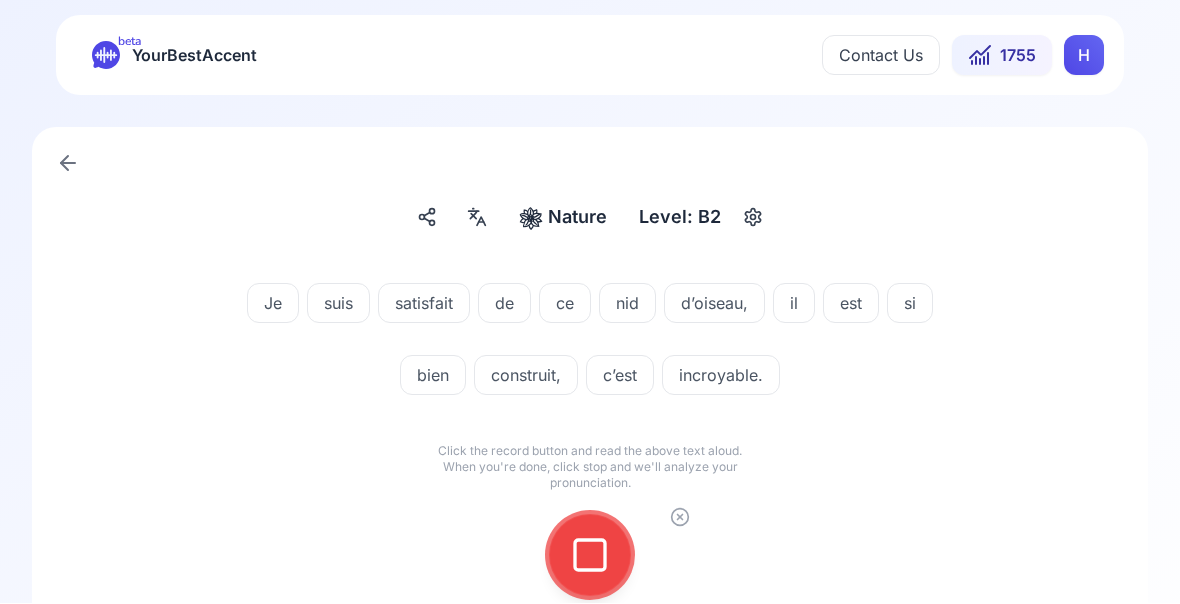 click 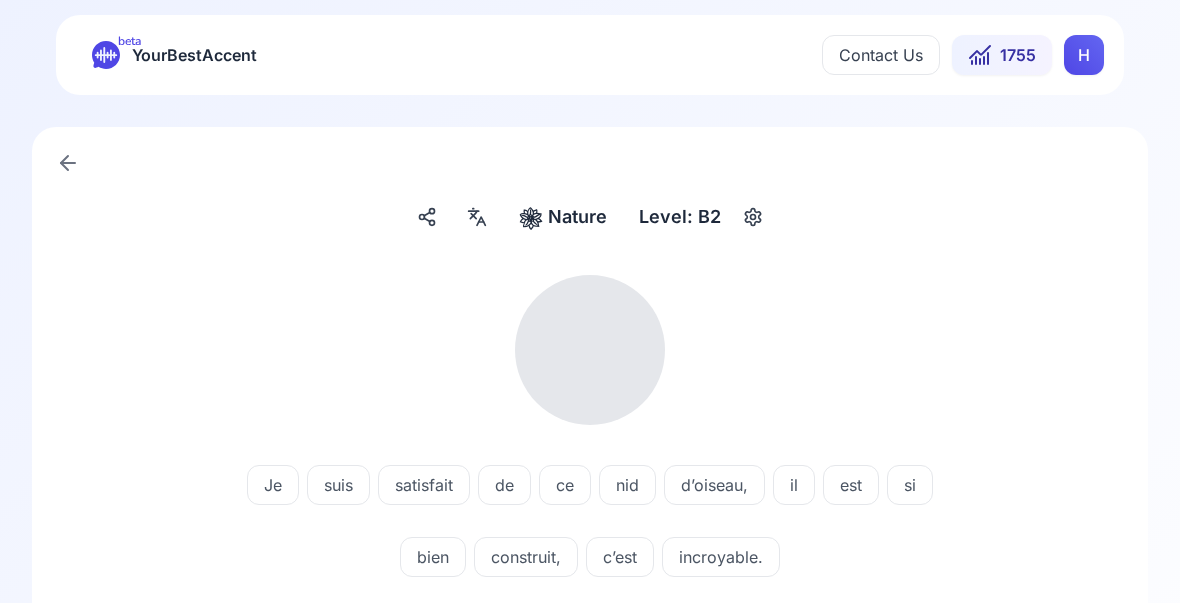 scroll, scrollTop: 1, scrollLeft: 0, axis: vertical 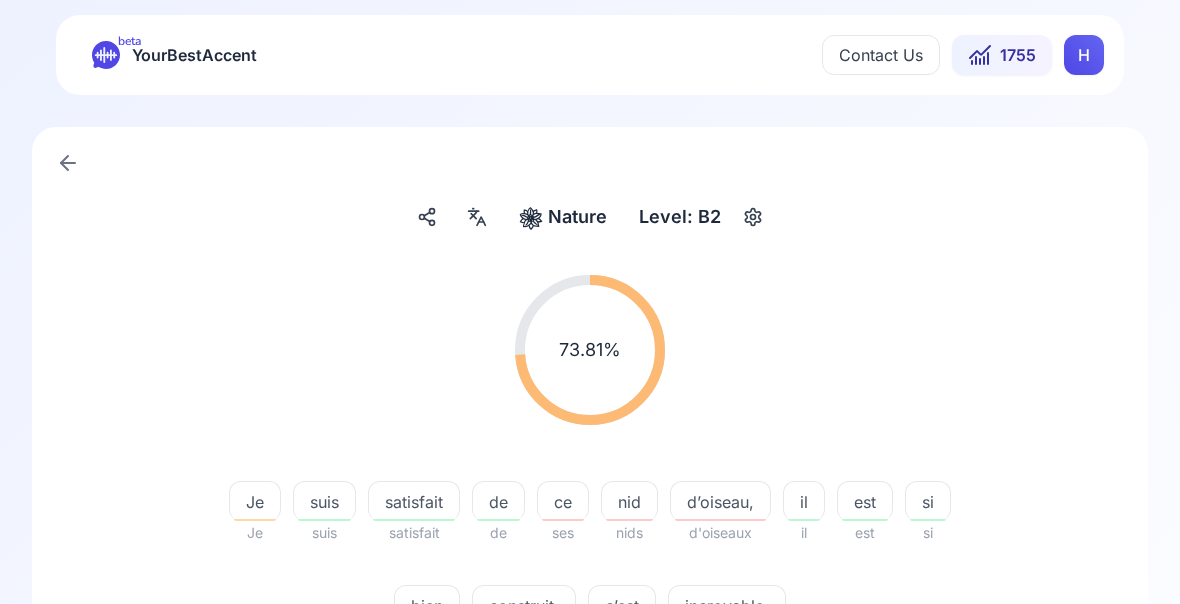 click on "construit," at bounding box center [524, 606] 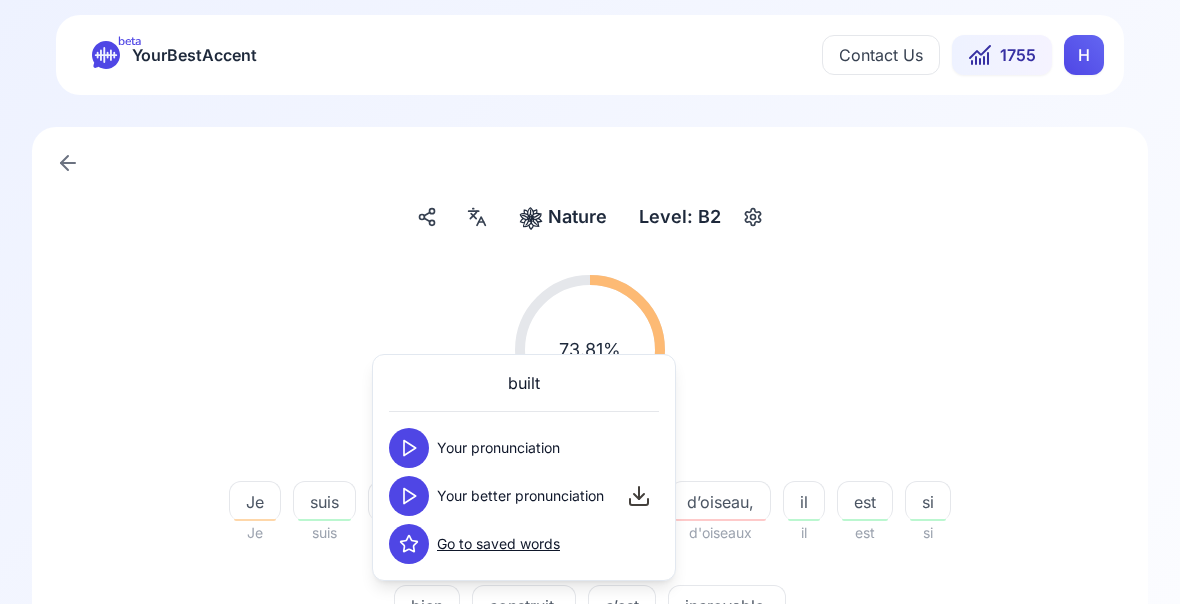 click 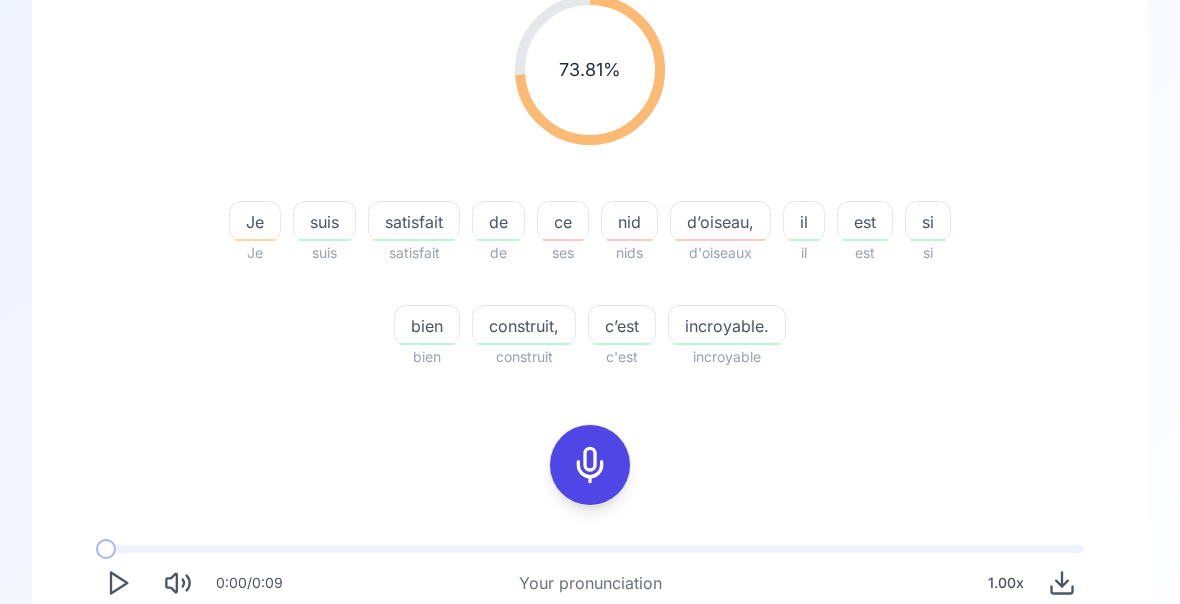 click 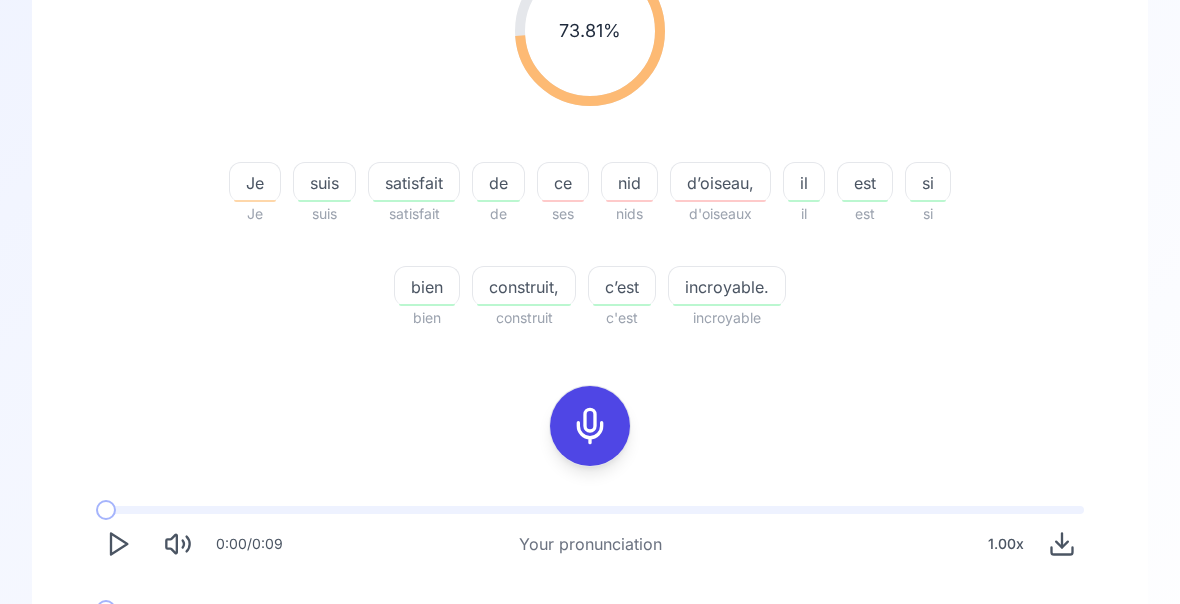 scroll, scrollTop: 372, scrollLeft: 0, axis: vertical 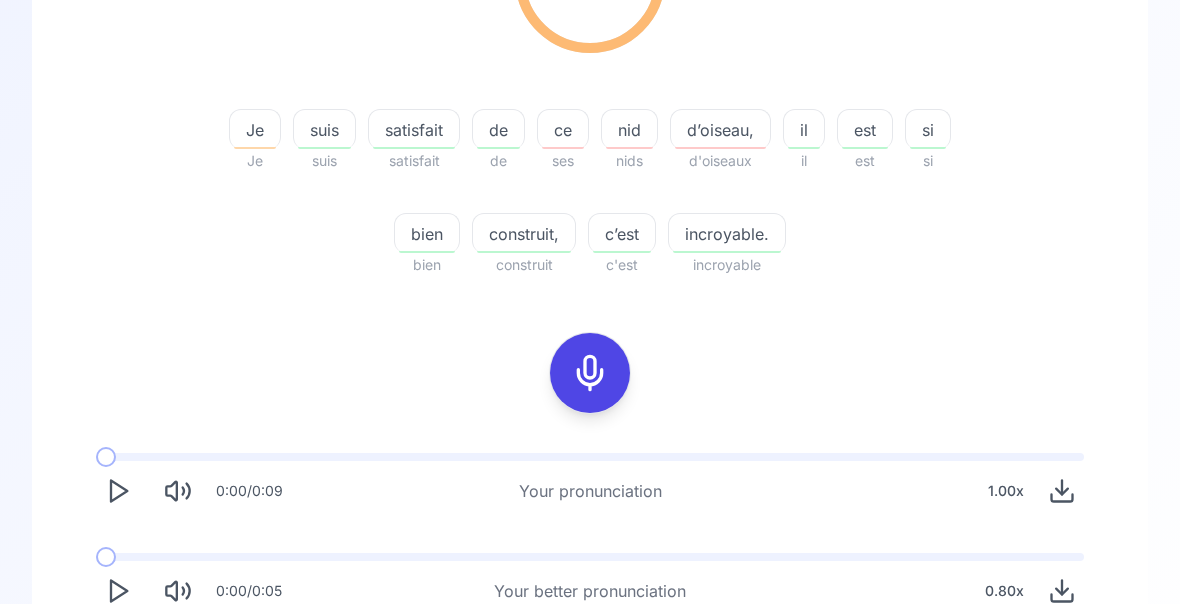 click on "Try another sentence" at bounding box center (604, 670) 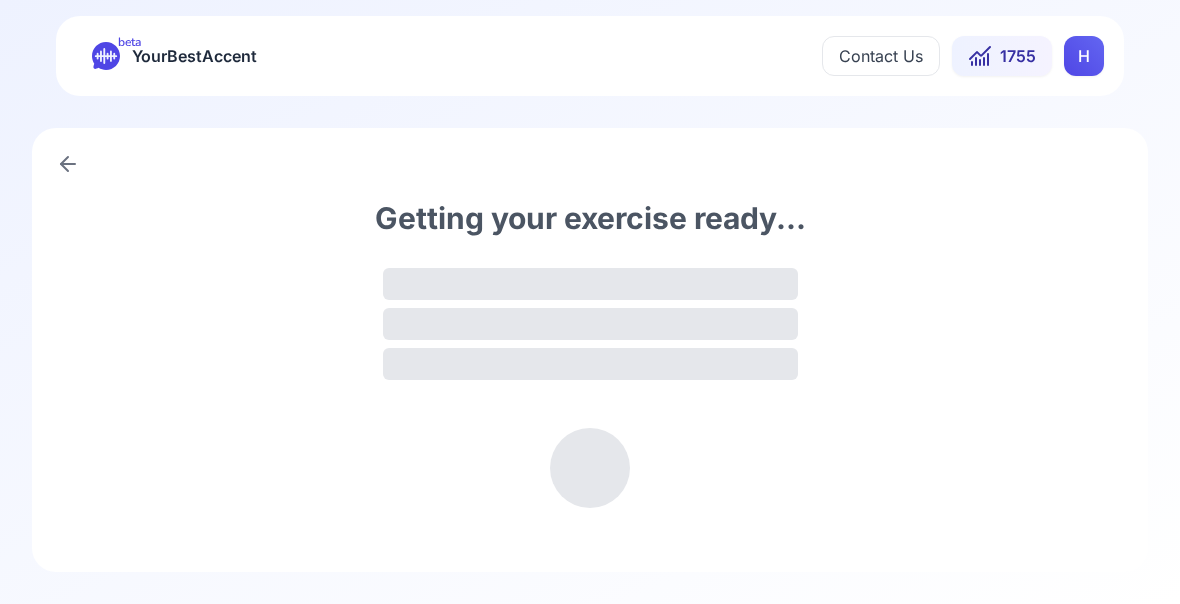 scroll, scrollTop: 0, scrollLeft: 0, axis: both 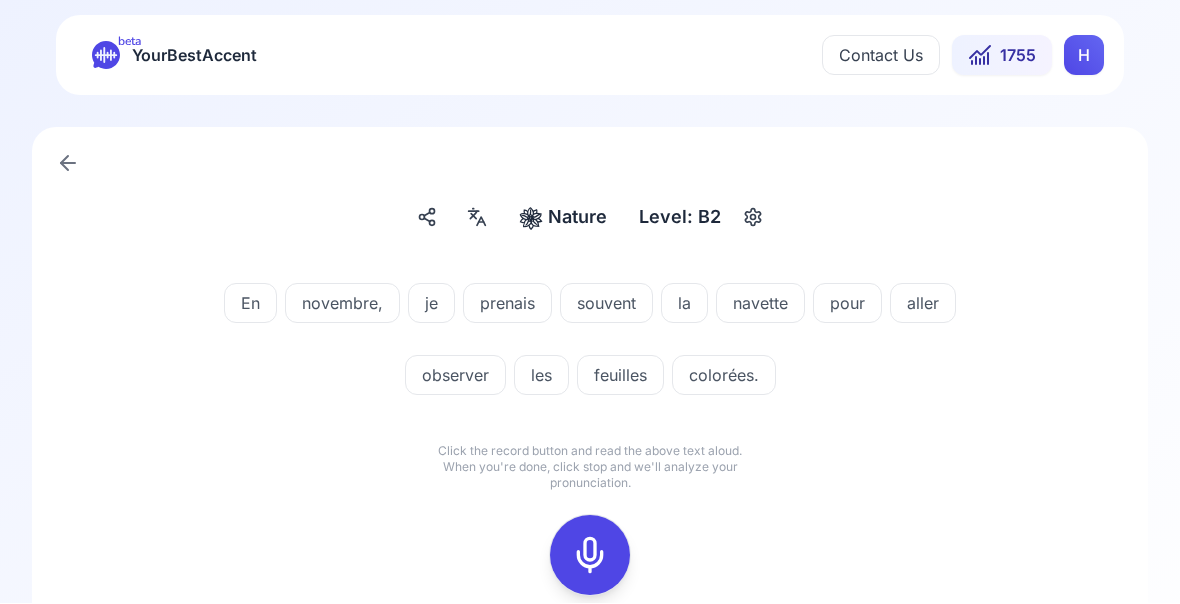 click 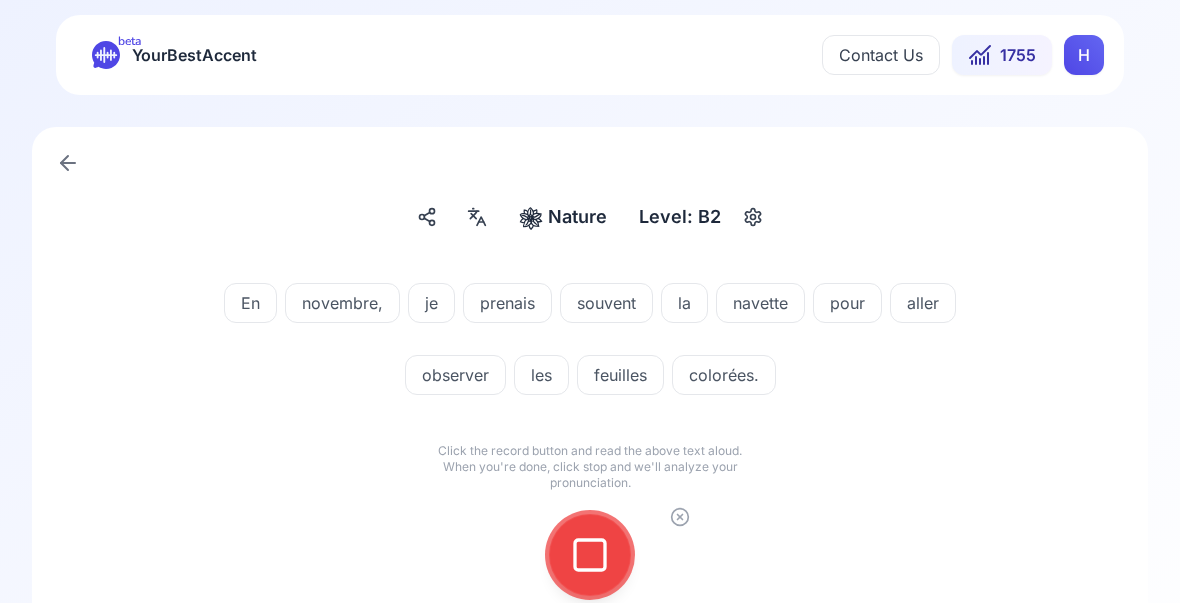 click 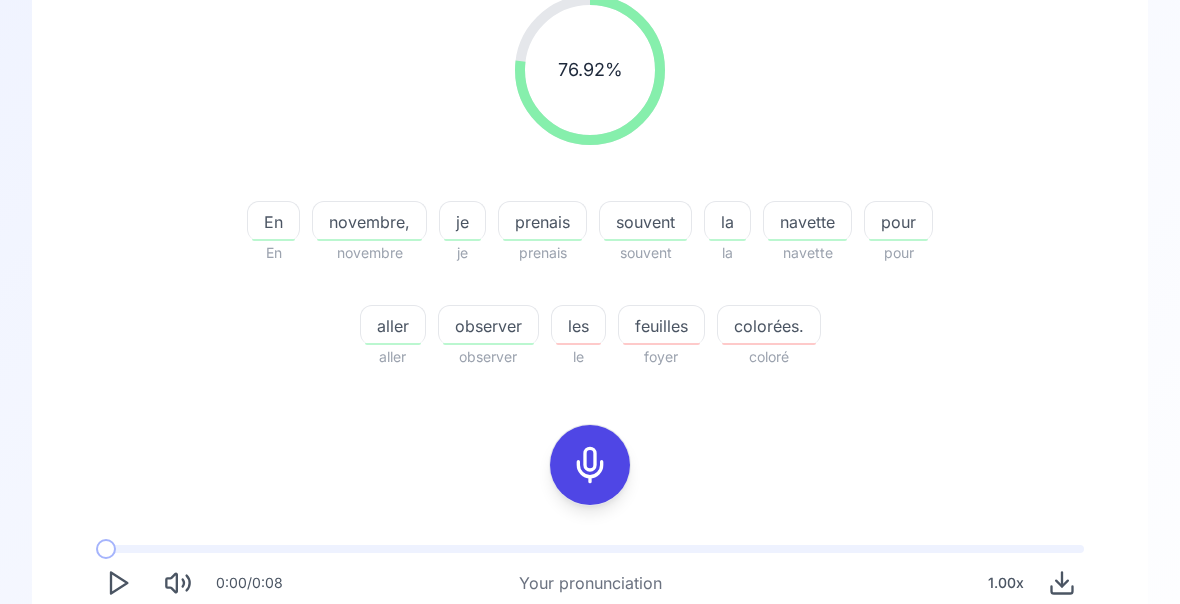 scroll, scrollTop: 282, scrollLeft: 0, axis: vertical 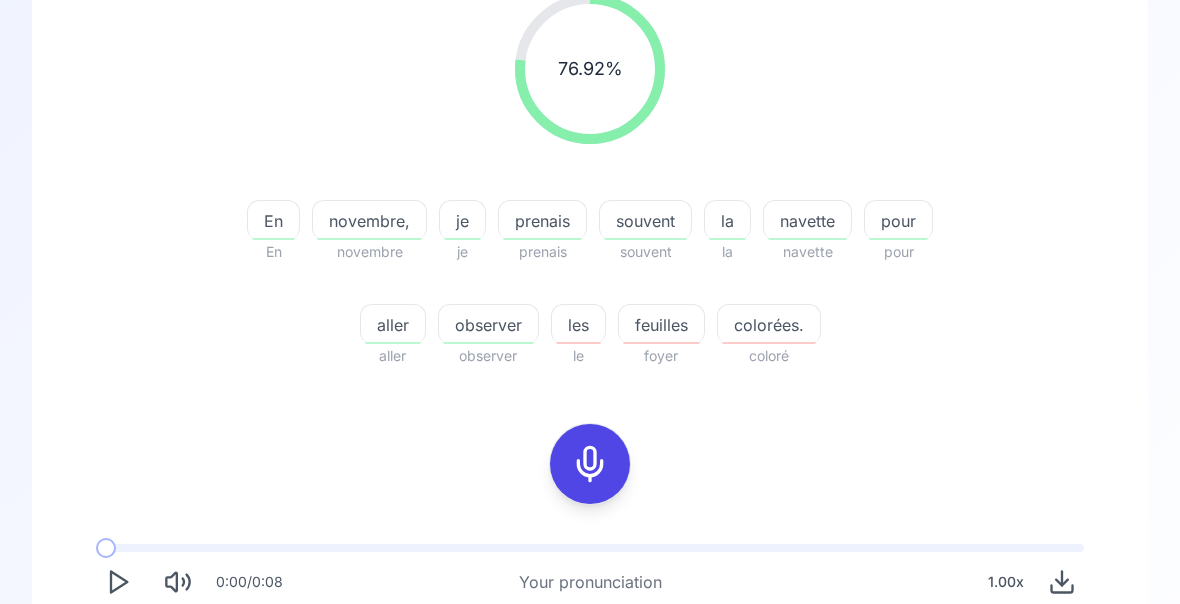 click 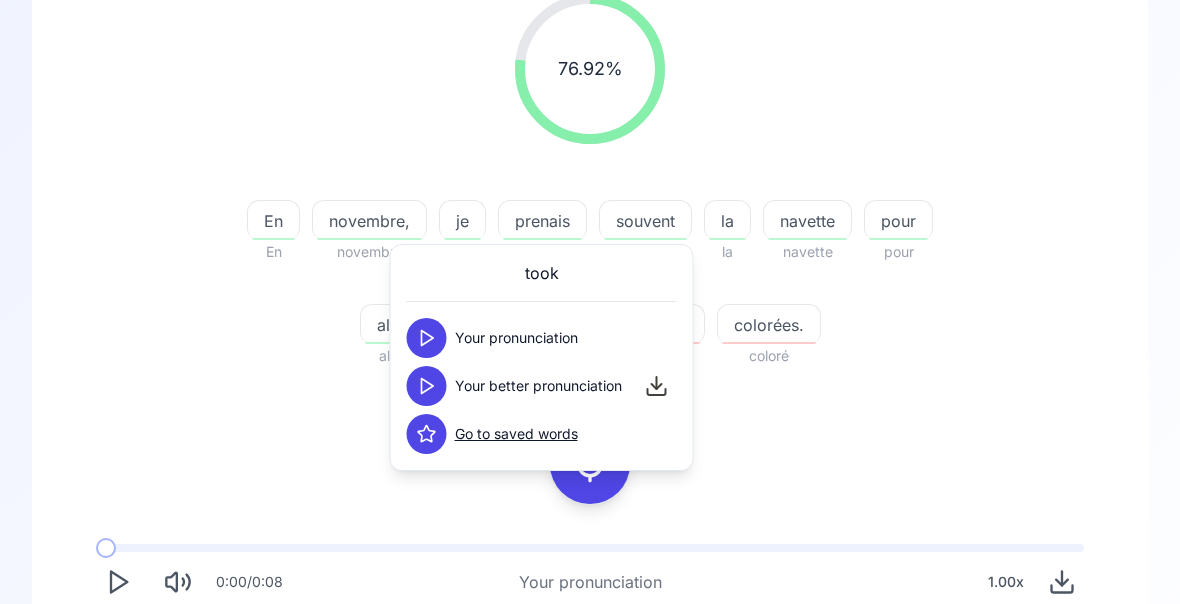 click on "navette" at bounding box center [807, 221] 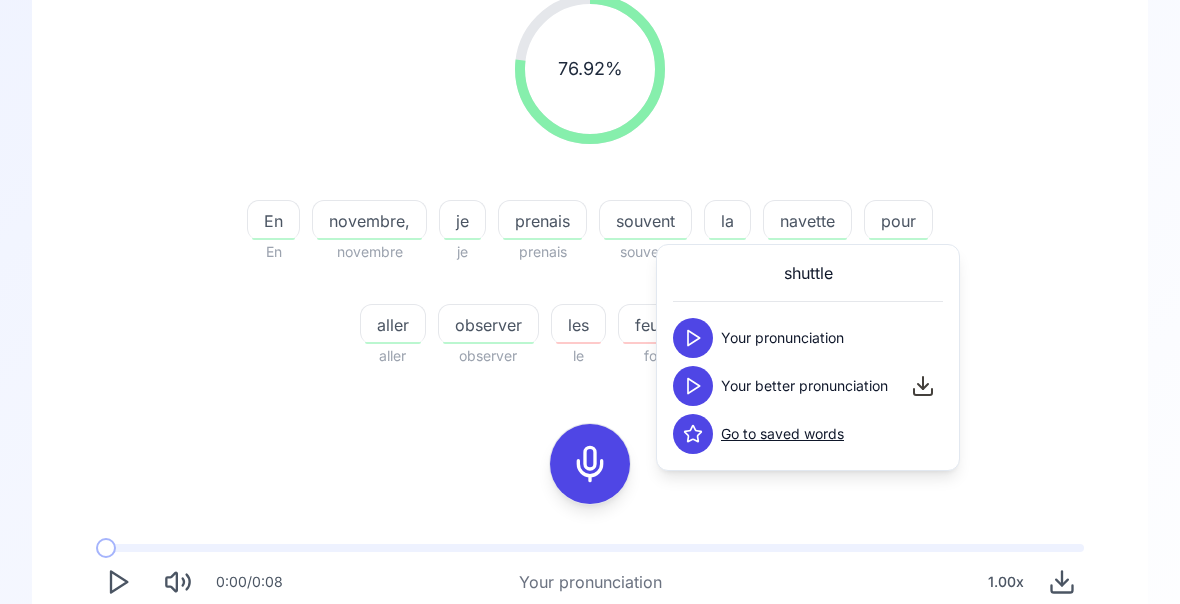 click on "76.92 % 76.92 %" at bounding box center [590, 69] 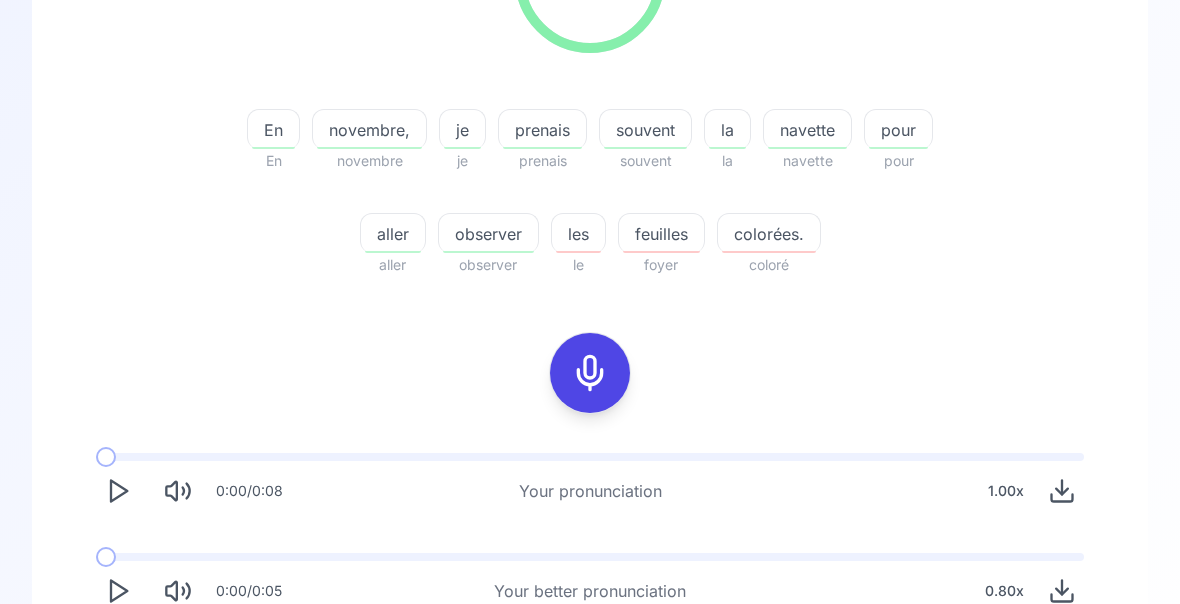 scroll, scrollTop: 372, scrollLeft: 0, axis: vertical 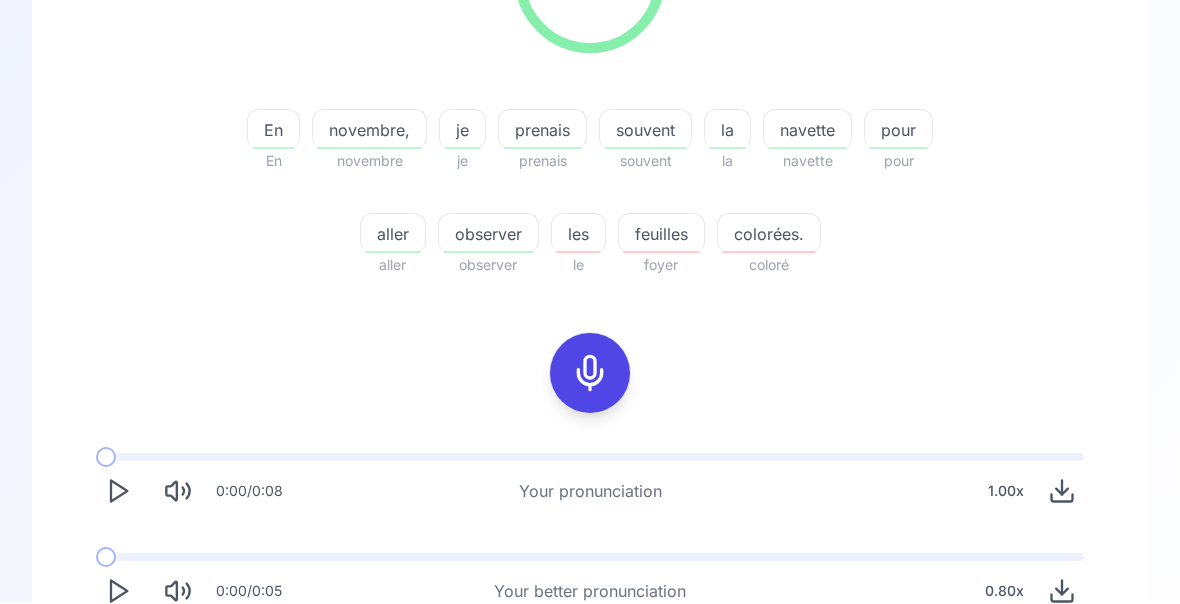 click on "Try another sentence" at bounding box center [604, 670] 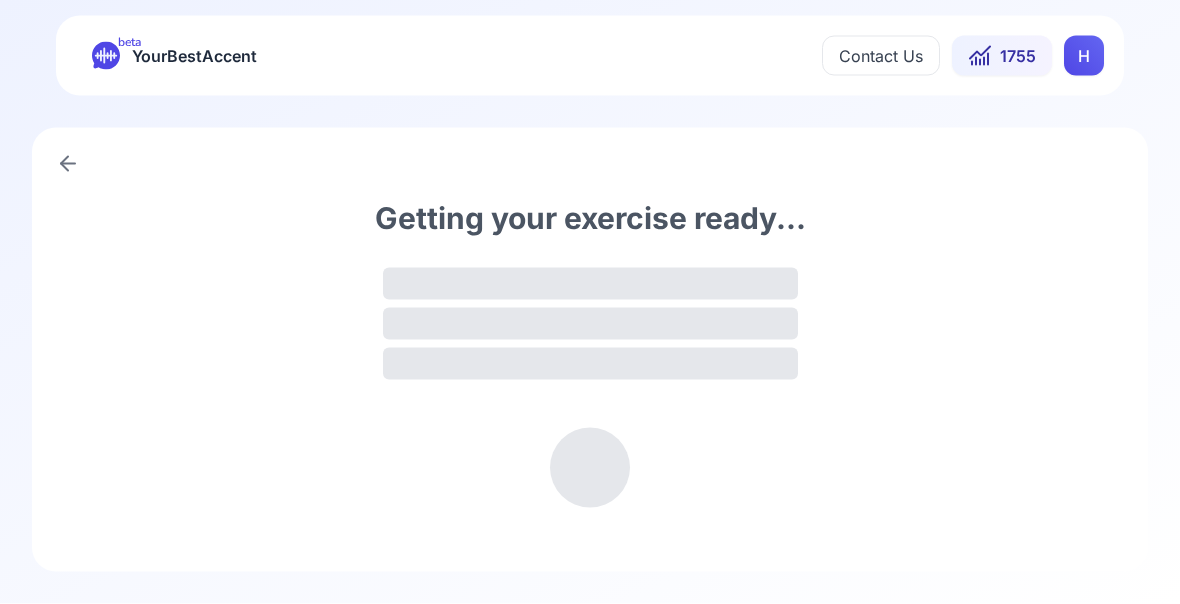 scroll, scrollTop: 0, scrollLeft: 0, axis: both 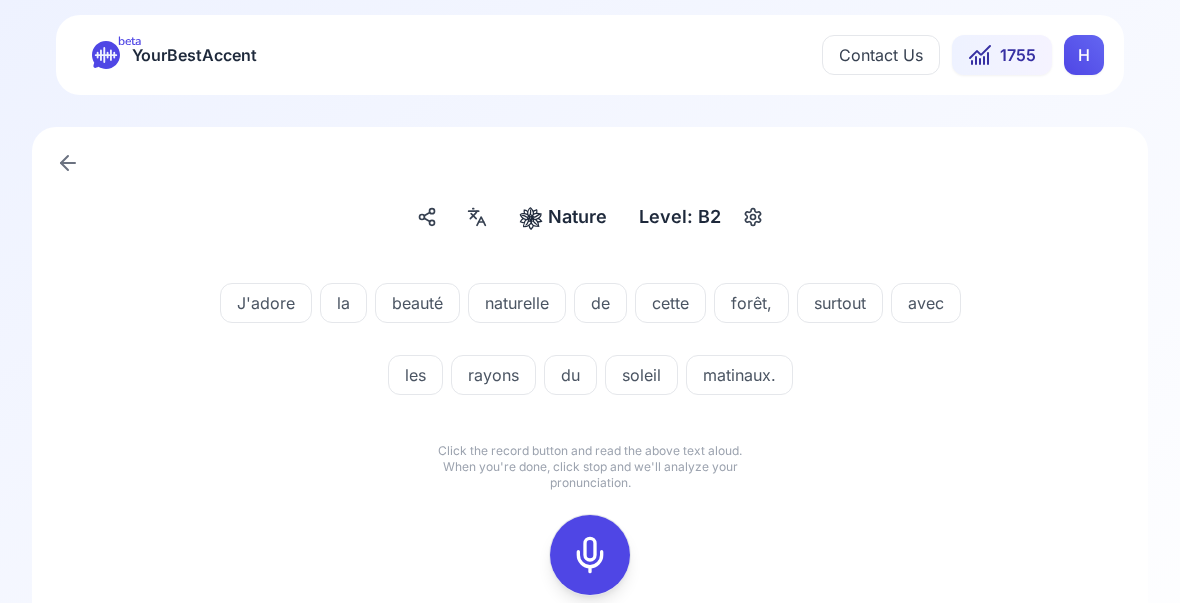 click 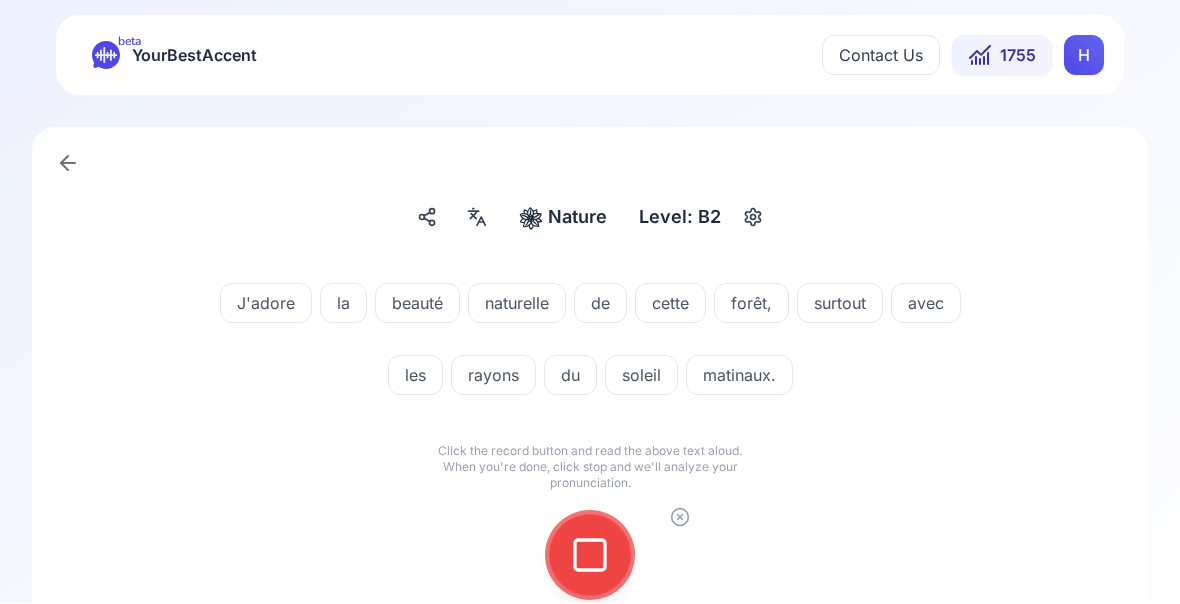 click at bounding box center [590, 556] 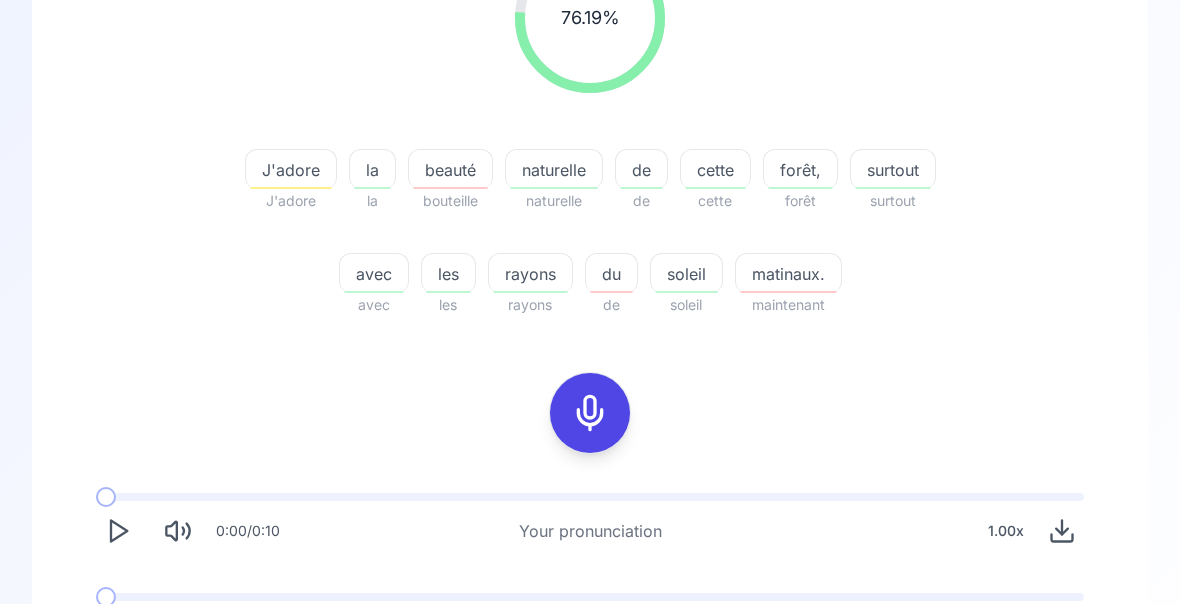 scroll, scrollTop: 334, scrollLeft: 0, axis: vertical 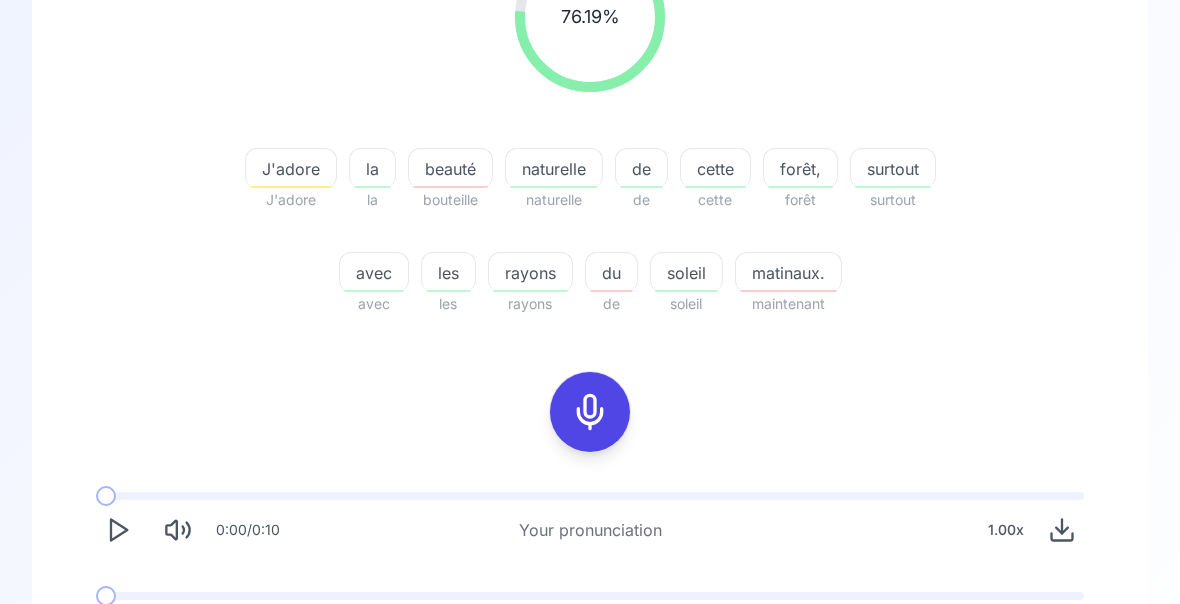 click at bounding box center (118, 630) 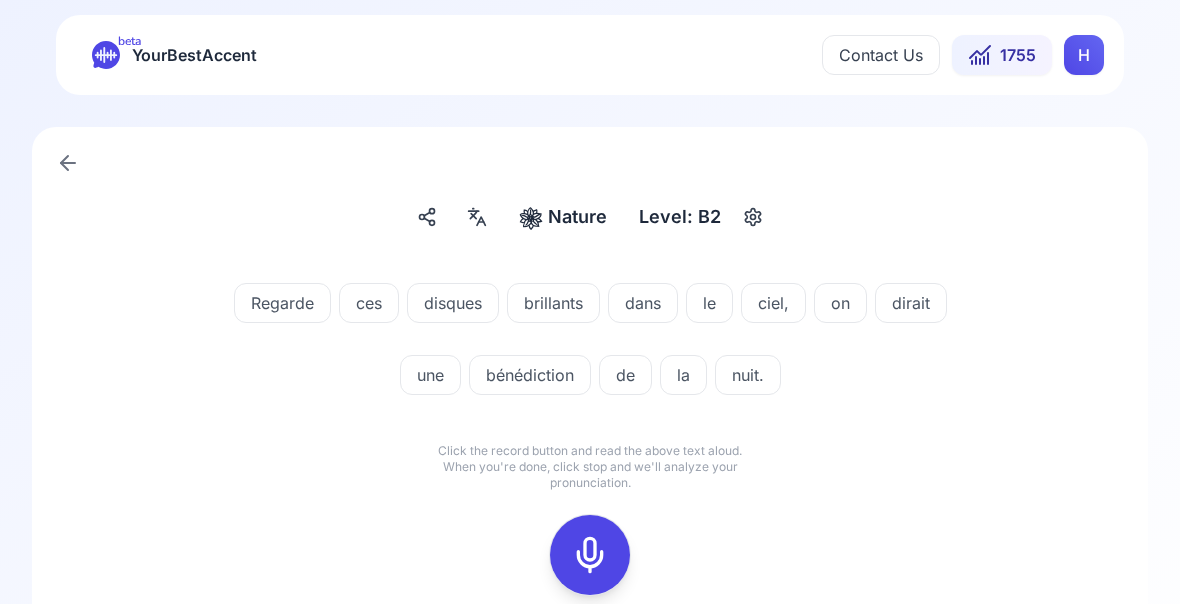 scroll, scrollTop: 0, scrollLeft: 0, axis: both 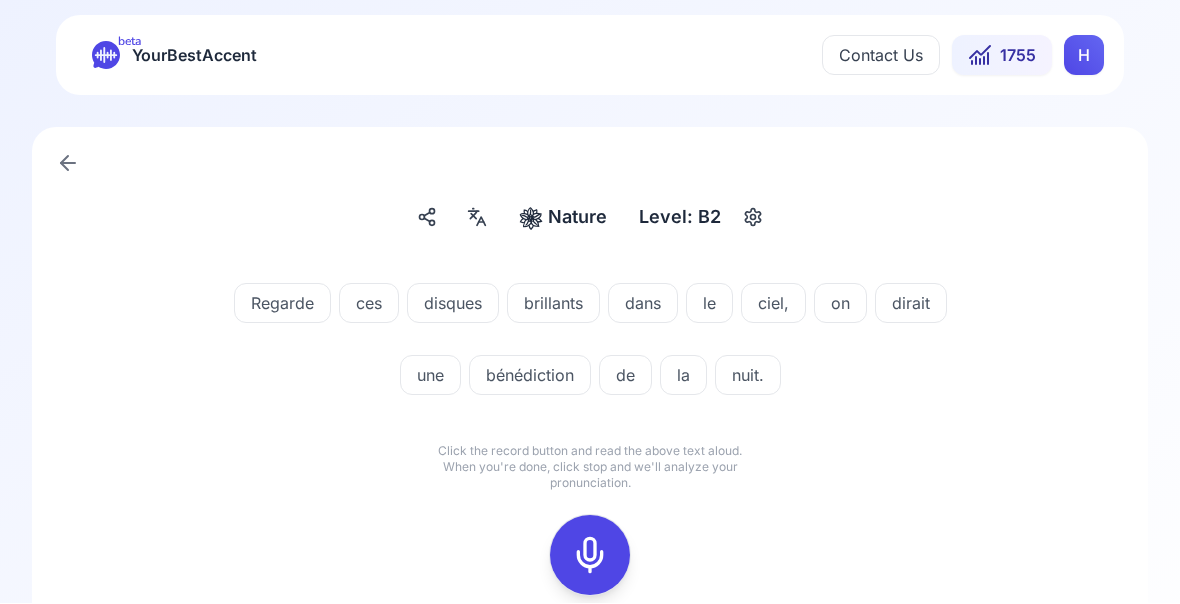 click 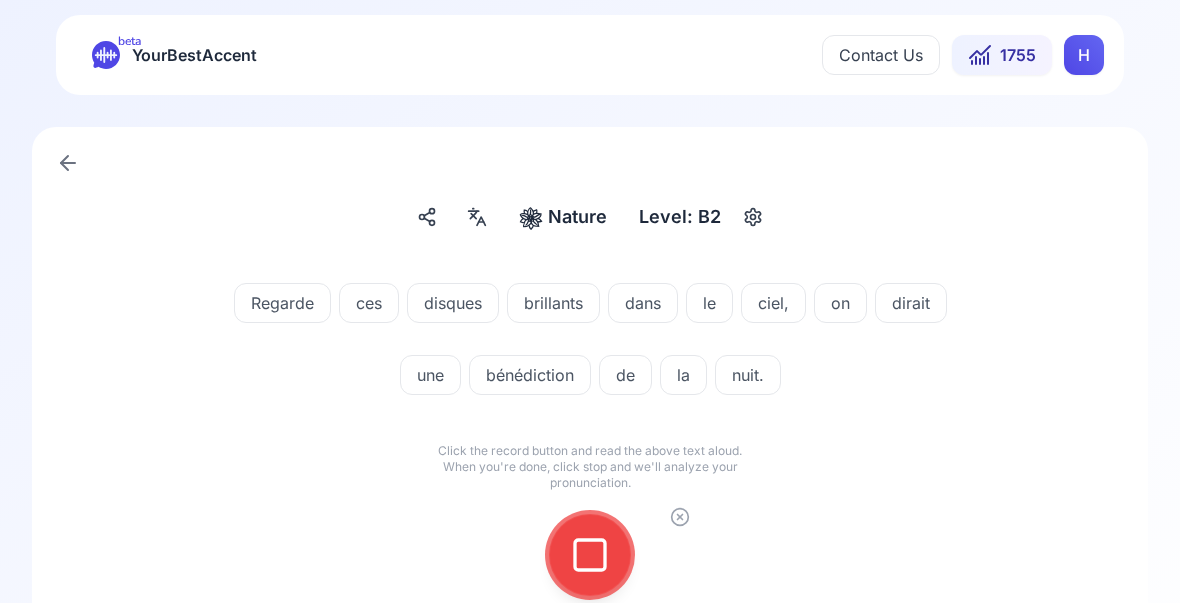 click 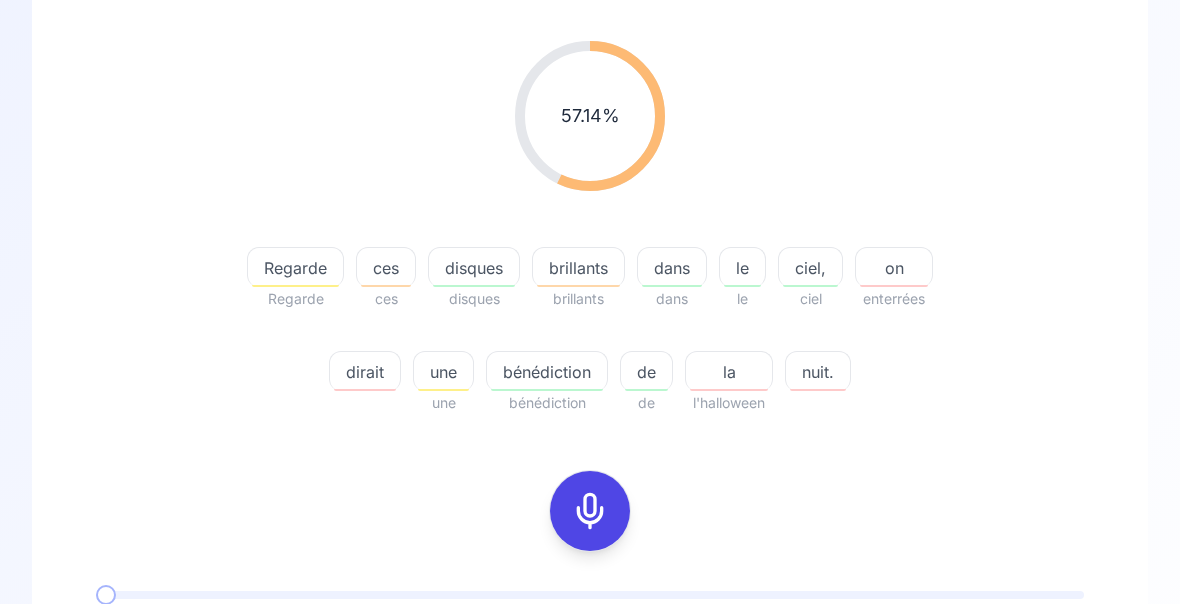 scroll, scrollTop: 236, scrollLeft: 0, axis: vertical 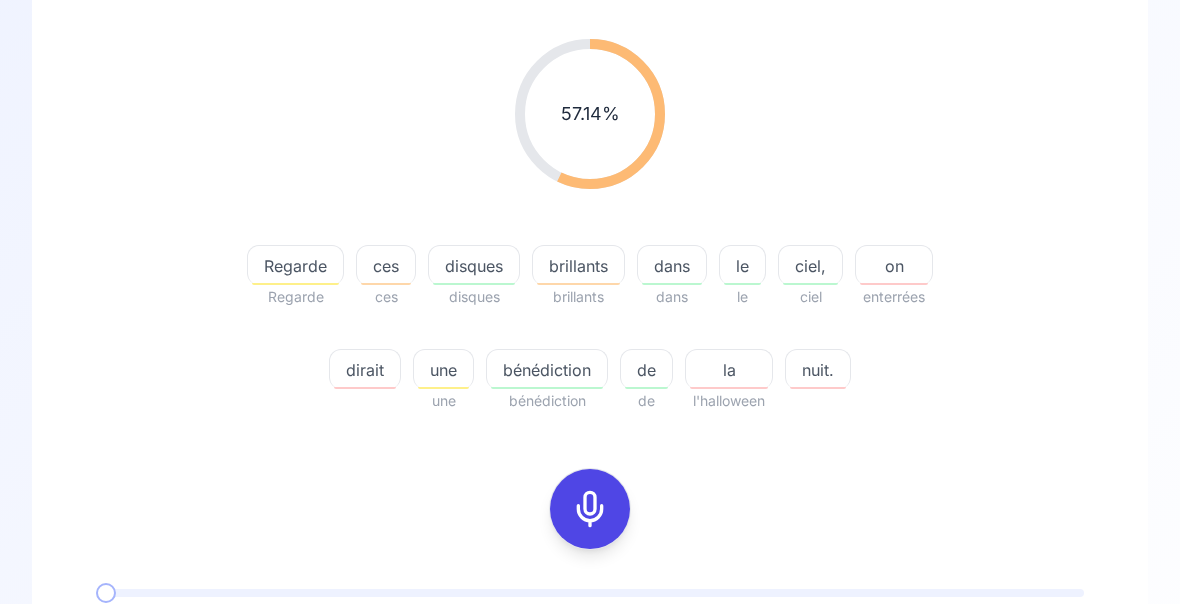 click 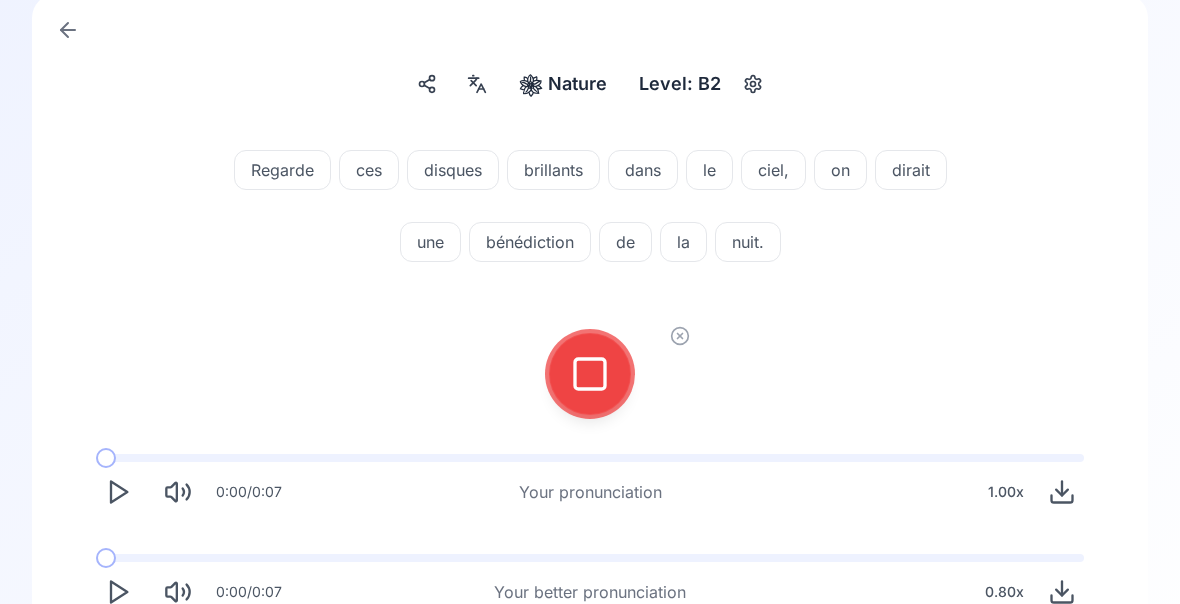 click 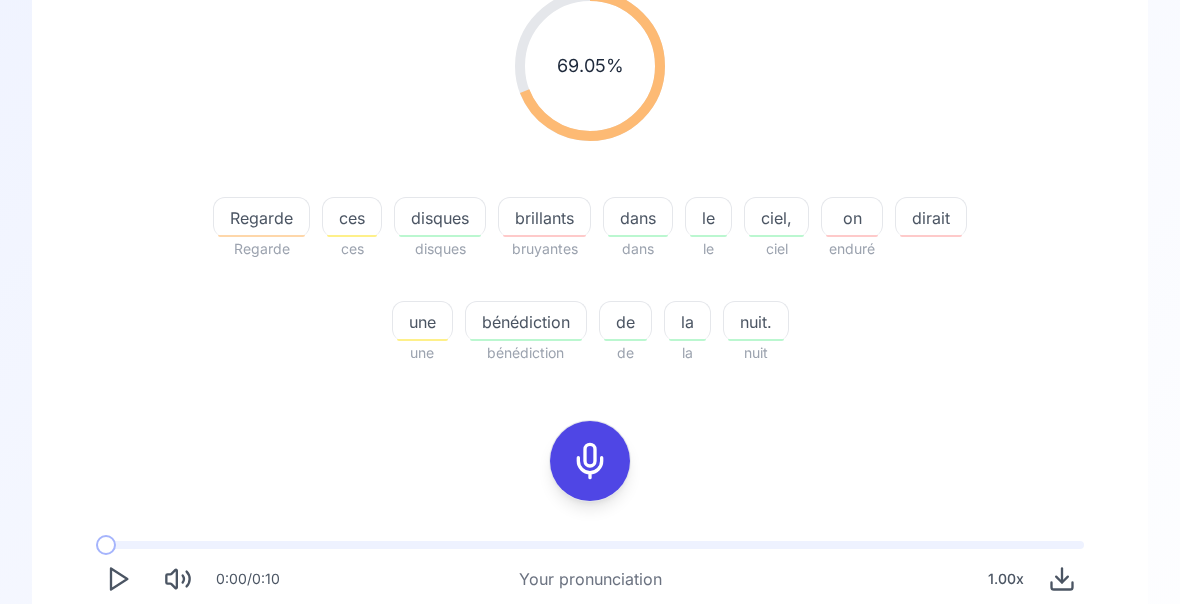 scroll, scrollTop: 286, scrollLeft: 0, axis: vertical 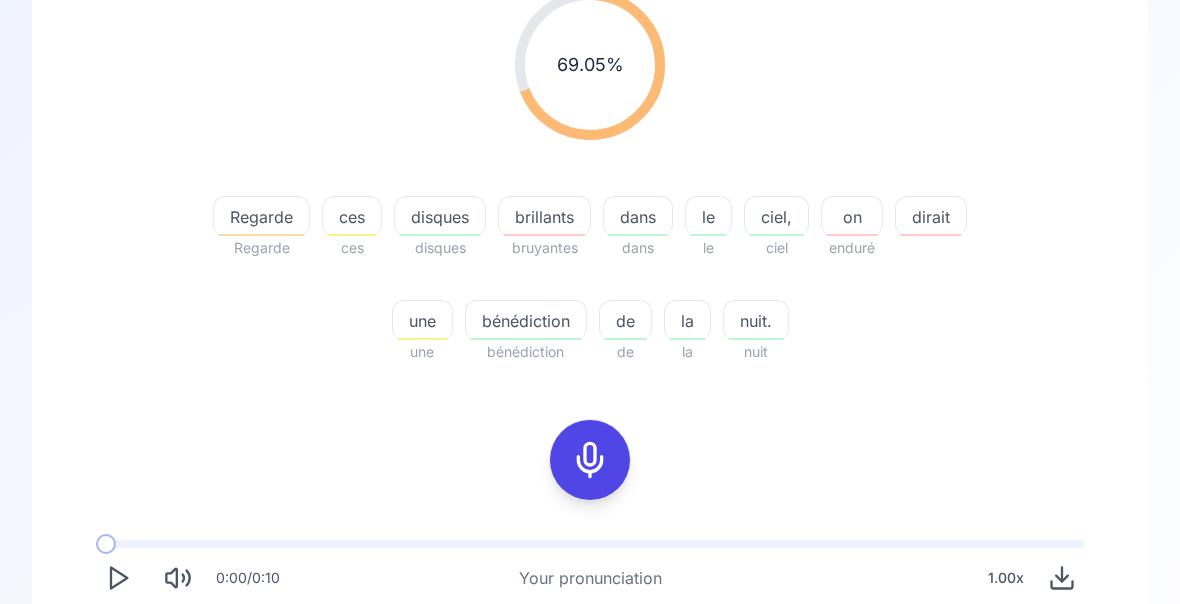 click 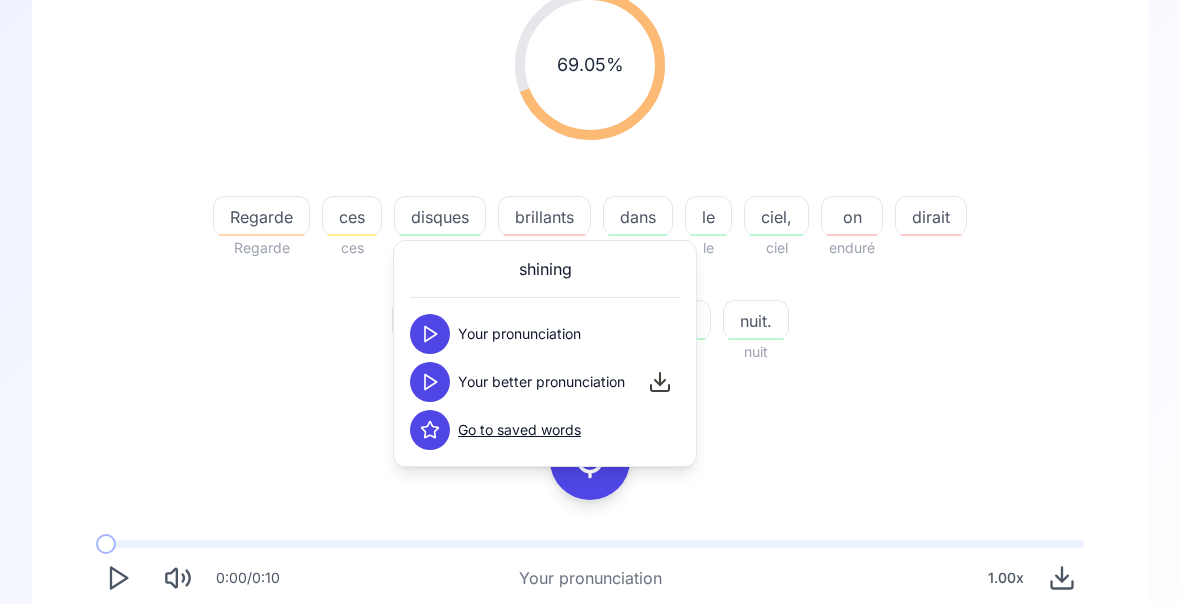 click at bounding box center [430, 382] 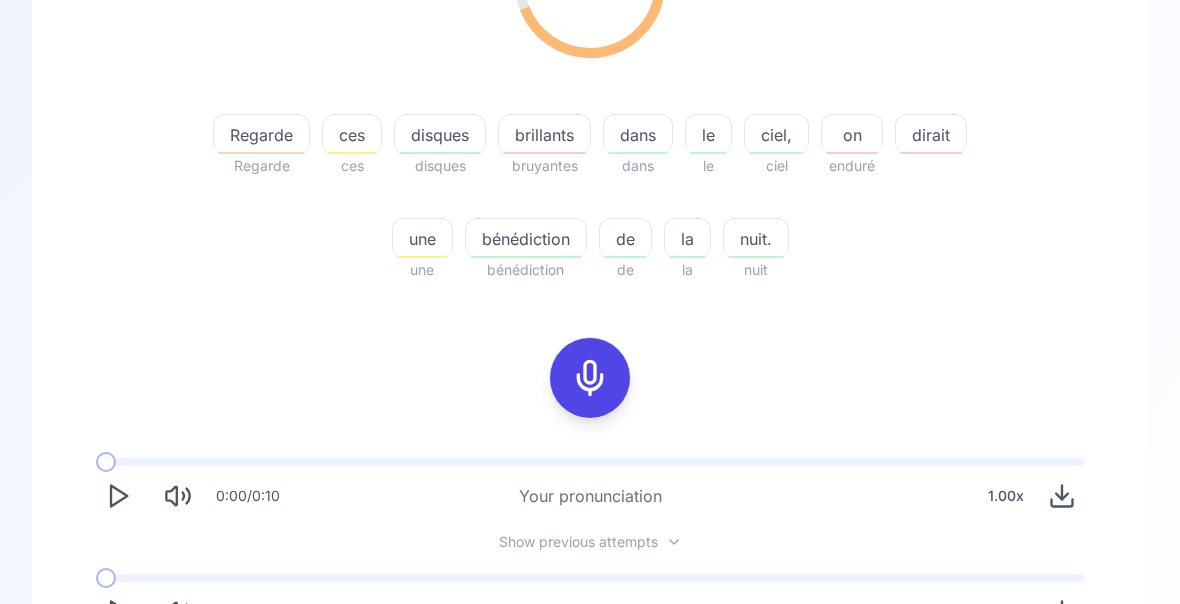 scroll, scrollTop: 388, scrollLeft: 0, axis: vertical 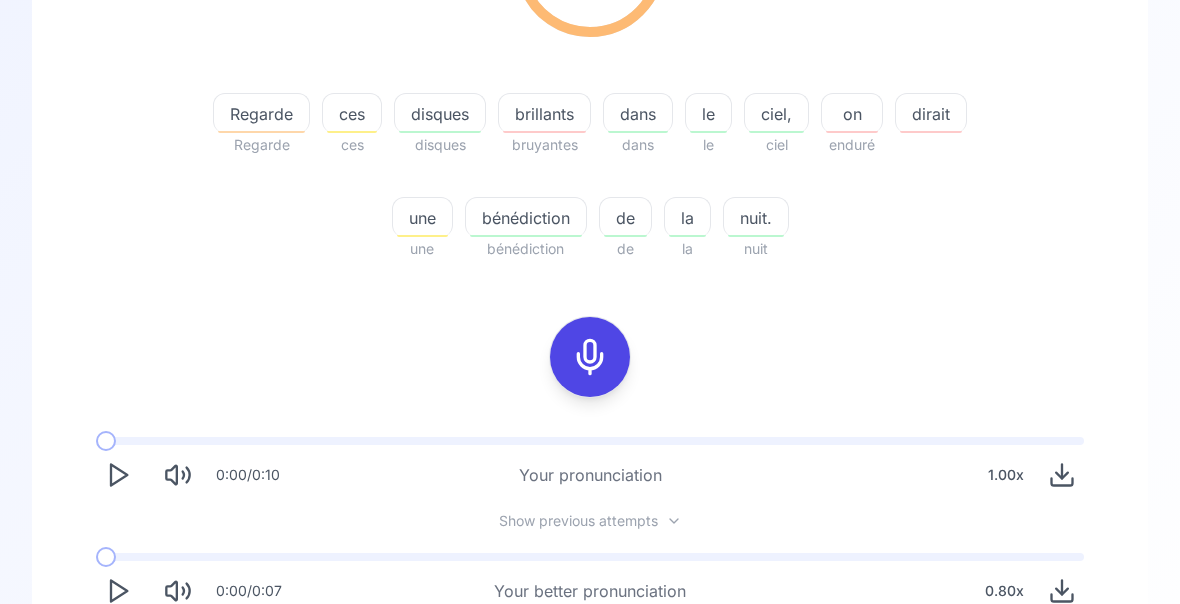 click on "disques" at bounding box center [440, 115] 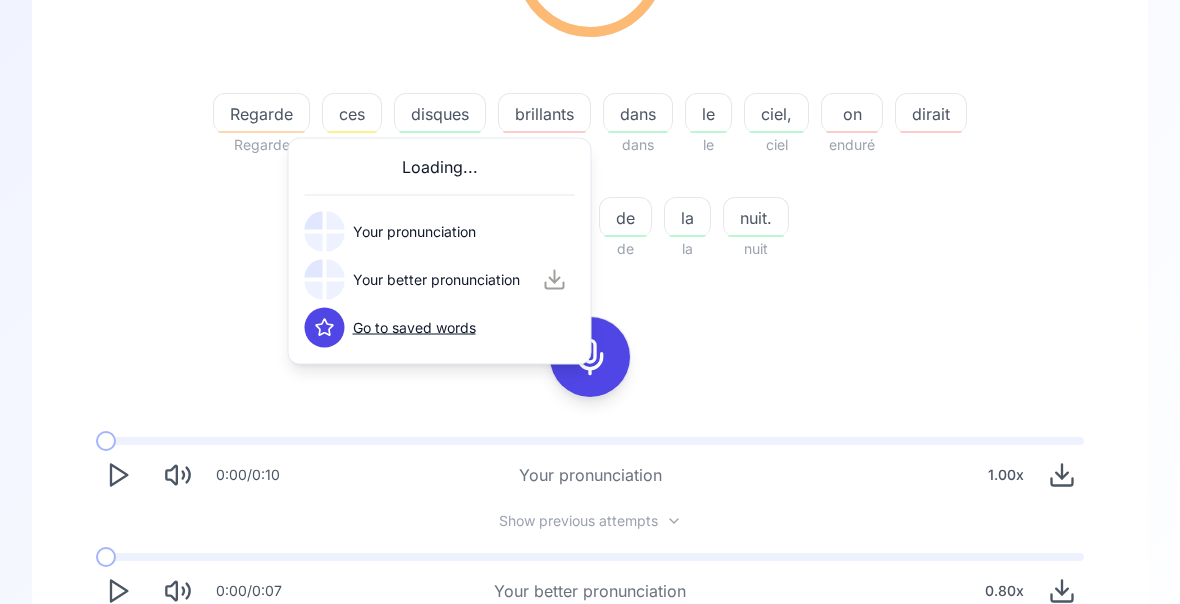 scroll, scrollTop: 388, scrollLeft: 0, axis: vertical 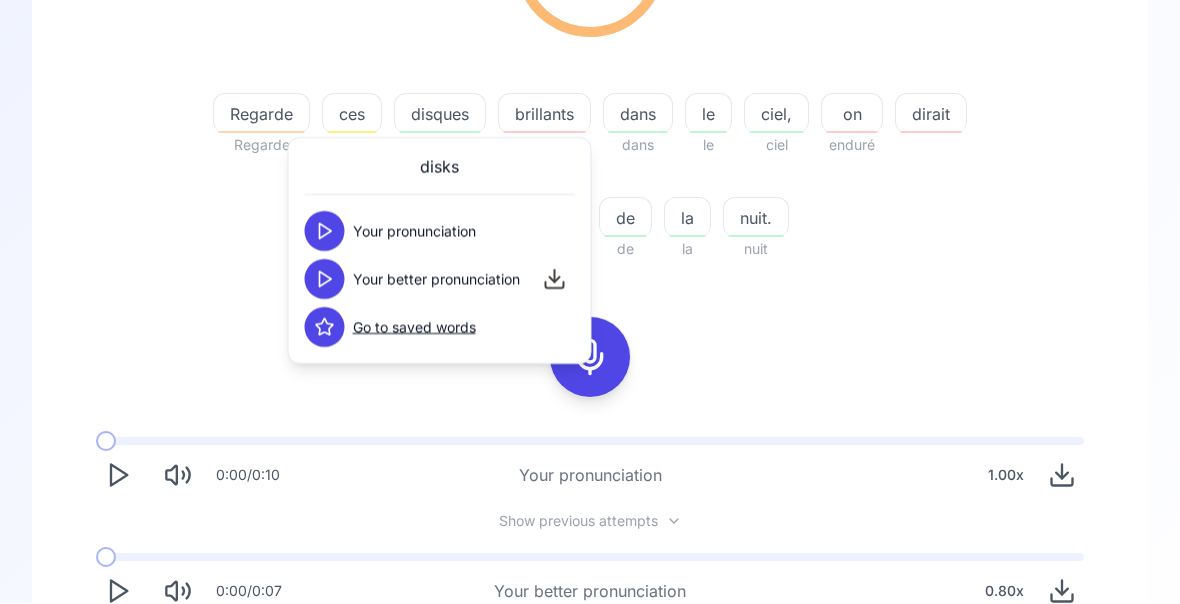 click on "69.05 % 69.05 % Regarde Regarde ces ces disques disques brillants bruyantes dans dans le le ciel, ciel on enduré dirait une une bénédiction bénédiction de de la la nuit. nuit 0:00  /  0:10 Your pronunciation 1.00 x Show previous attempts 0:00  /  0:07 Your better pronunciation 0.80 x" at bounding box center [590, 251] 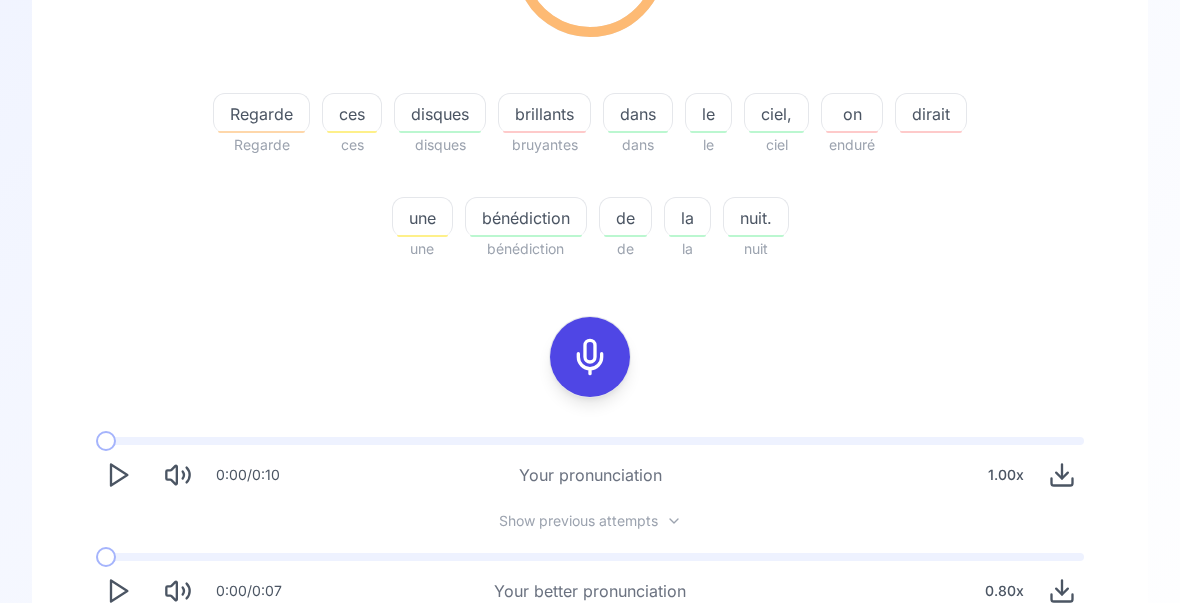click on "Try another sentence" at bounding box center [604, 670] 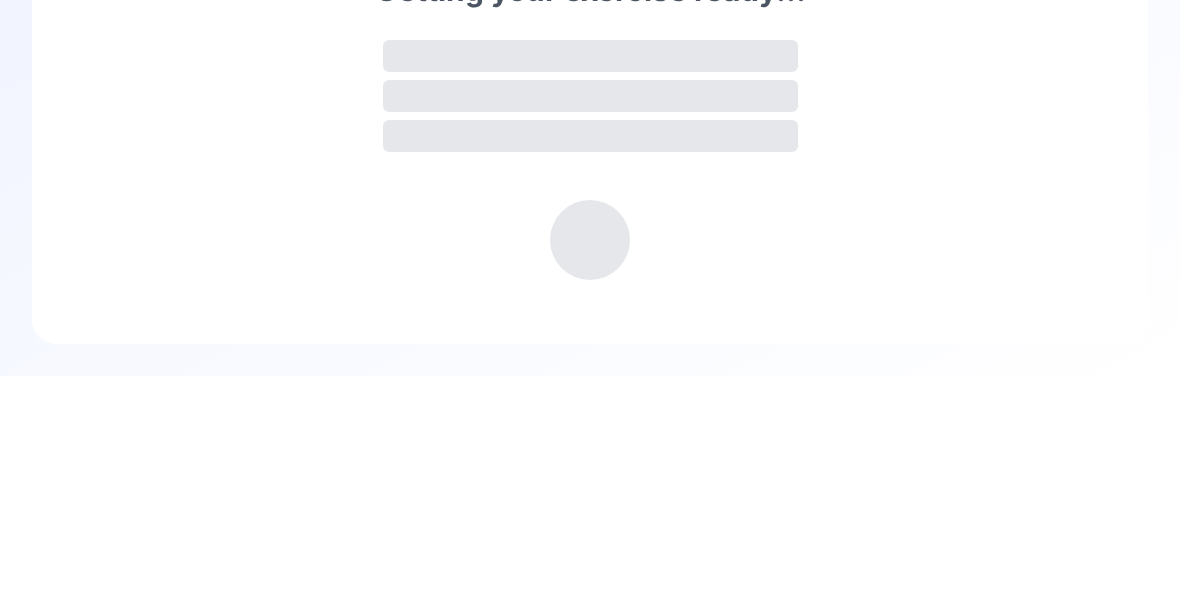 scroll, scrollTop: 0, scrollLeft: 0, axis: both 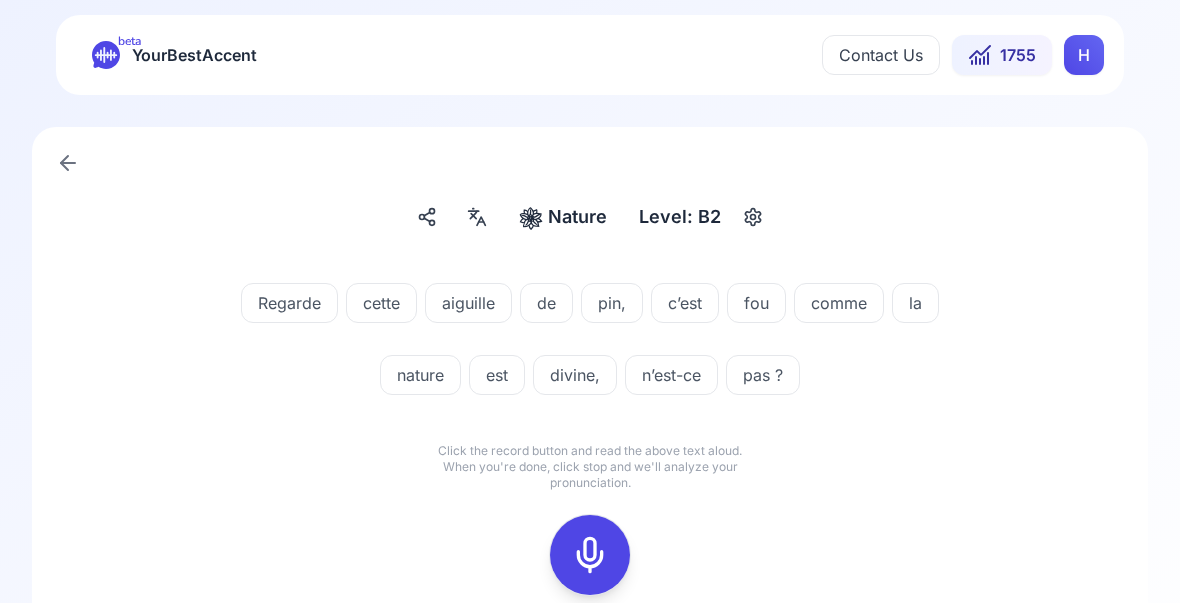 click 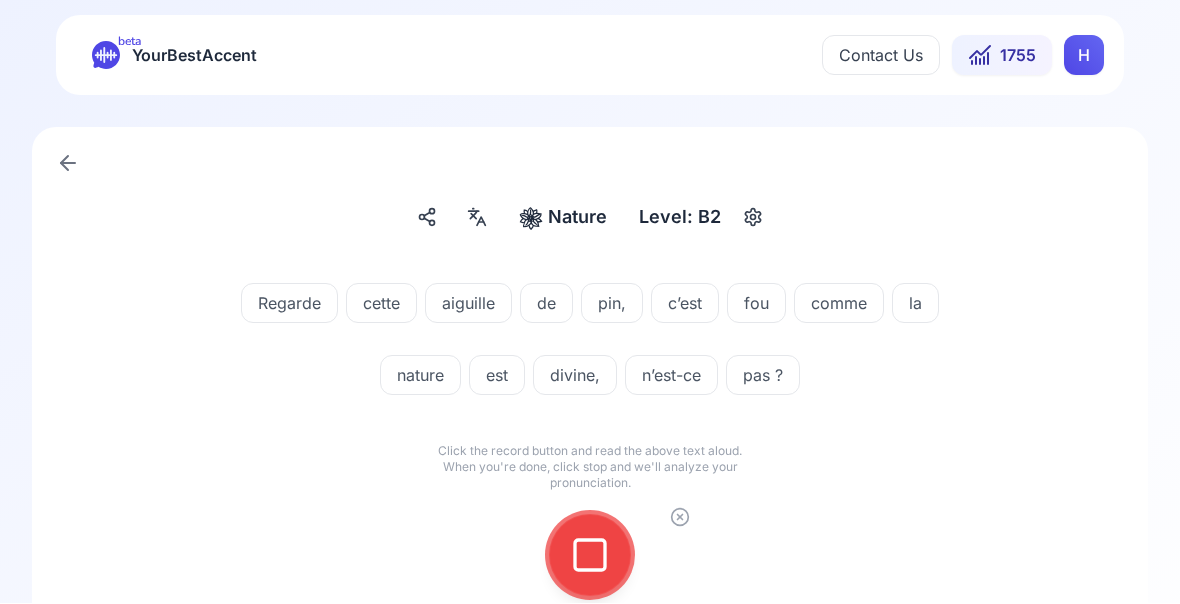 click 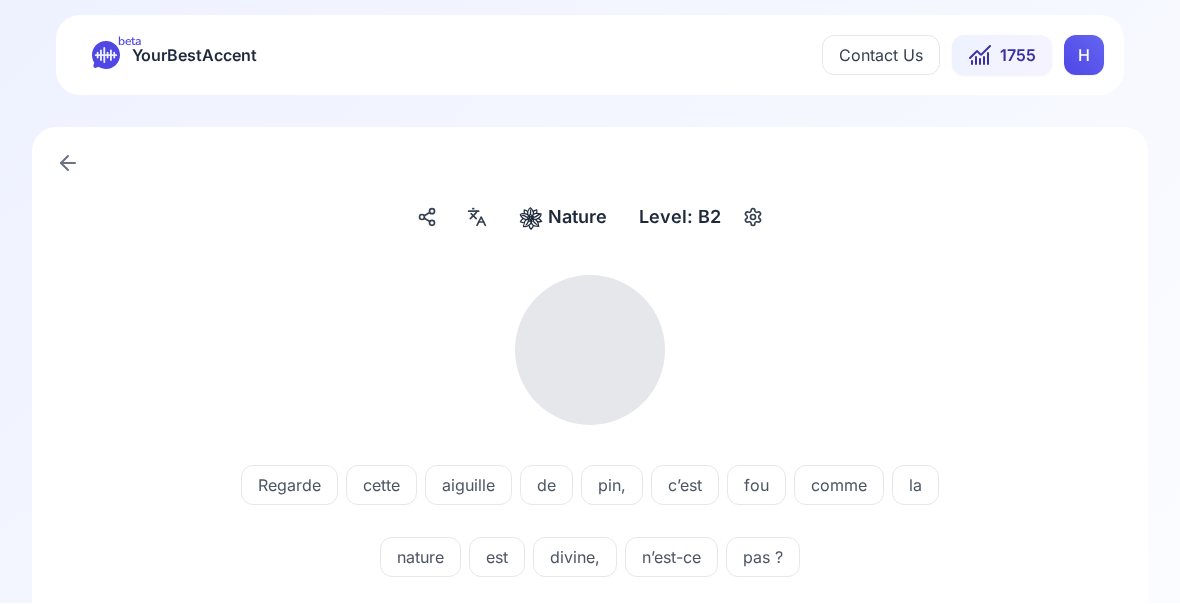 scroll, scrollTop: 1, scrollLeft: 0, axis: vertical 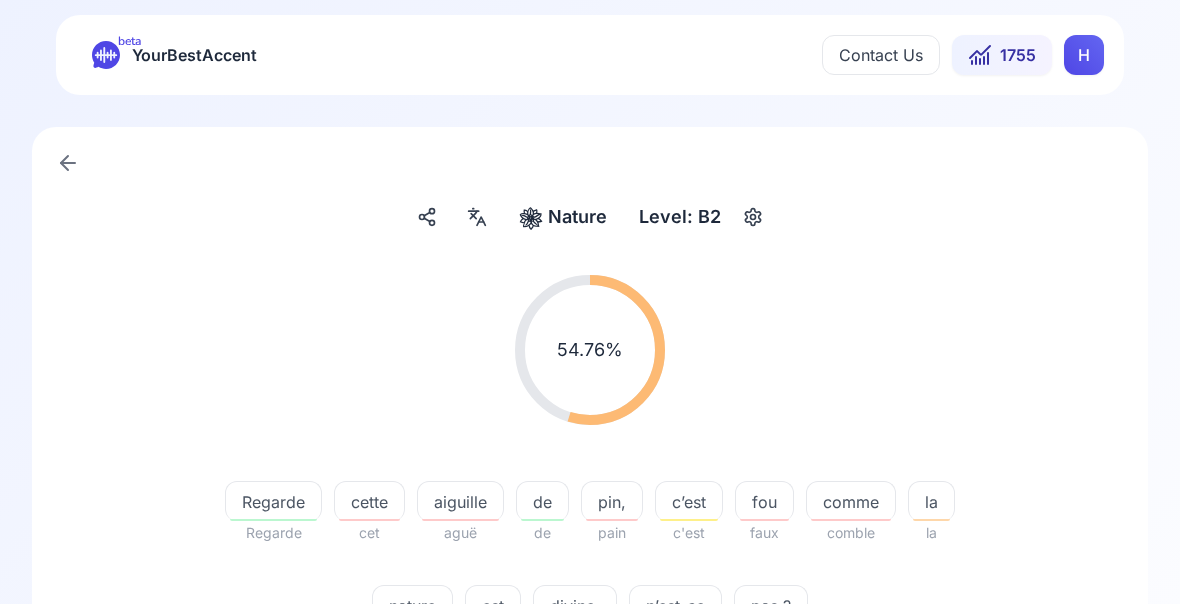 click on "aiguille" at bounding box center (460, 502) 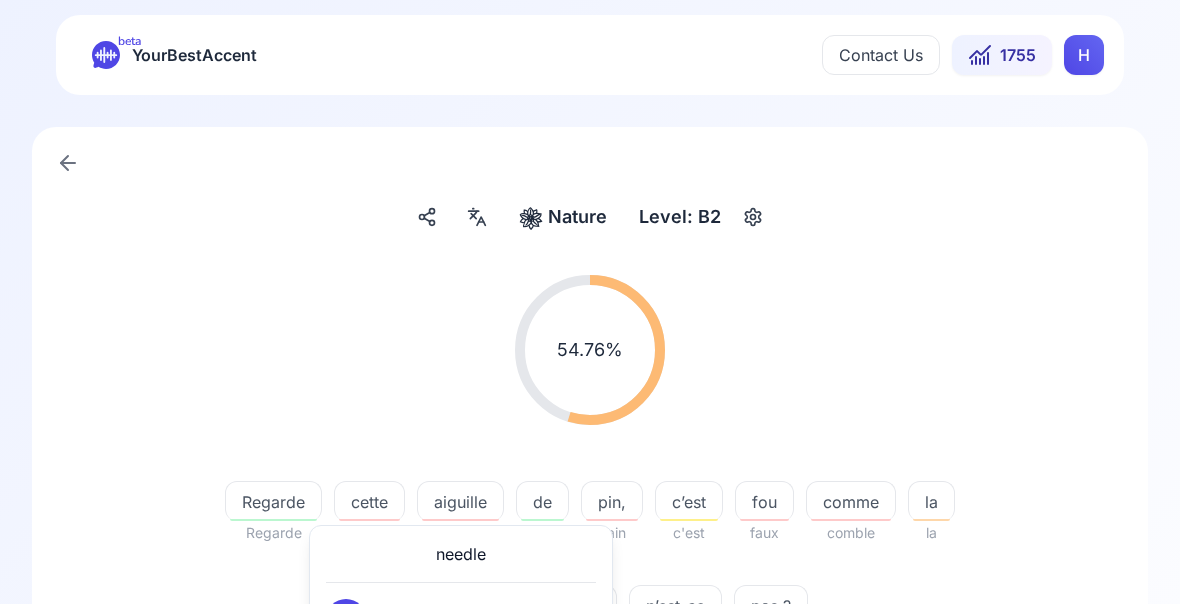 click 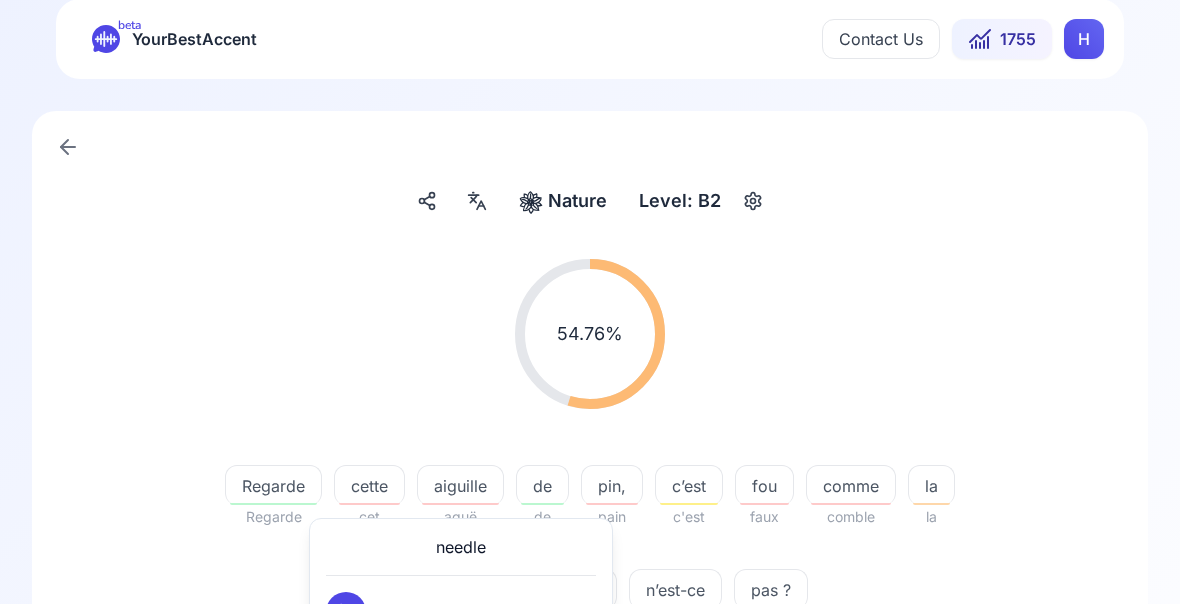 scroll, scrollTop: 112, scrollLeft: 0, axis: vertical 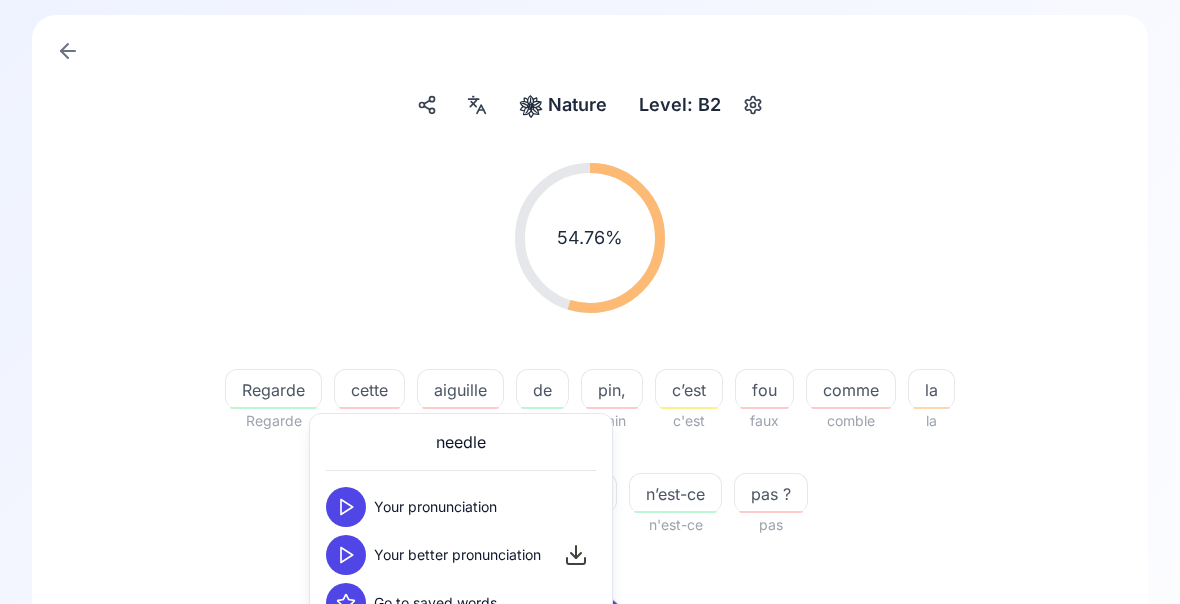 click on "pin," at bounding box center (612, 391) 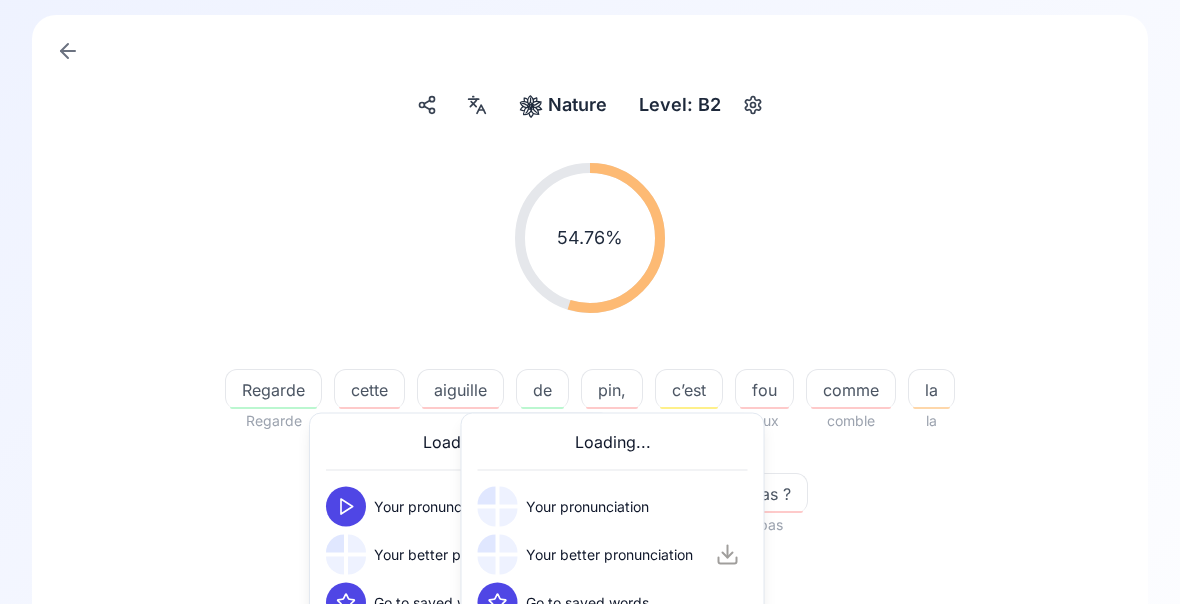 scroll, scrollTop: 113, scrollLeft: 0, axis: vertical 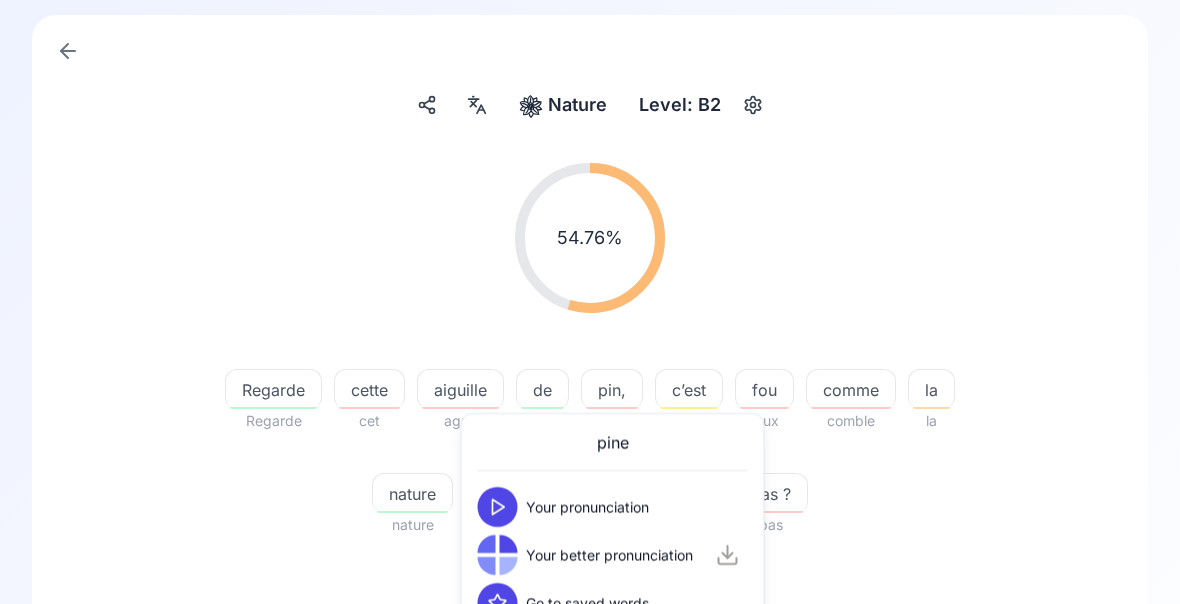 click at bounding box center [498, 555] 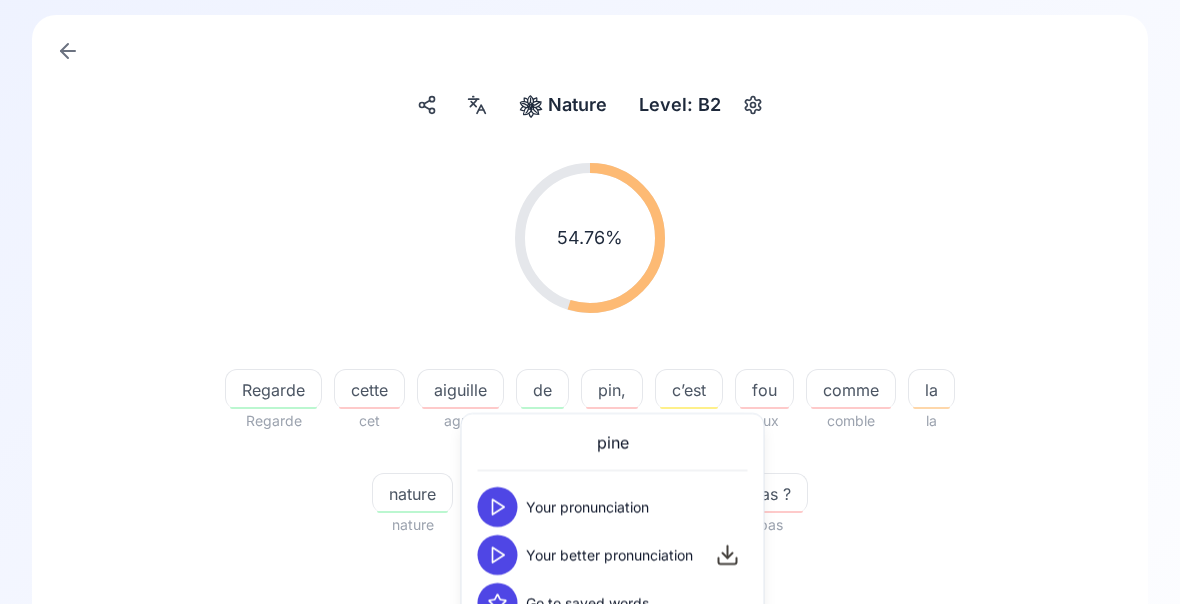click 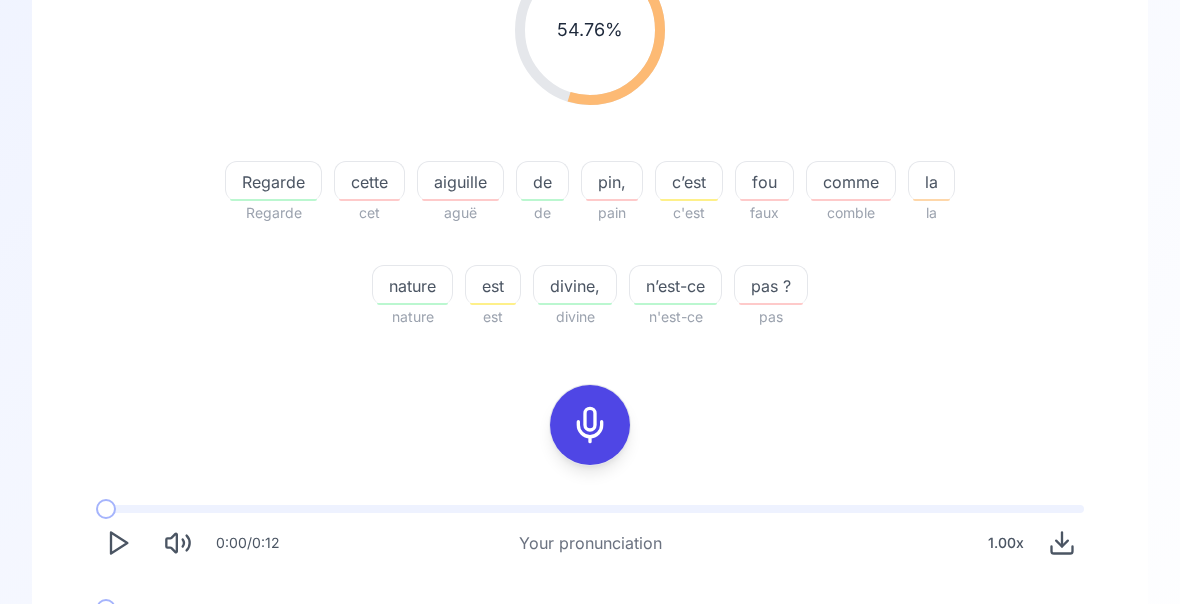 click at bounding box center [118, 644] 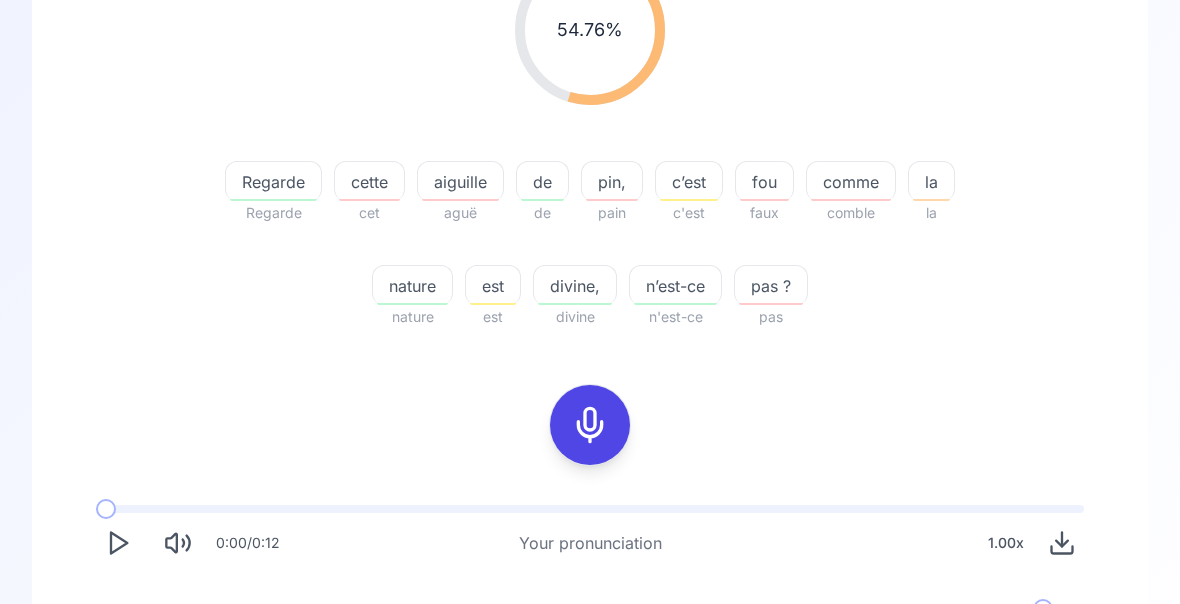 click on "fou" at bounding box center [764, 182] 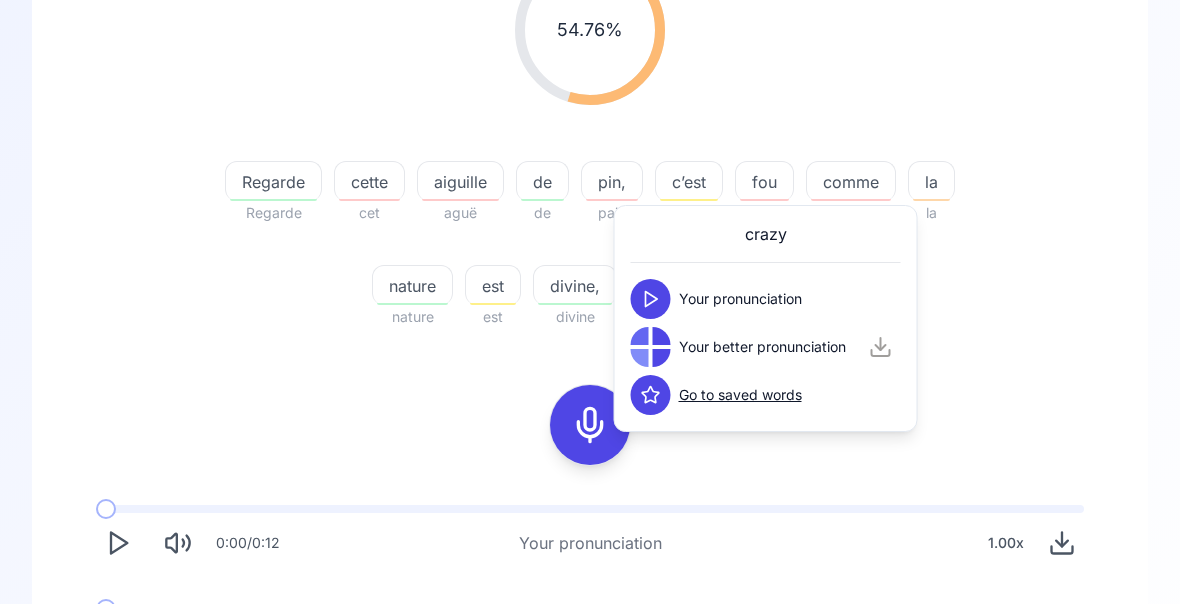 click on "54.76 % 54.76 % Regarde Regarde cette cet aiguille aguë de de pin, pain c’est c'est fou faux comme comble la la nature nature est est divine, divine n’est-ce n'est-ce pas ? pas" at bounding box center [590, 142] 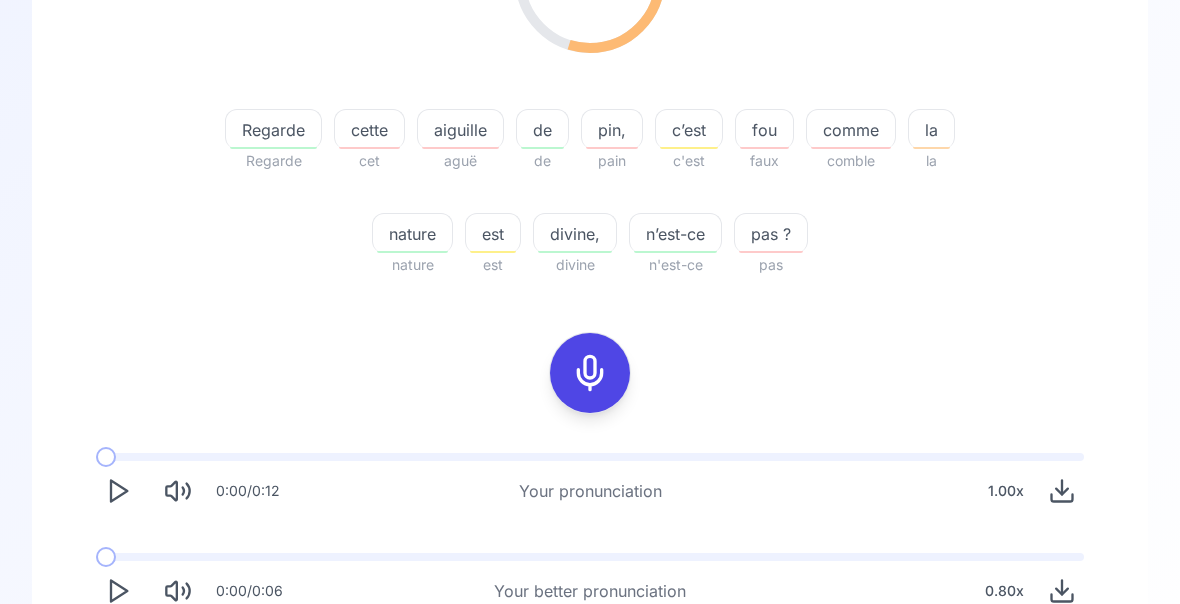 scroll, scrollTop: 0, scrollLeft: 0, axis: both 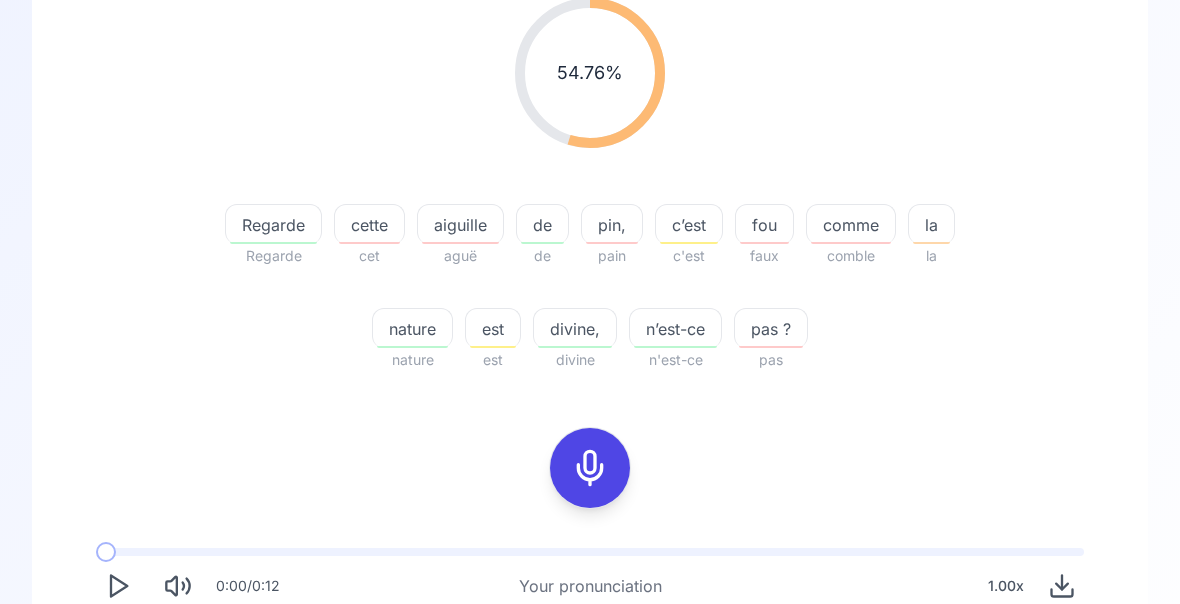 click on "Try another sentence" at bounding box center [604, 765] 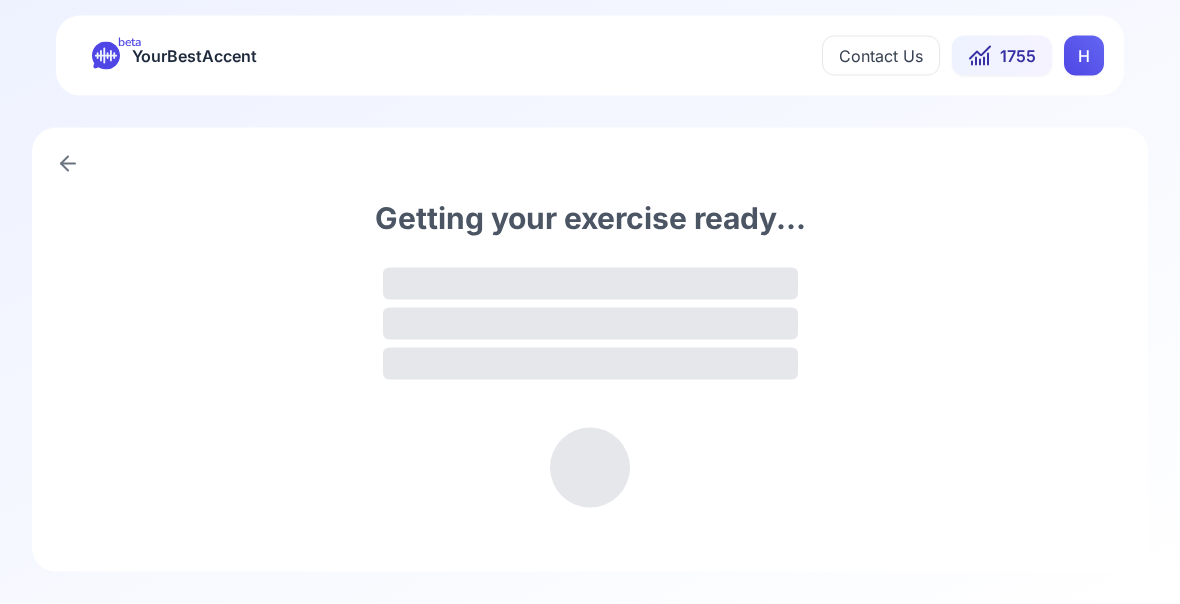 scroll, scrollTop: 0, scrollLeft: 0, axis: both 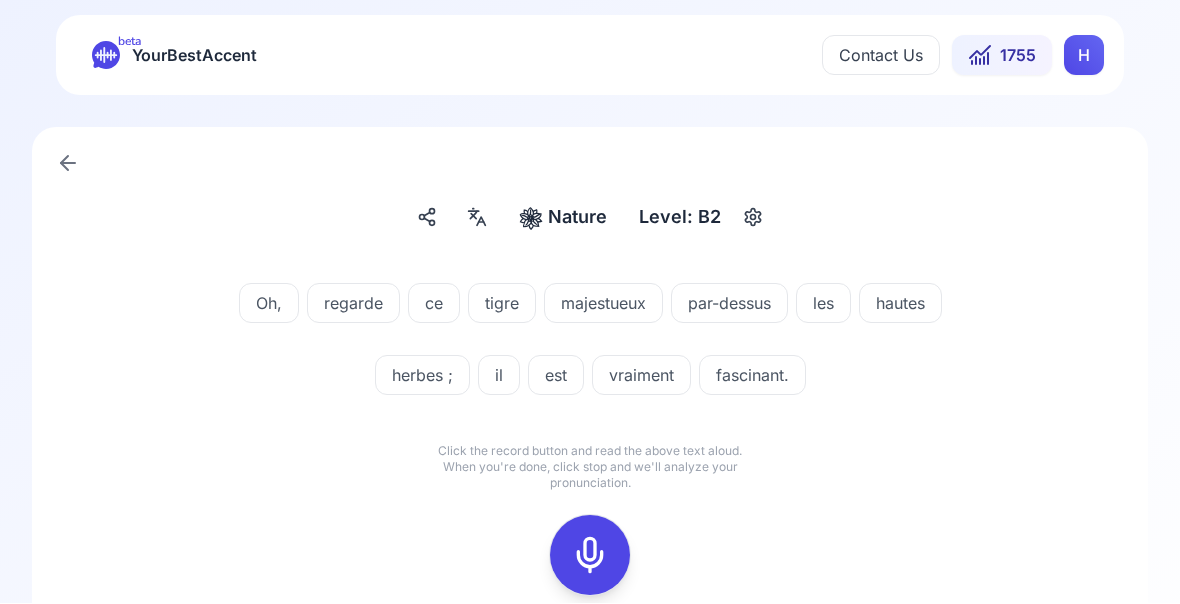 click 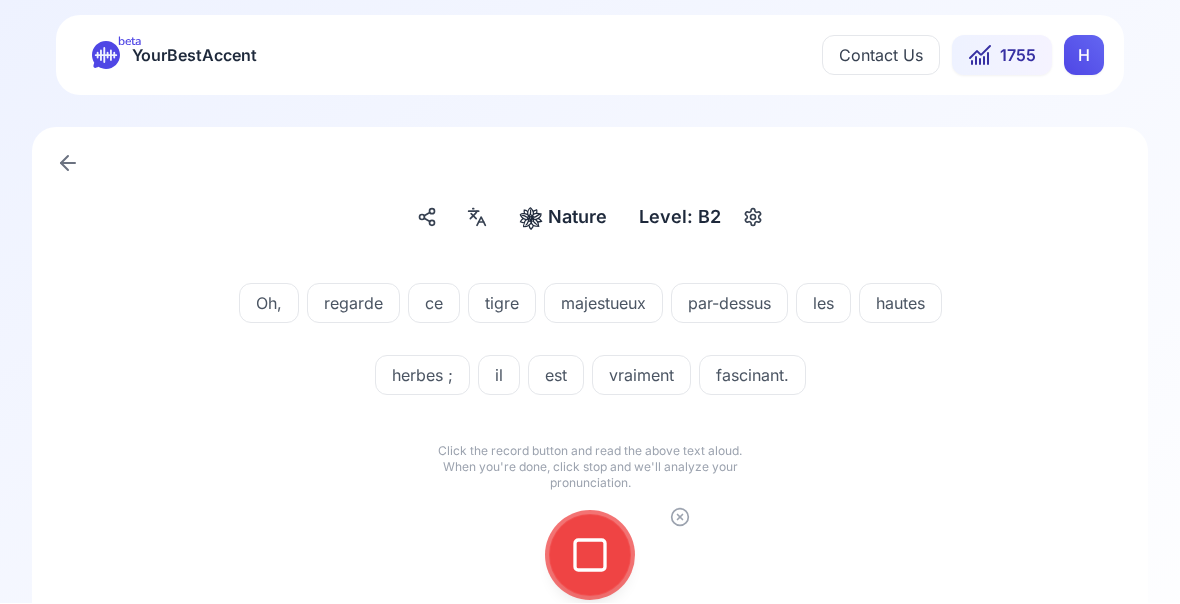 click 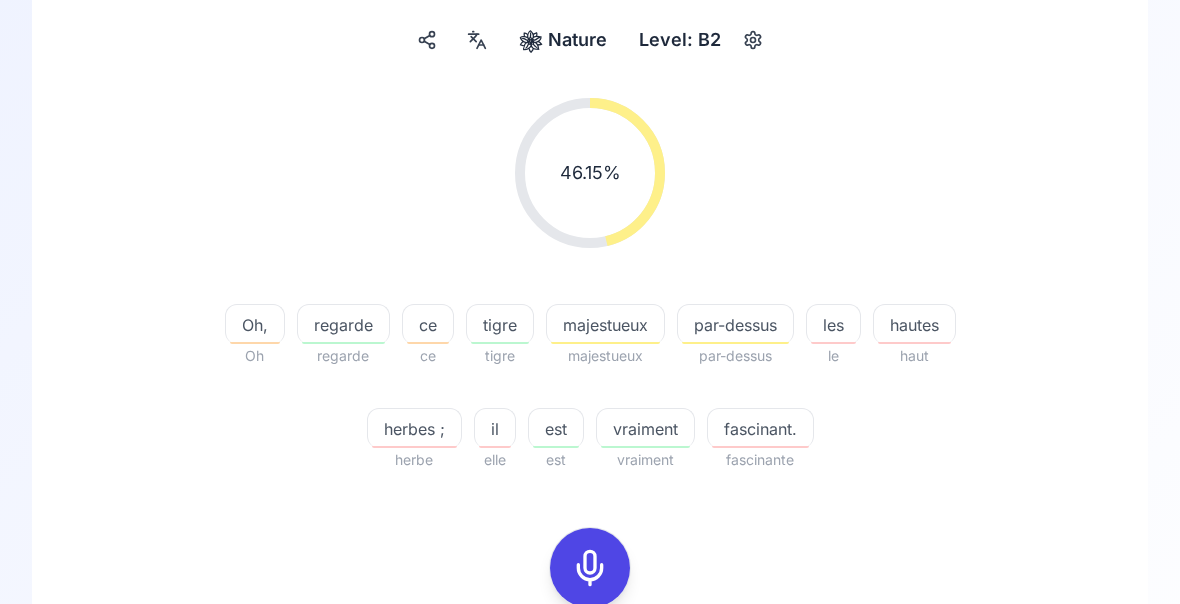 scroll, scrollTop: 179, scrollLeft: 0, axis: vertical 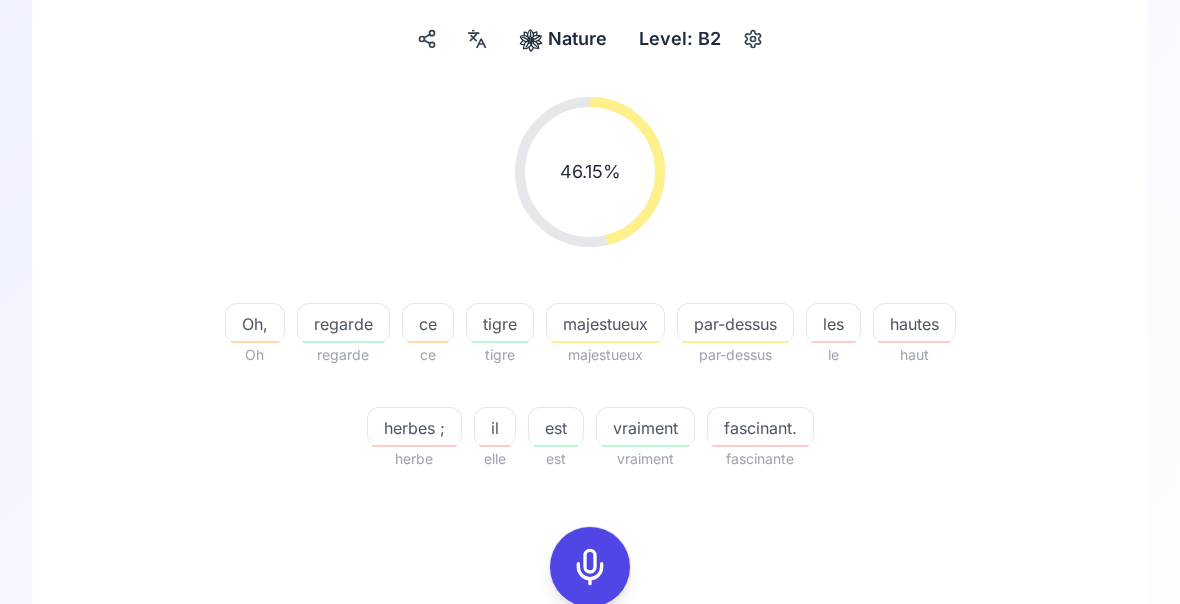 click on "hautes" at bounding box center (914, 324) 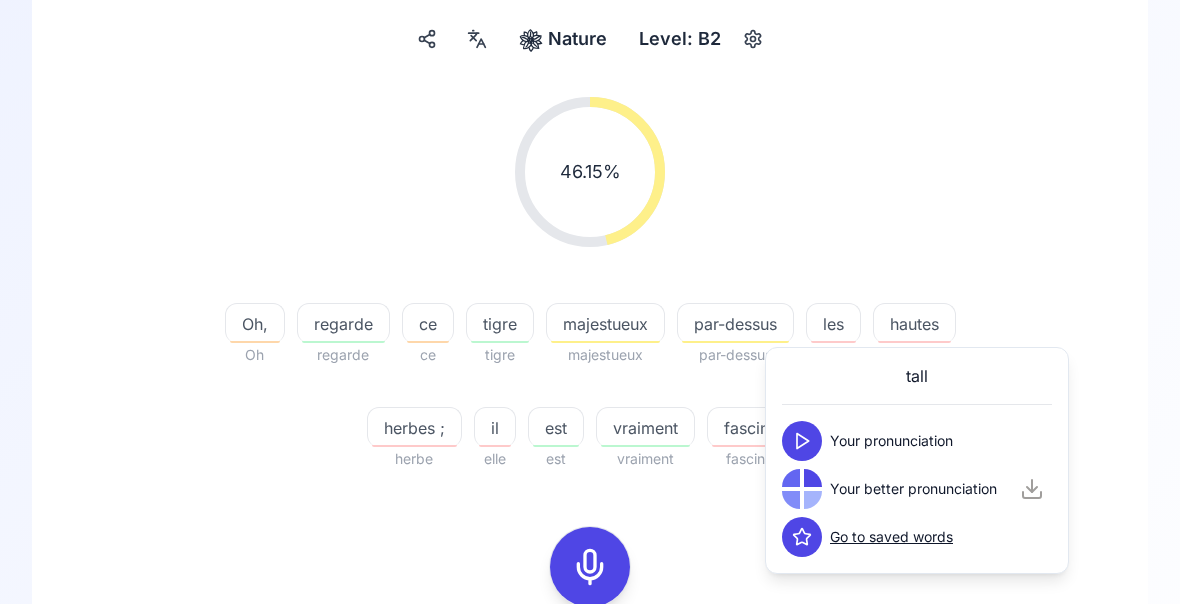 click on "46.15 % 46.15 % Oh, Oh regarde regarde ce ce tigre tigre majestueux majestueux par-dessus par-dessus les le hautes haut herbes ; herbe il elle est est vraiment vraiment fascinant. fascinante" at bounding box center [590, 284] 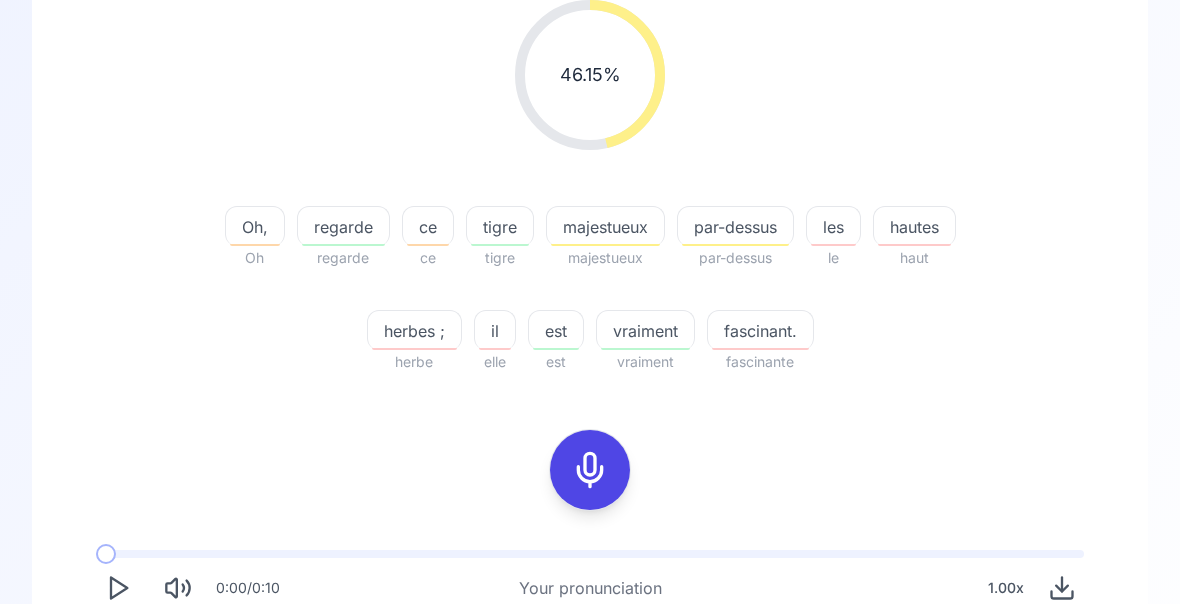 scroll, scrollTop: 276, scrollLeft: 0, axis: vertical 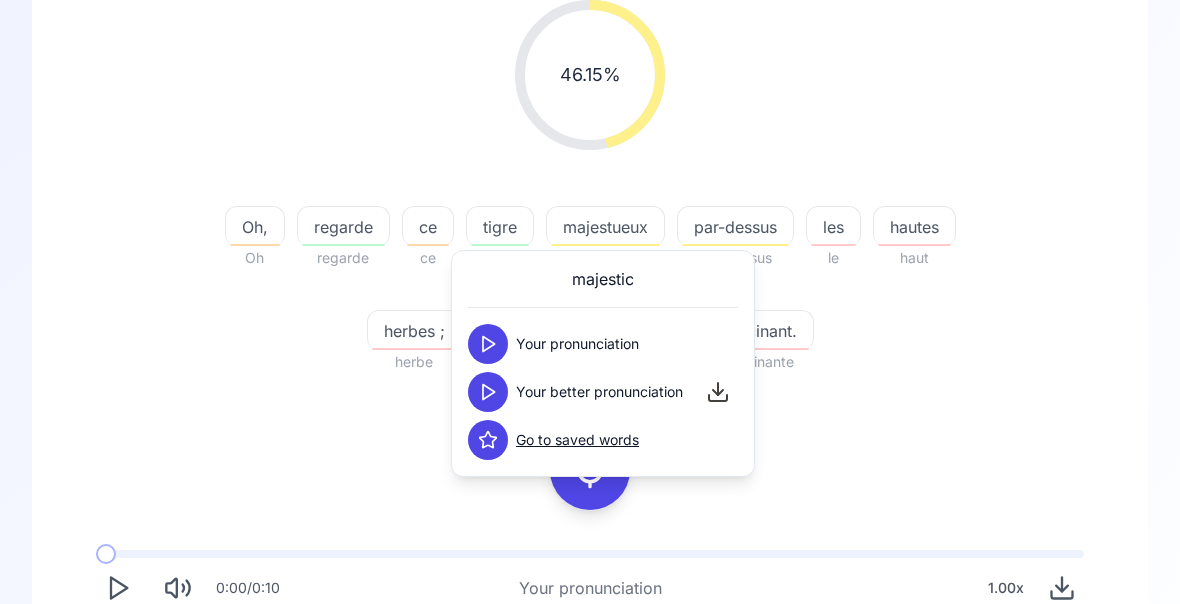 click at bounding box center [488, 392] 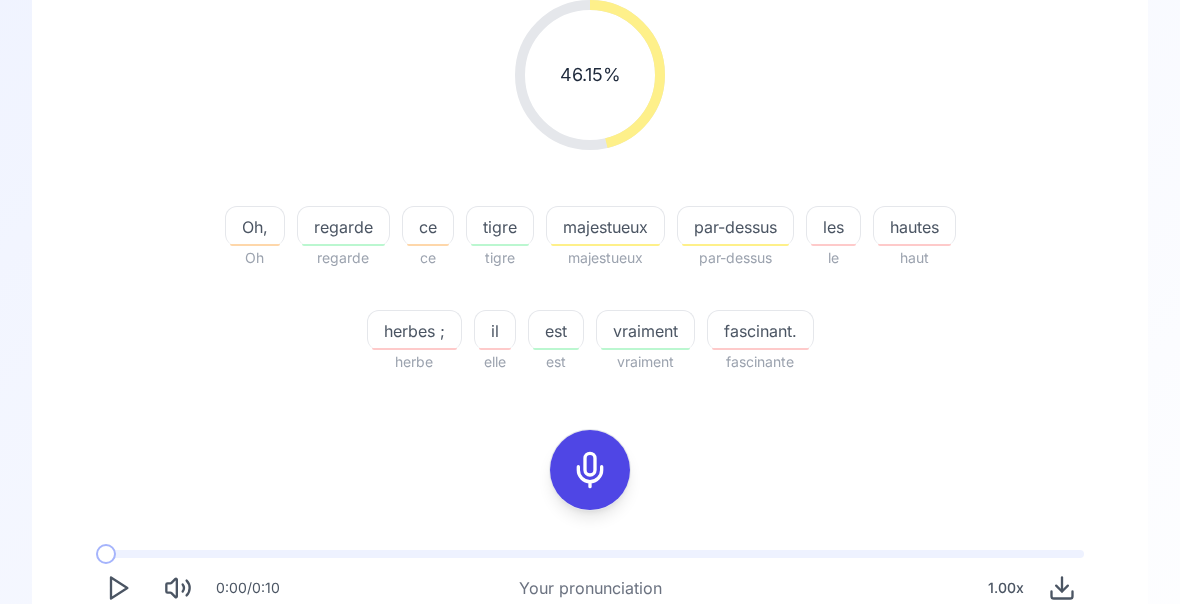 click 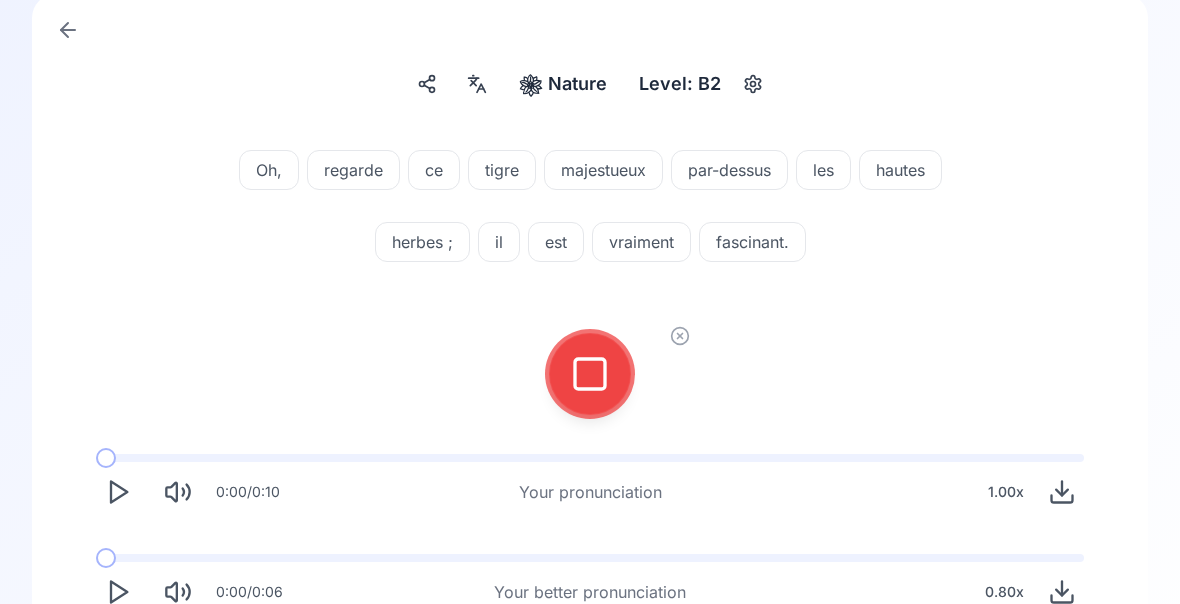 click 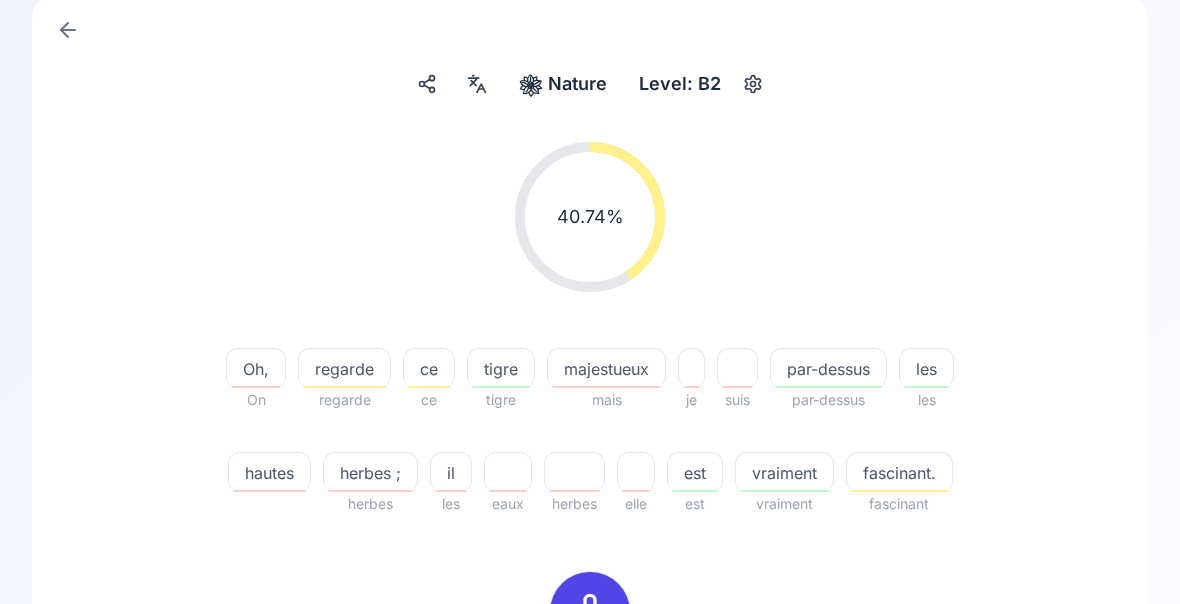 click 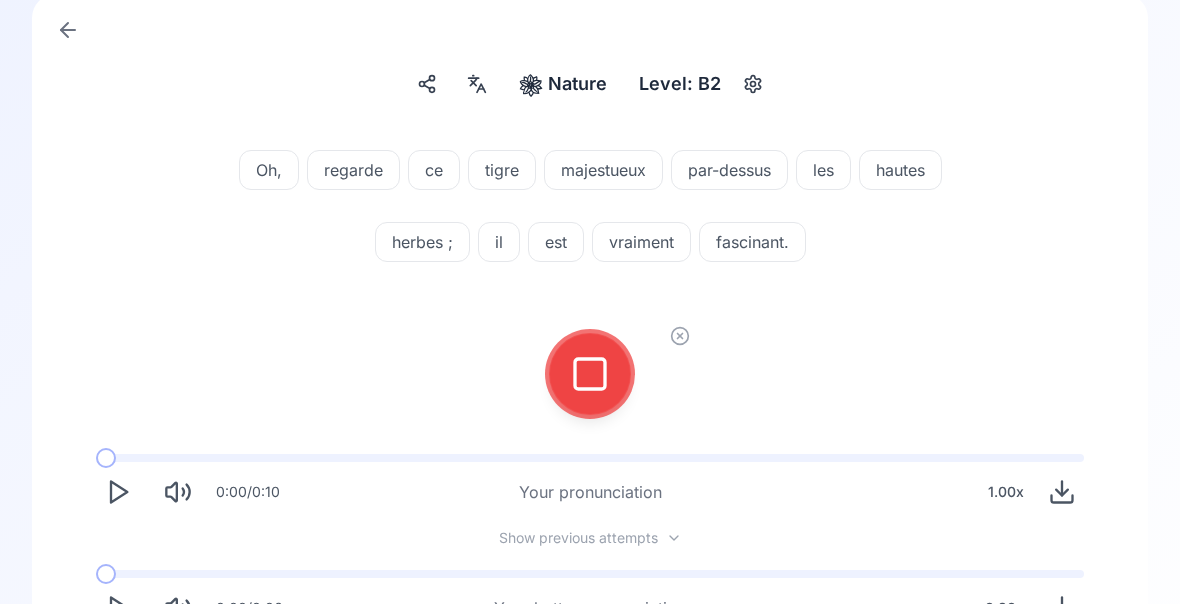 click 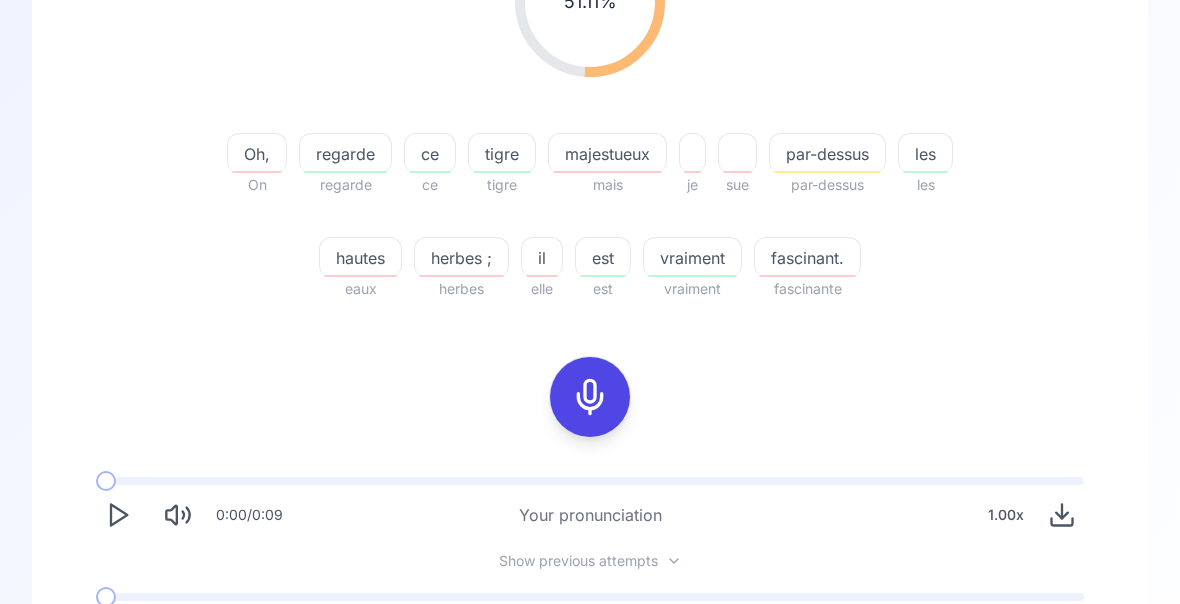 scroll, scrollTop: 349, scrollLeft: 0, axis: vertical 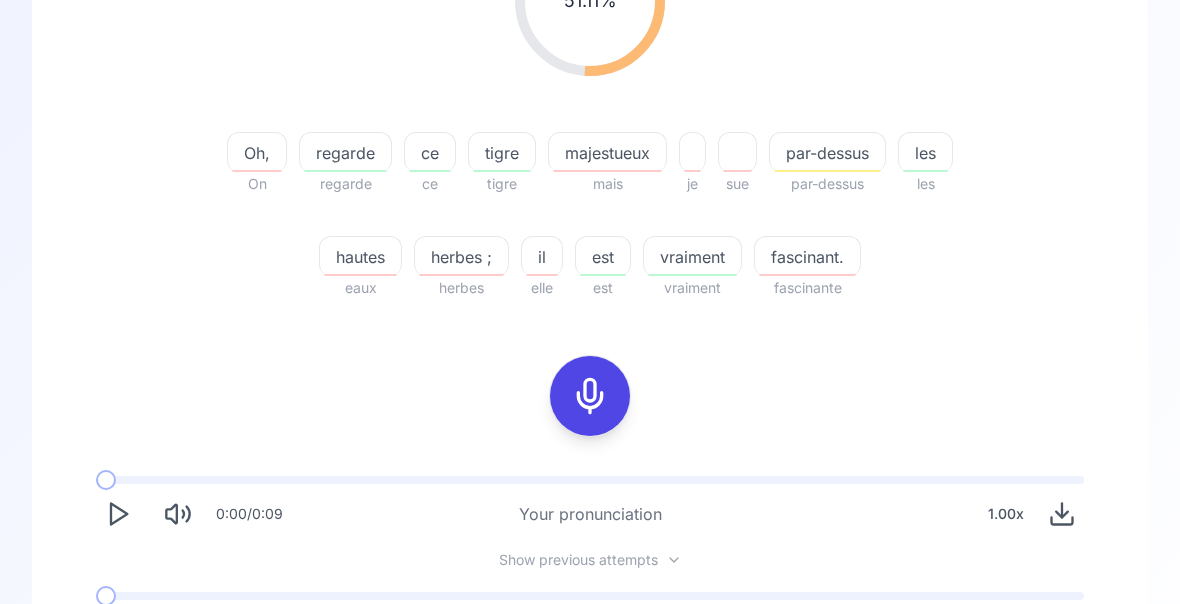click on "Try another sentence" at bounding box center [590, 709] 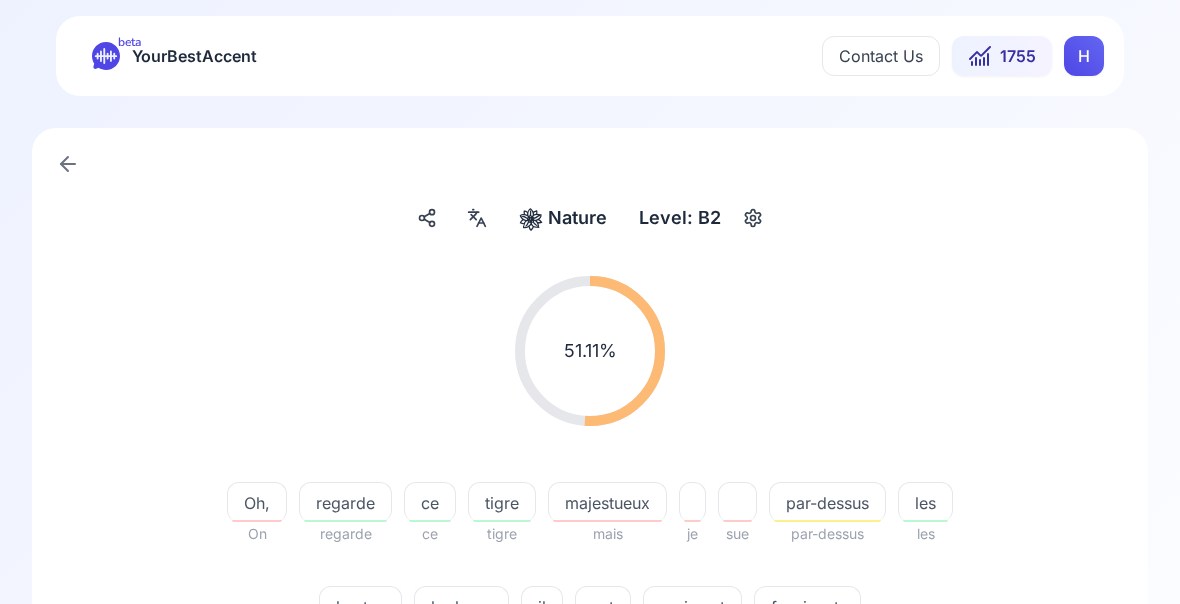 scroll, scrollTop: 0, scrollLeft: 0, axis: both 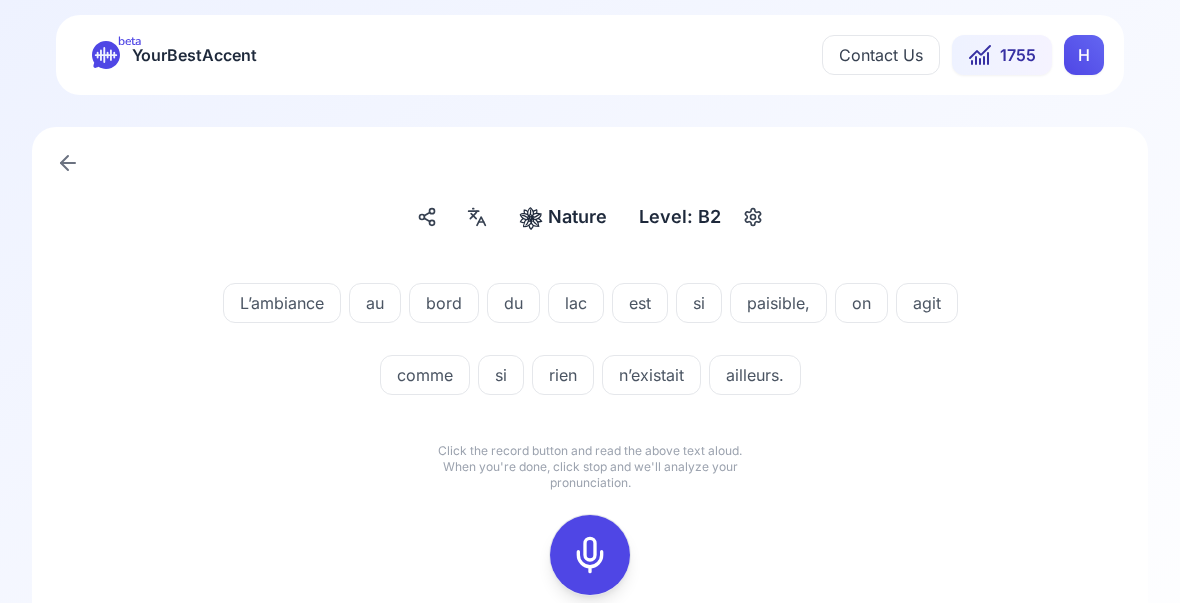 click 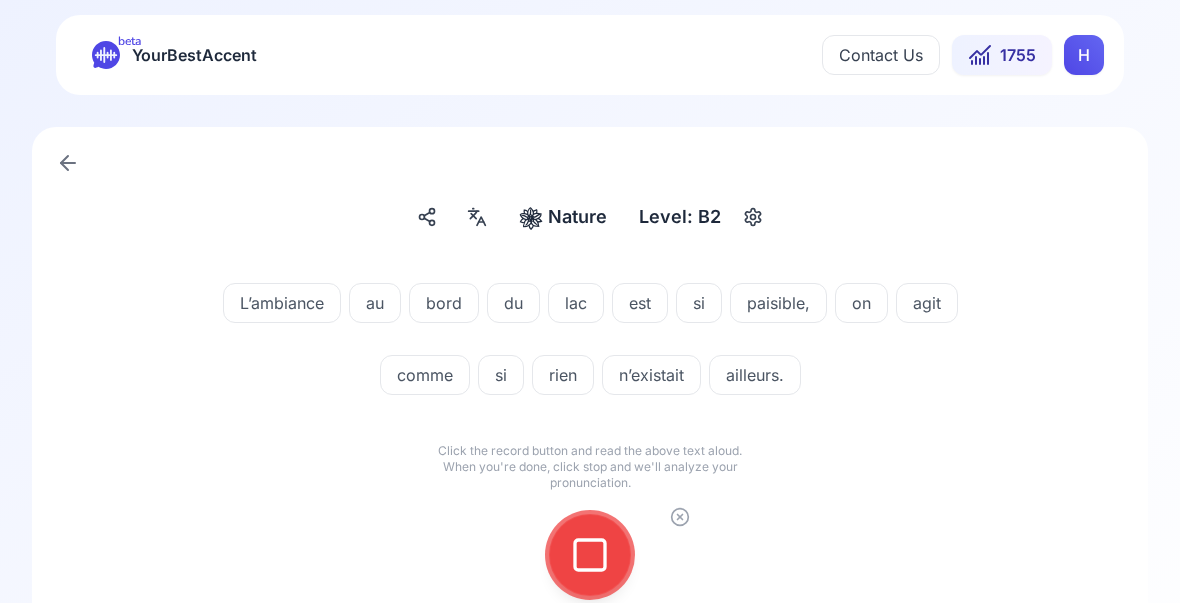 click 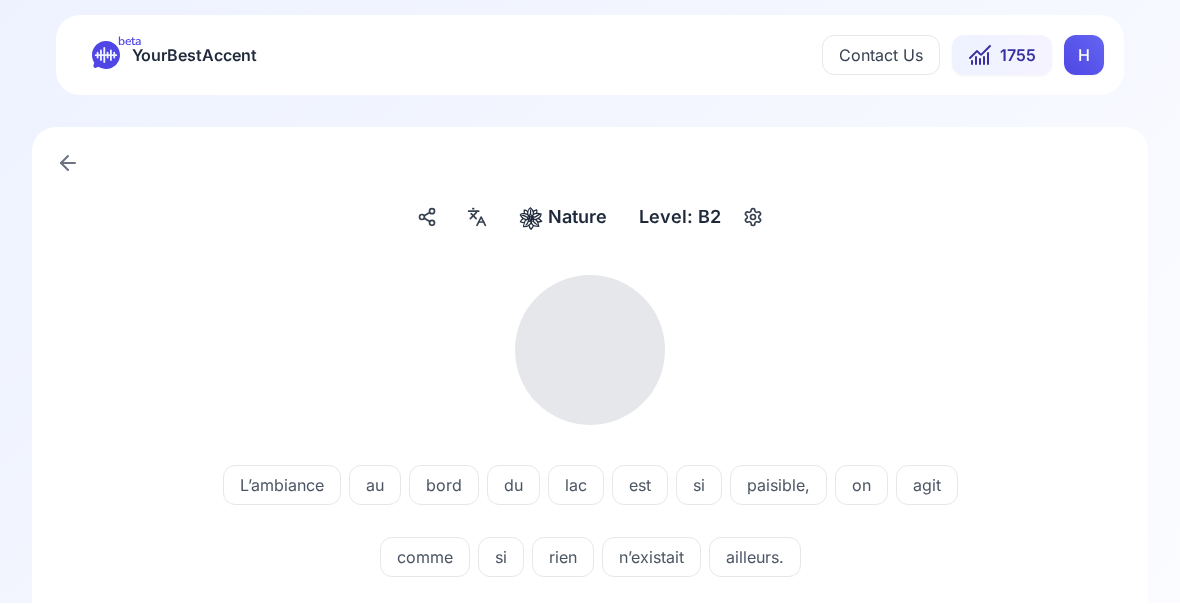 scroll, scrollTop: 1, scrollLeft: 0, axis: vertical 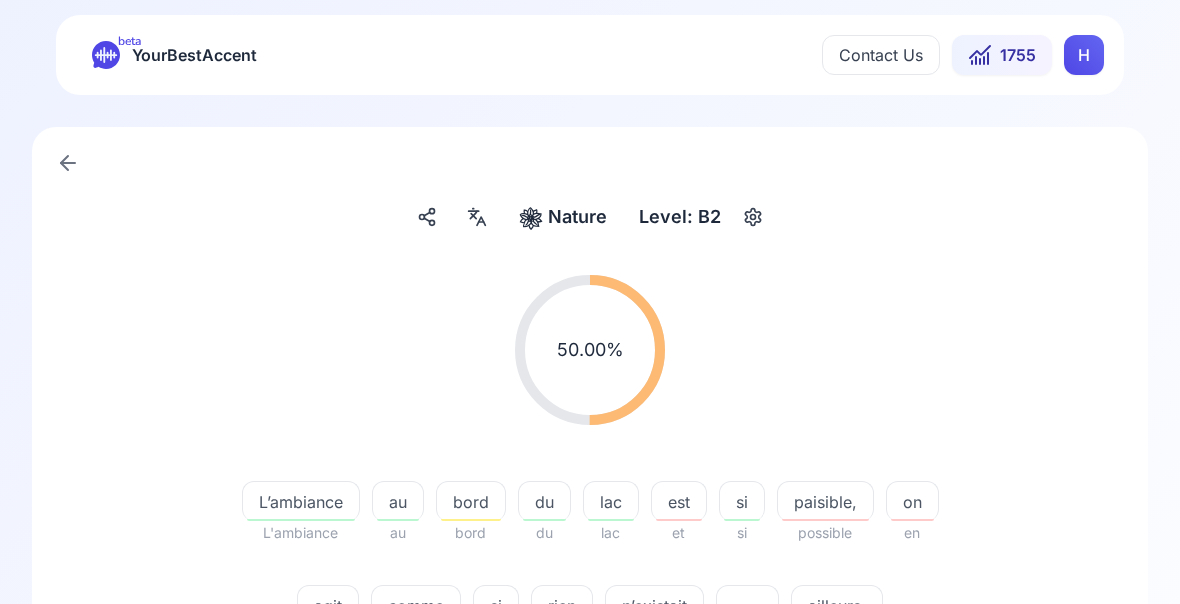 click on "n’existait" at bounding box center (654, 606) 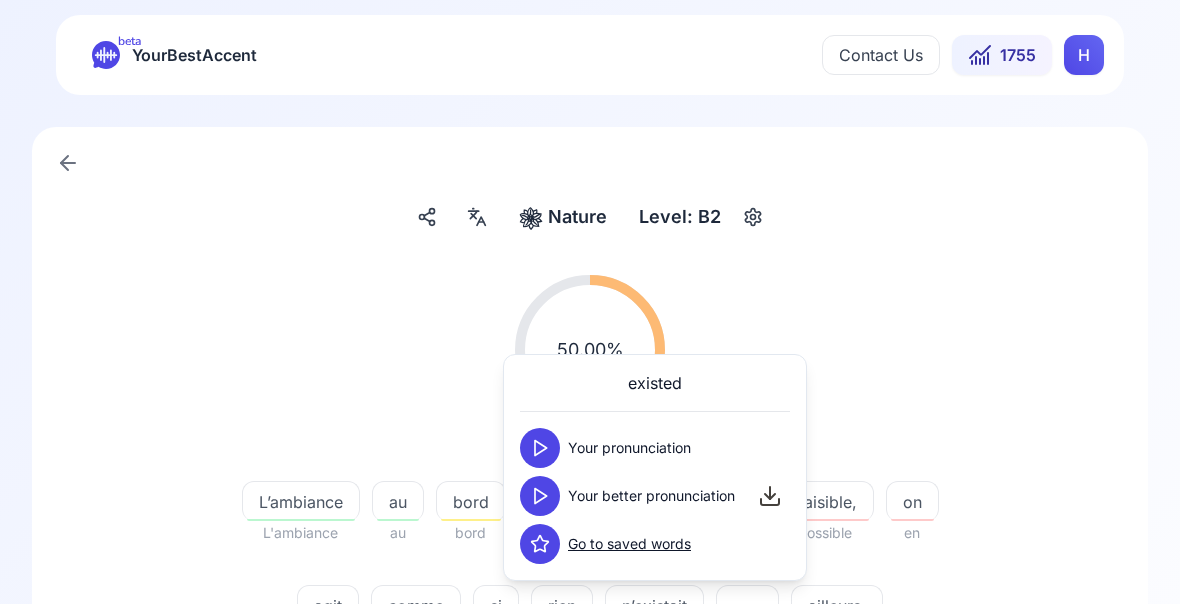 click at bounding box center (540, 496) 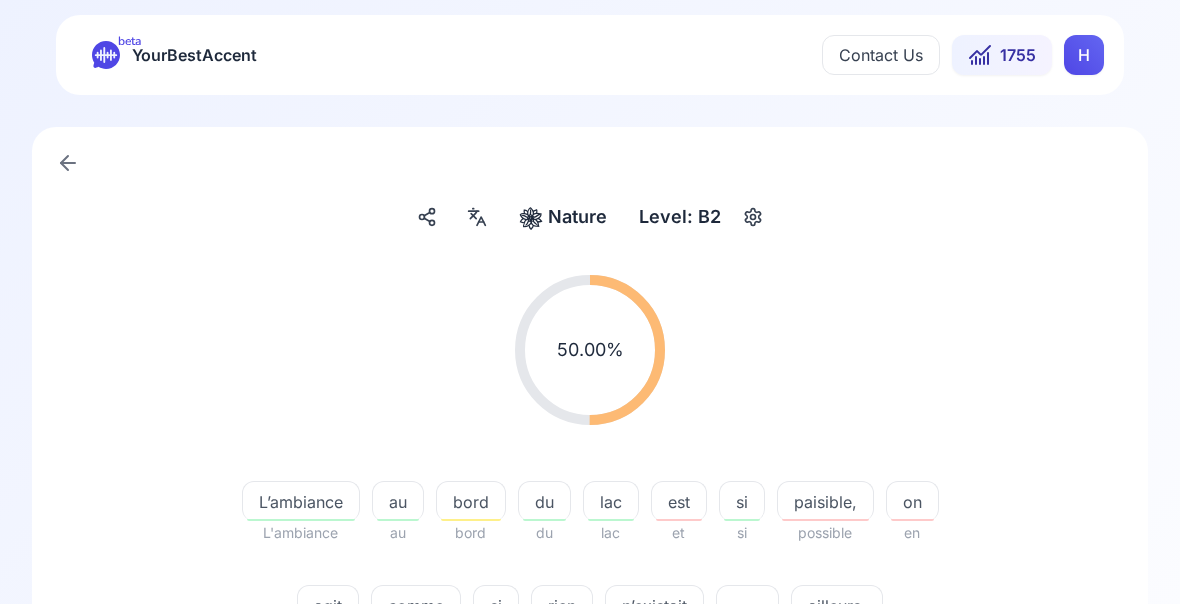 click on "paisible," at bounding box center [825, 502] 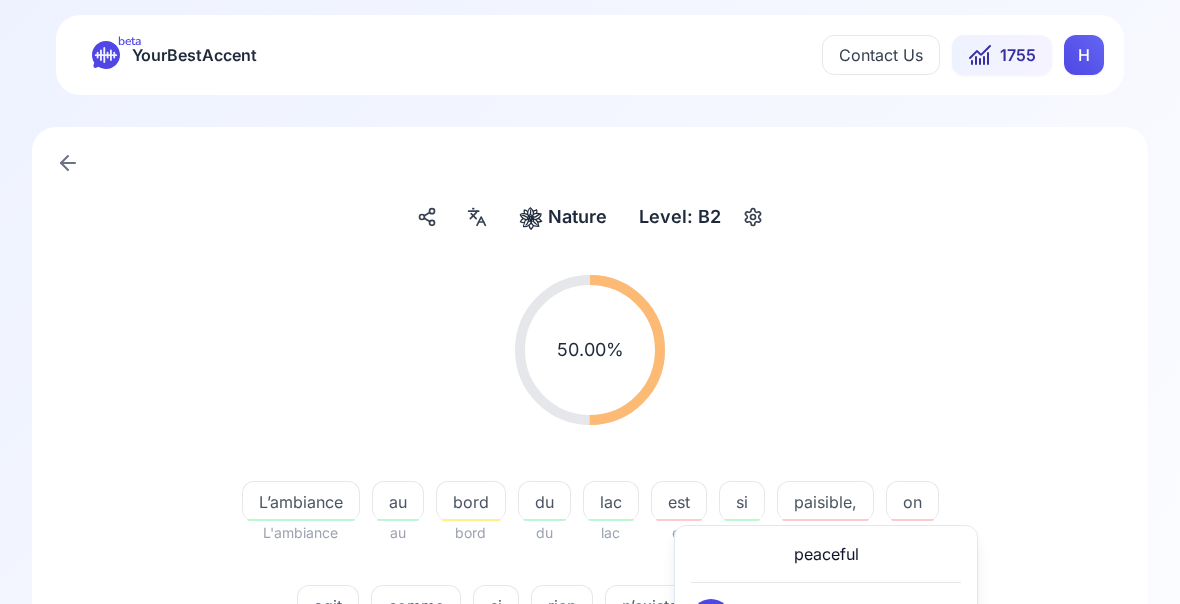 click 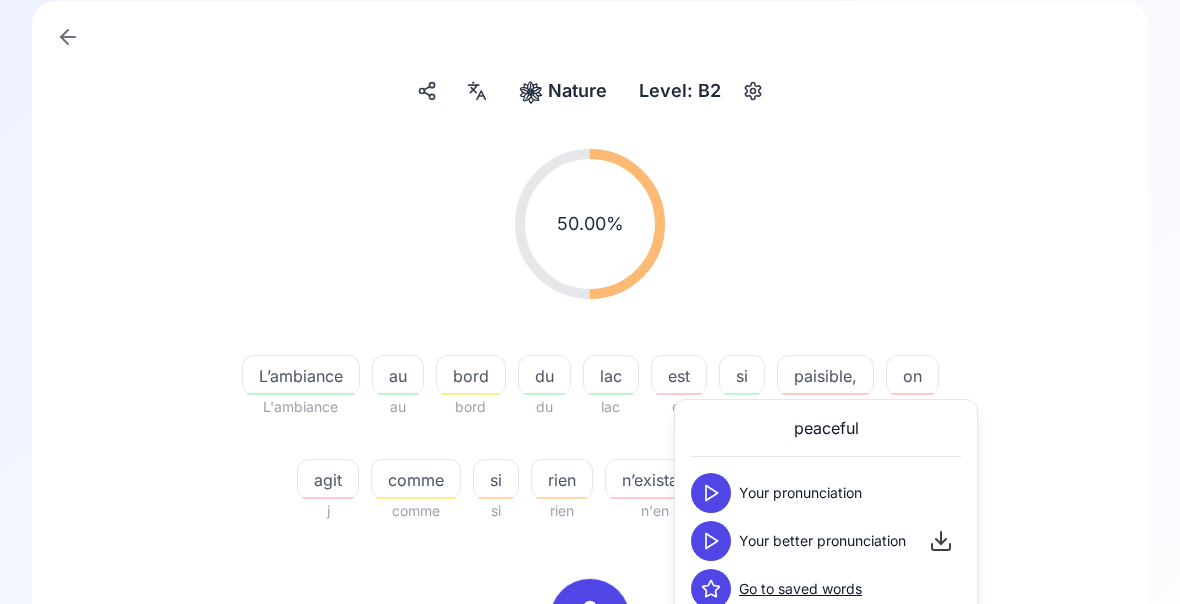 scroll, scrollTop: 127, scrollLeft: 0, axis: vertical 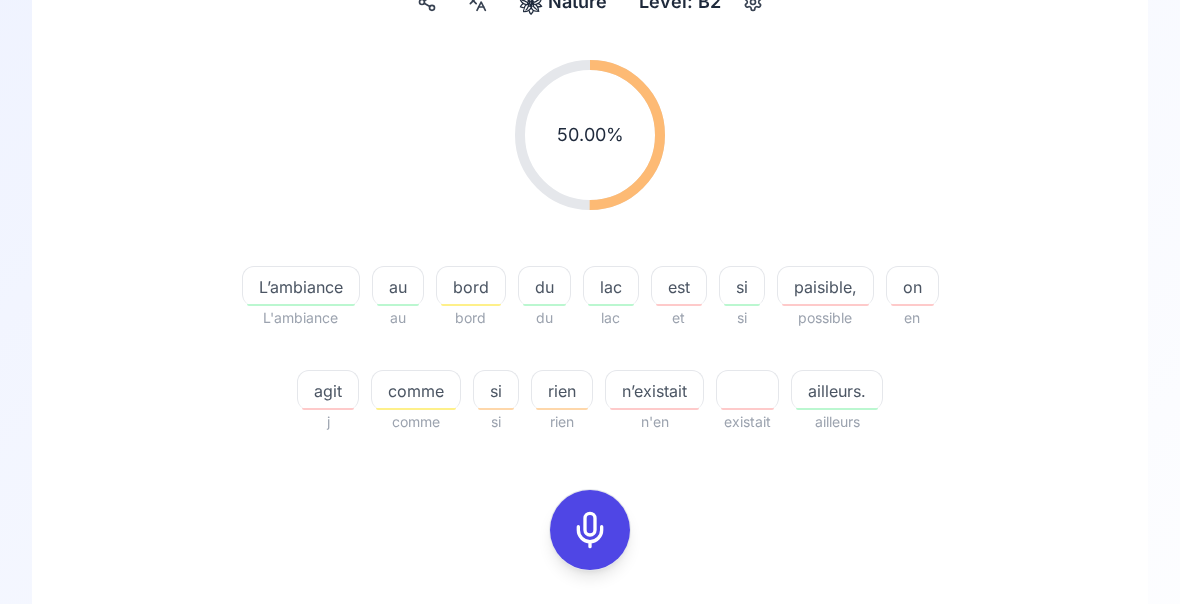 click 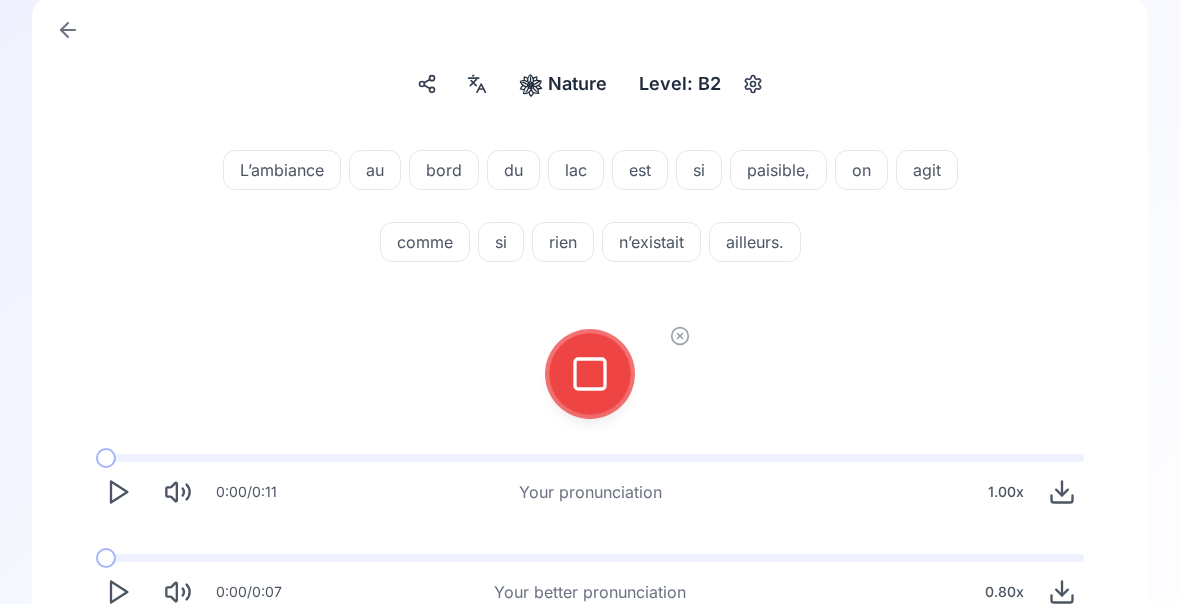 click at bounding box center [590, 374] 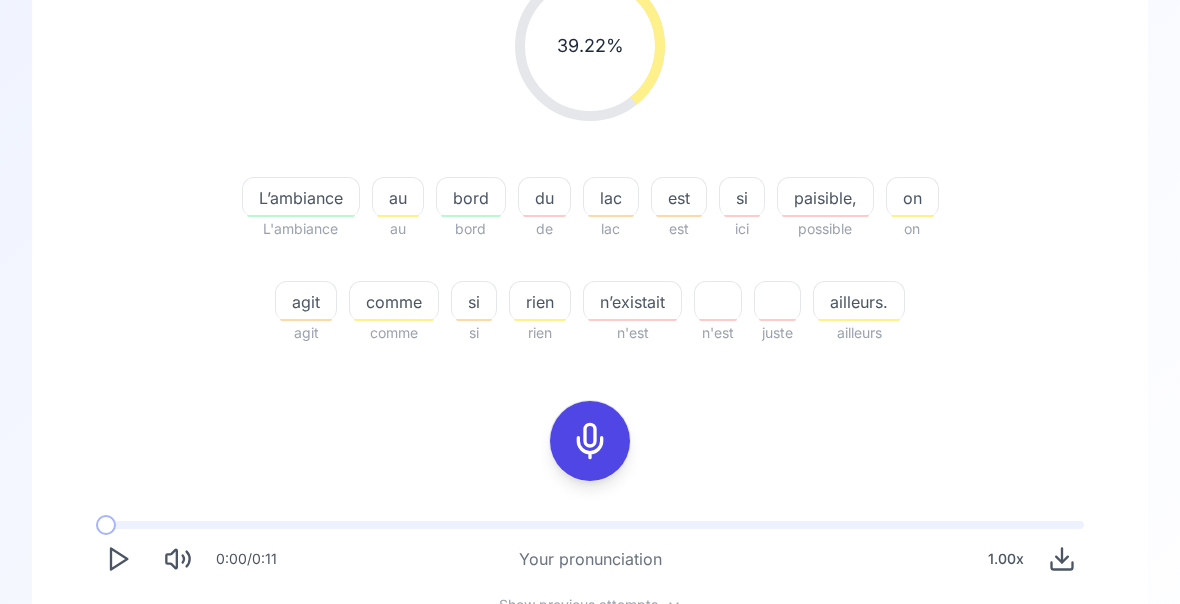 scroll, scrollTop: 305, scrollLeft: 0, axis: vertical 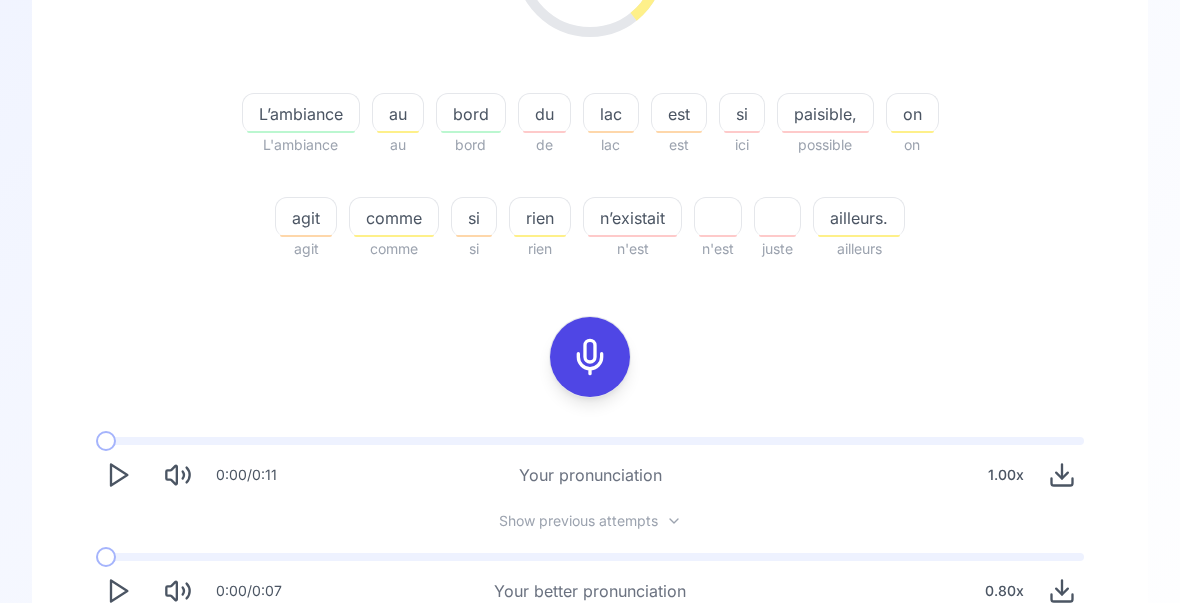 click on "Try another sentence" at bounding box center (604, 670) 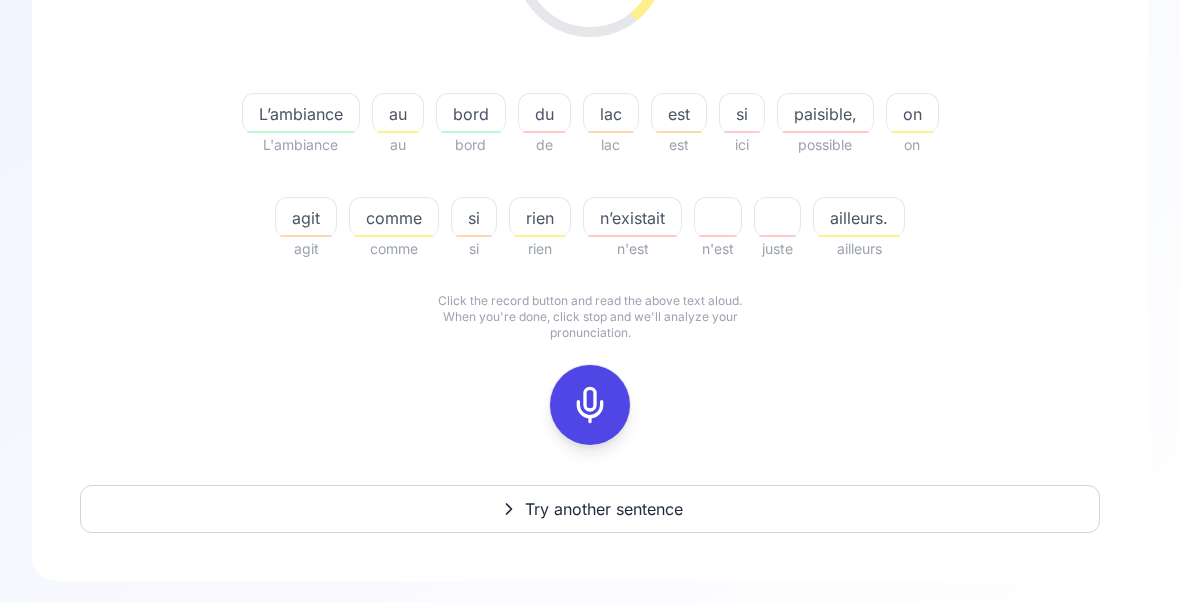 scroll, scrollTop: 0, scrollLeft: 0, axis: both 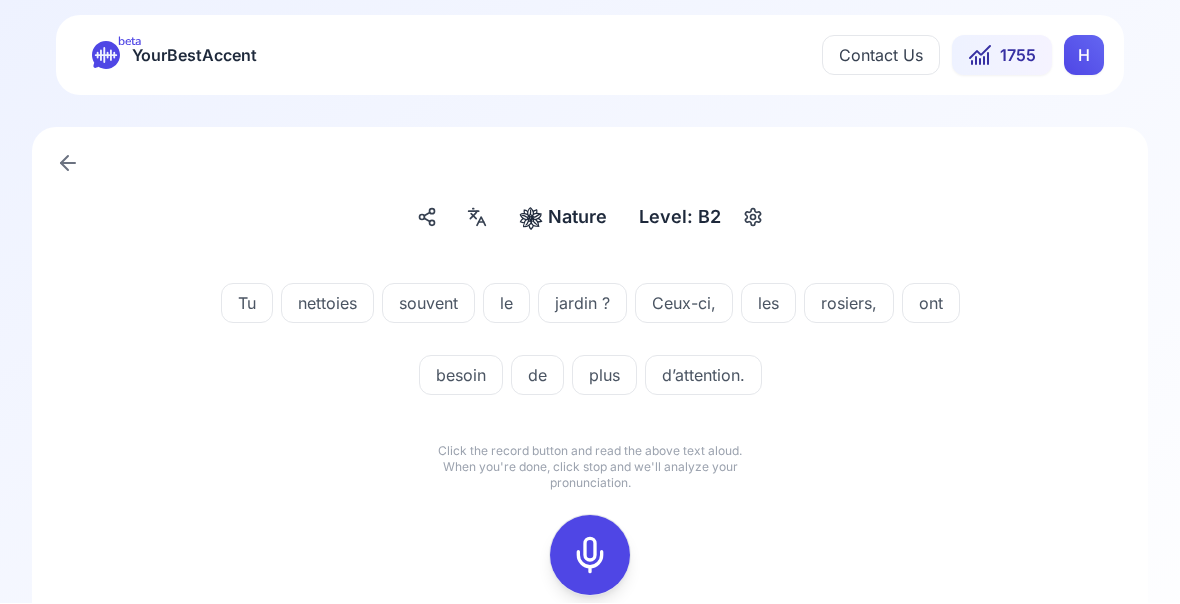 click 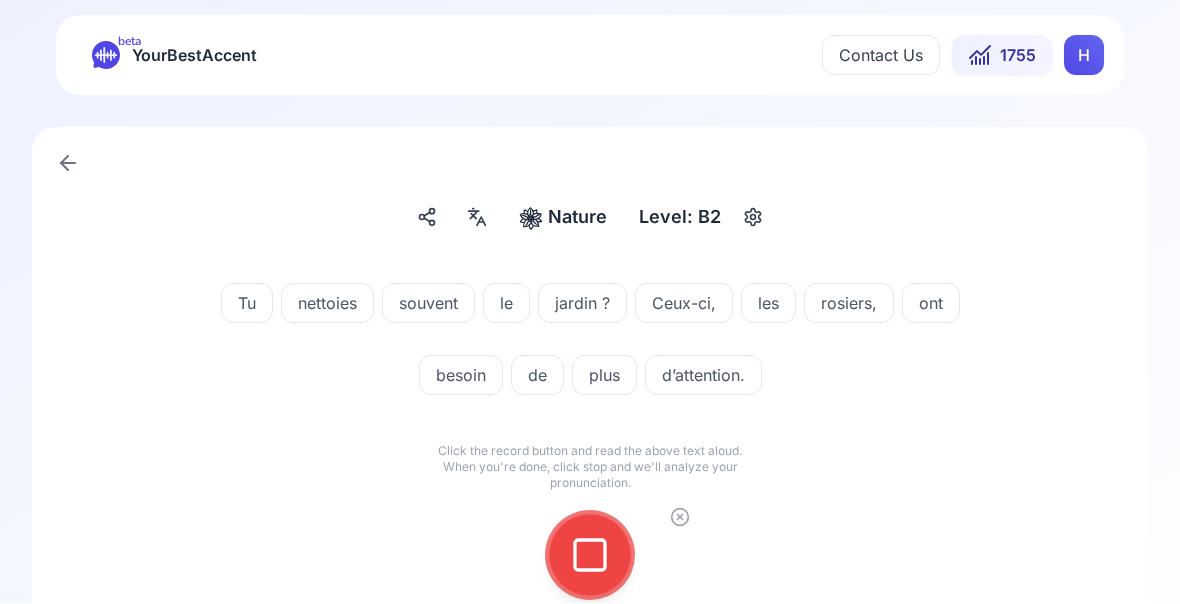 click 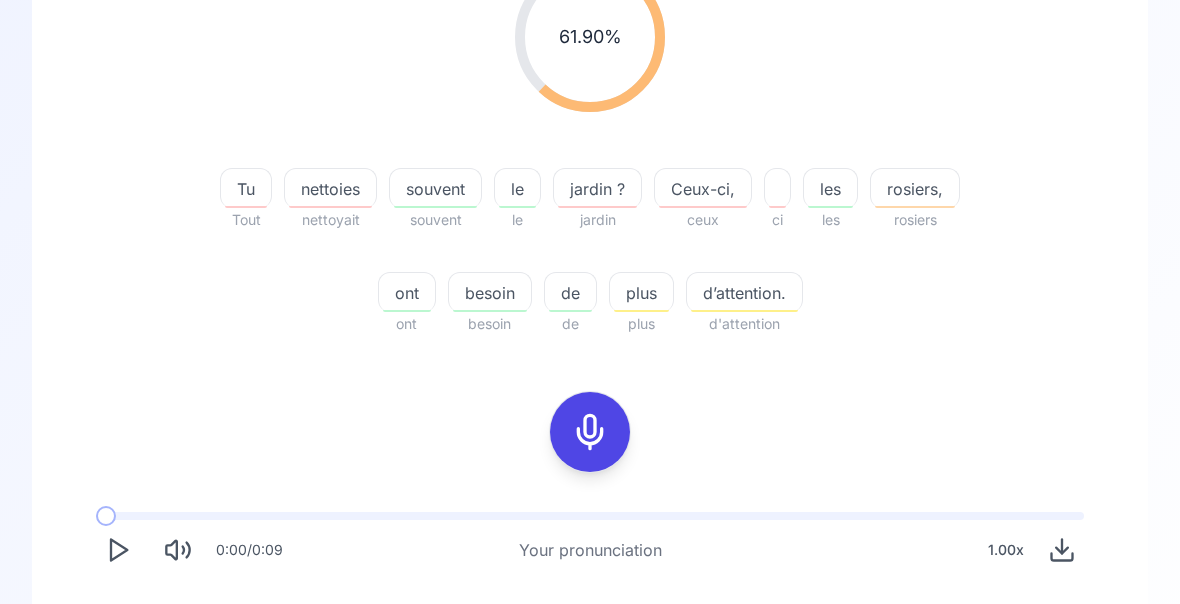 scroll, scrollTop: 317, scrollLeft: 0, axis: vertical 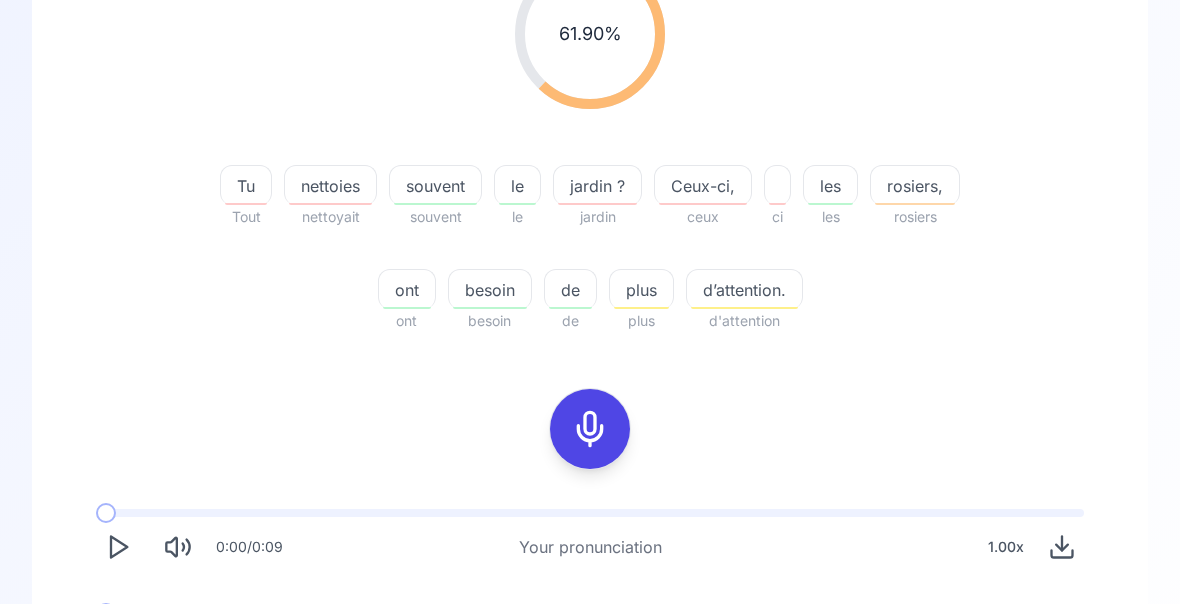 click 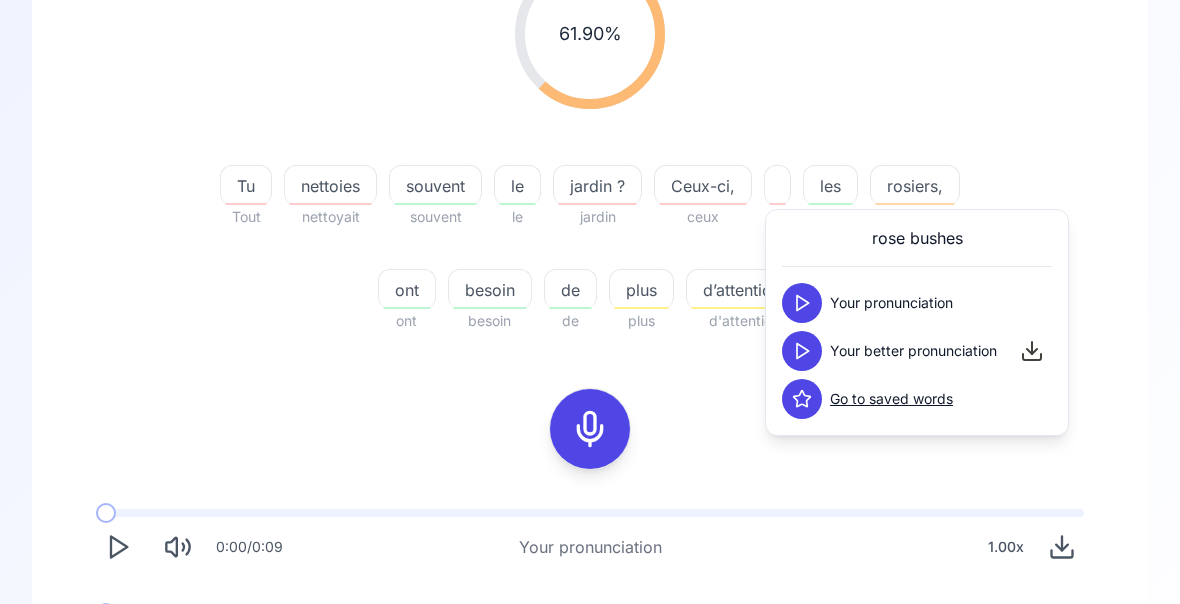 click 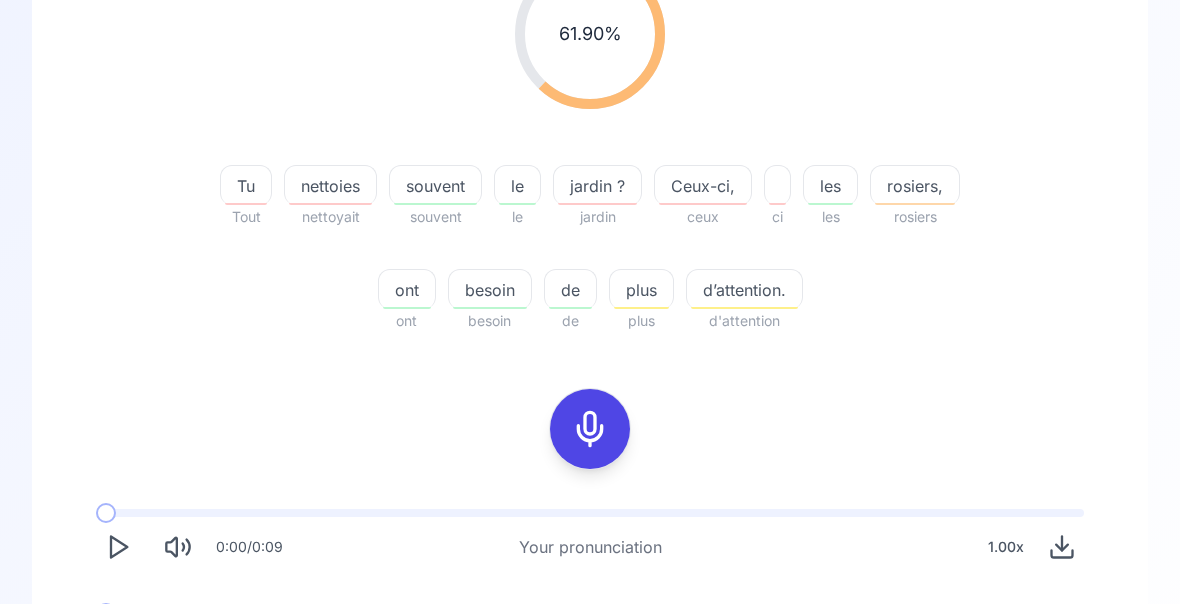 click on "nettoies" at bounding box center [330, 186] 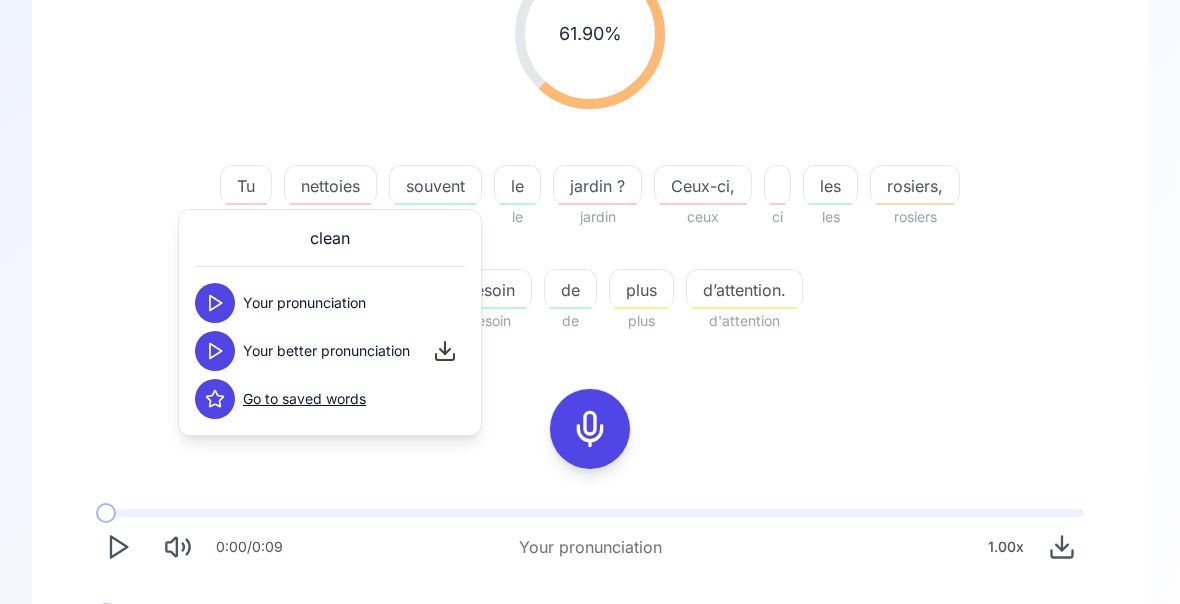 click 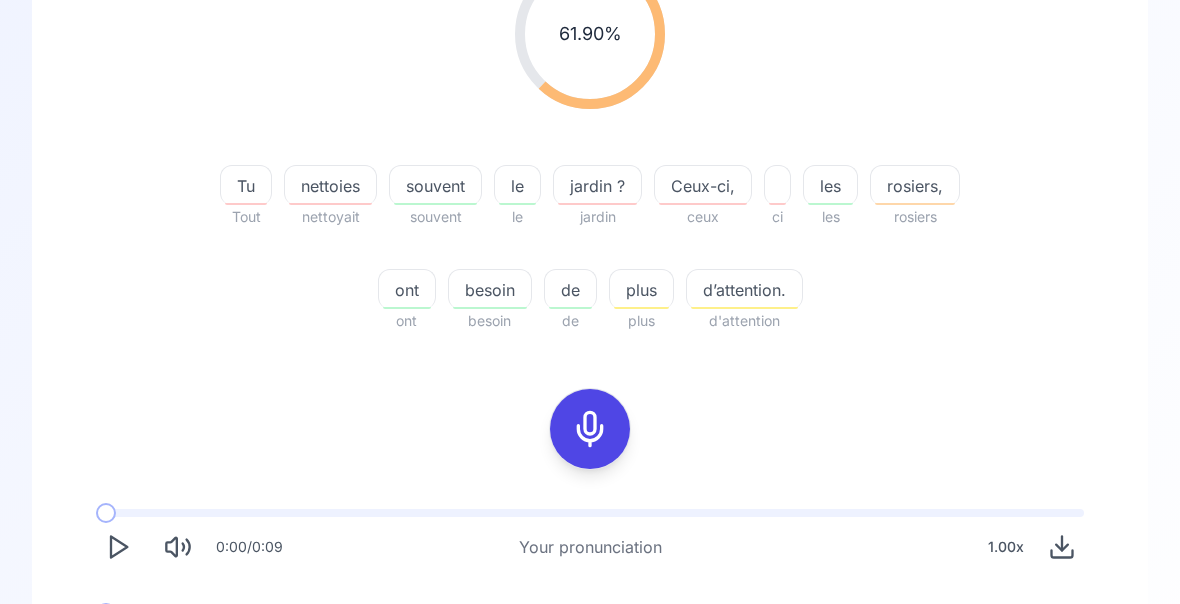 click 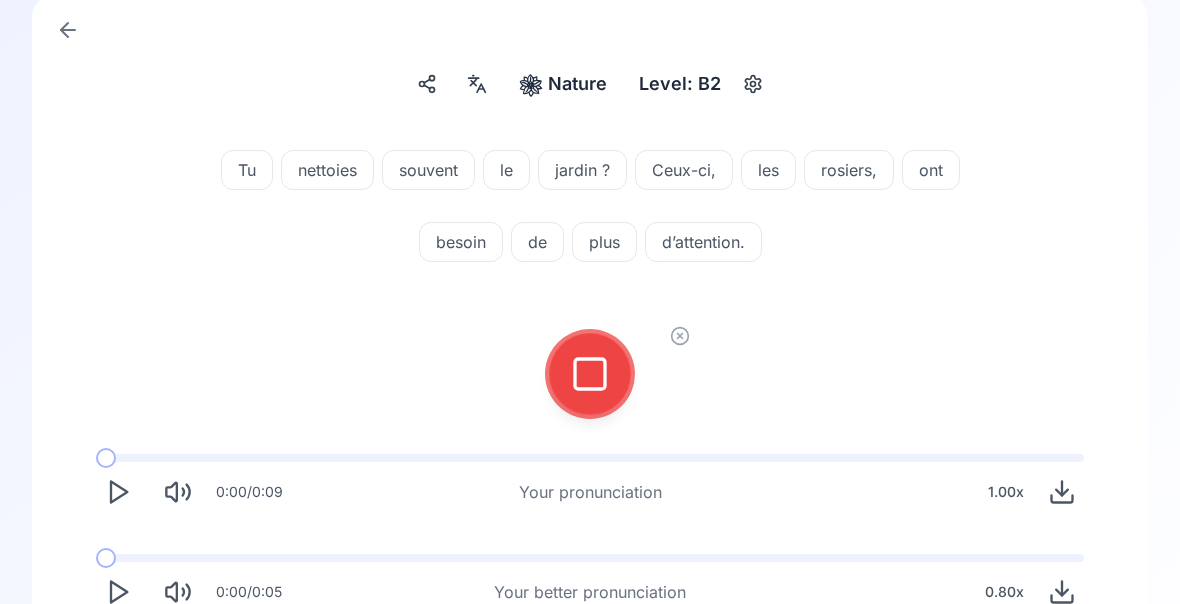 click 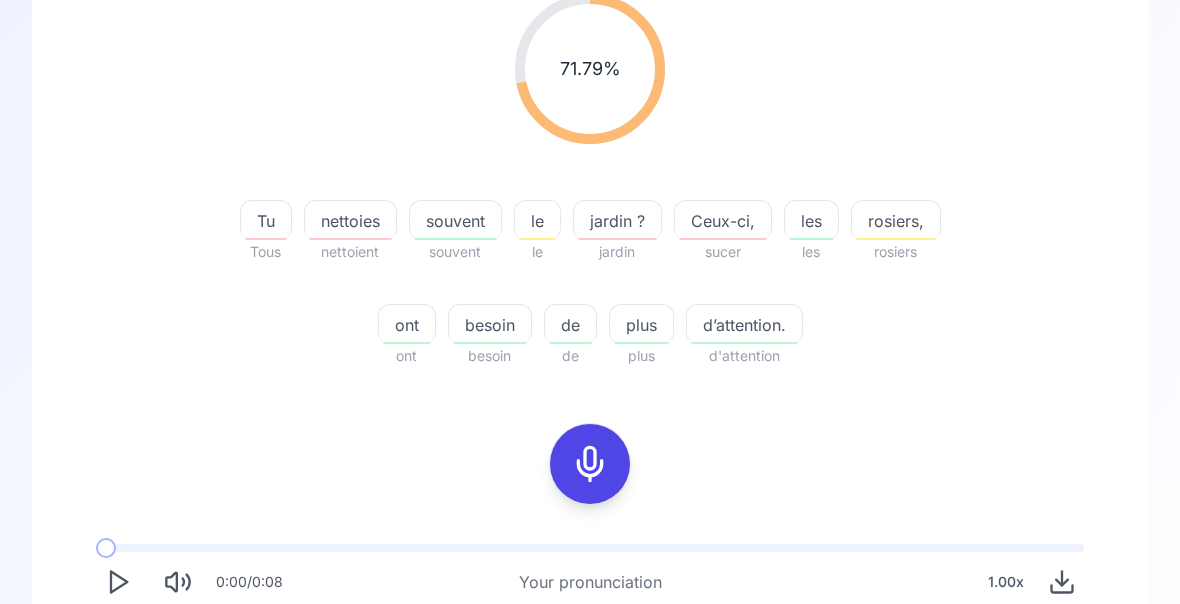 scroll, scrollTop: 388, scrollLeft: 0, axis: vertical 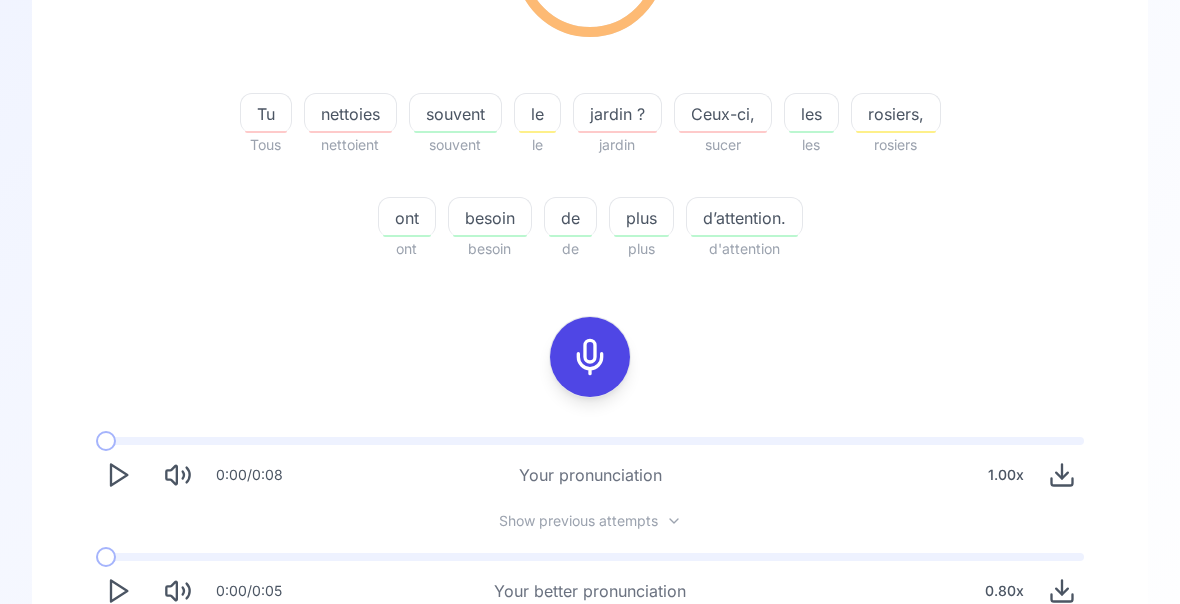 click on "Try another sentence" at bounding box center (604, 670) 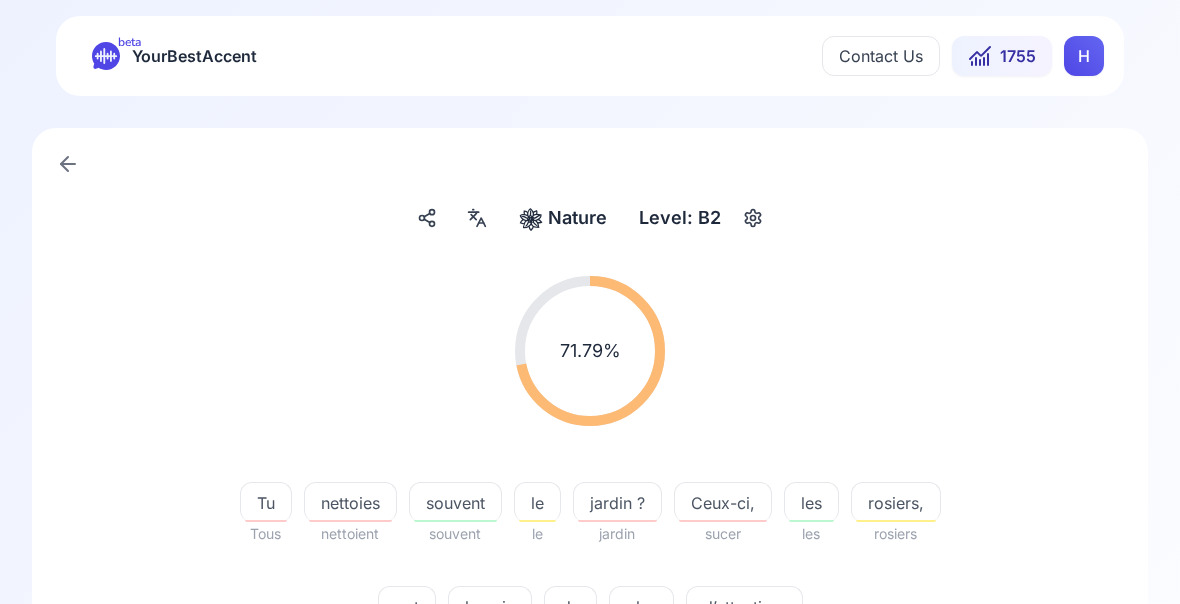 scroll, scrollTop: 0, scrollLeft: 0, axis: both 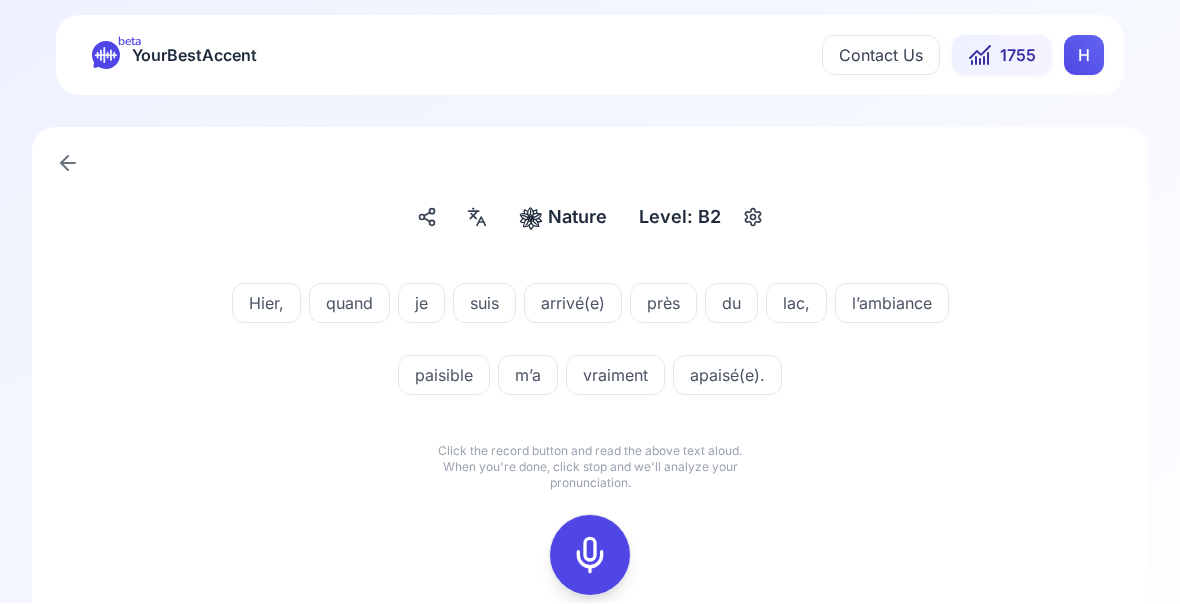 click 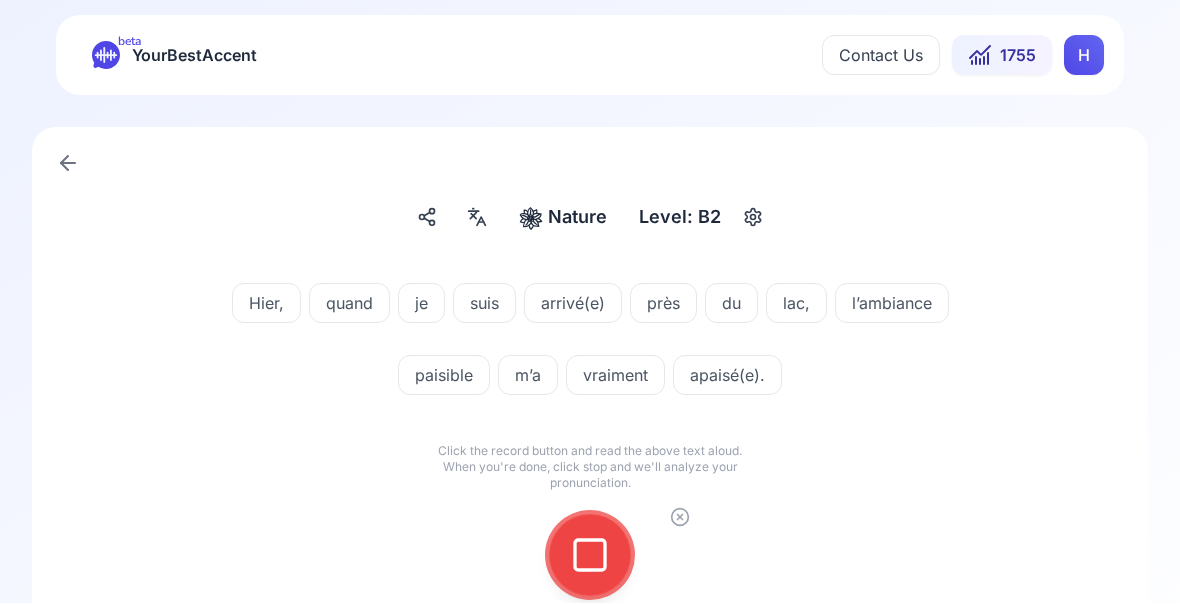 click 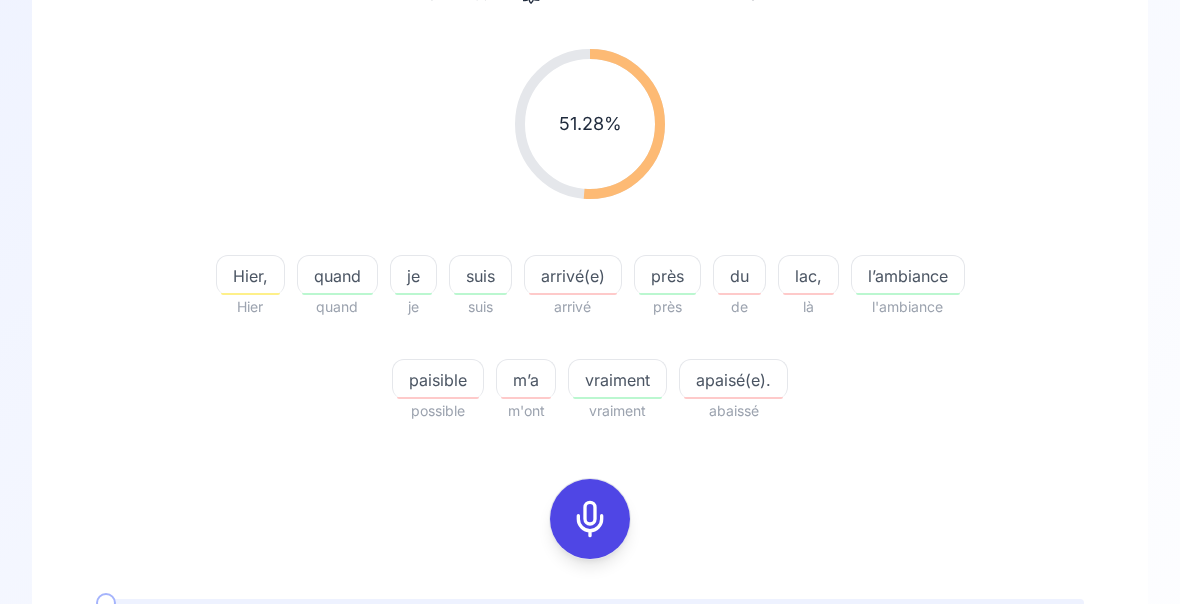scroll, scrollTop: 228, scrollLeft: 0, axis: vertical 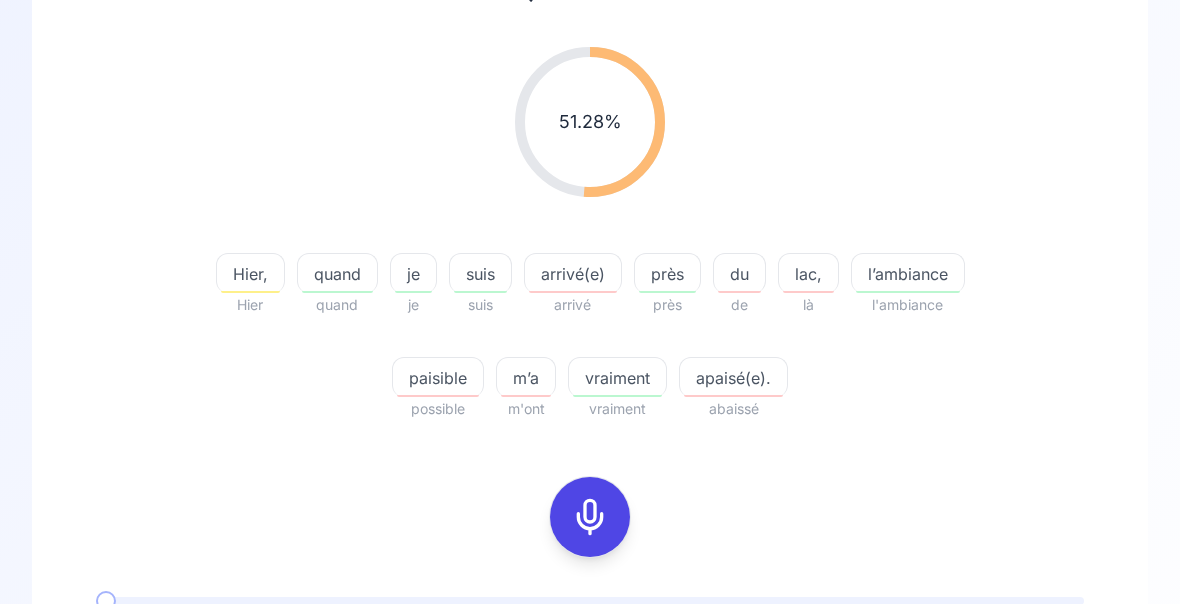 click 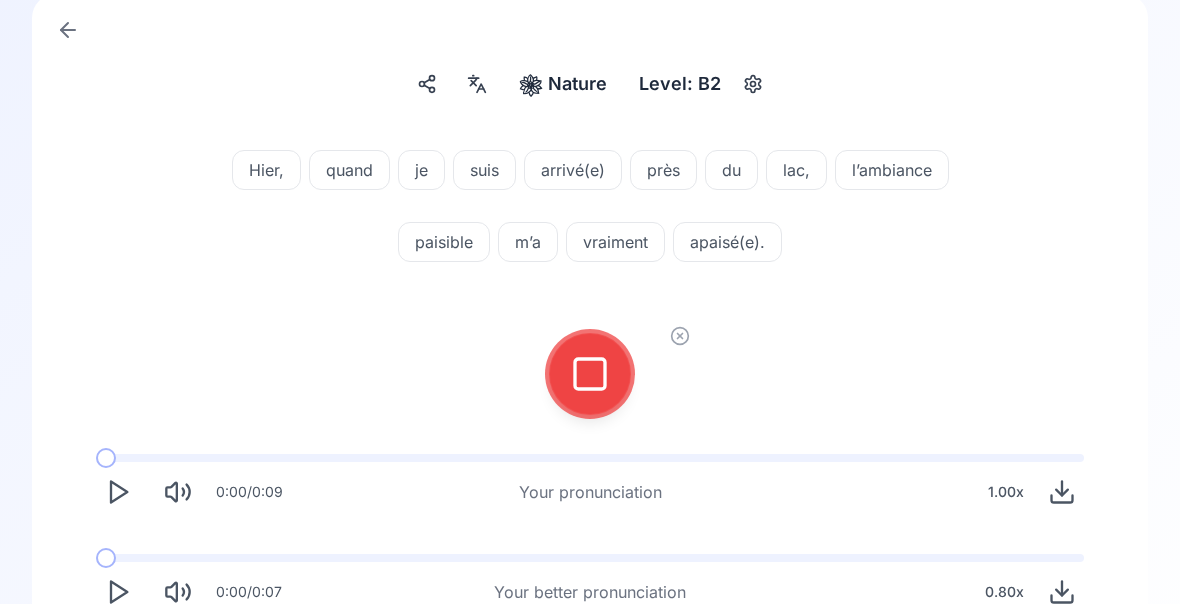 click 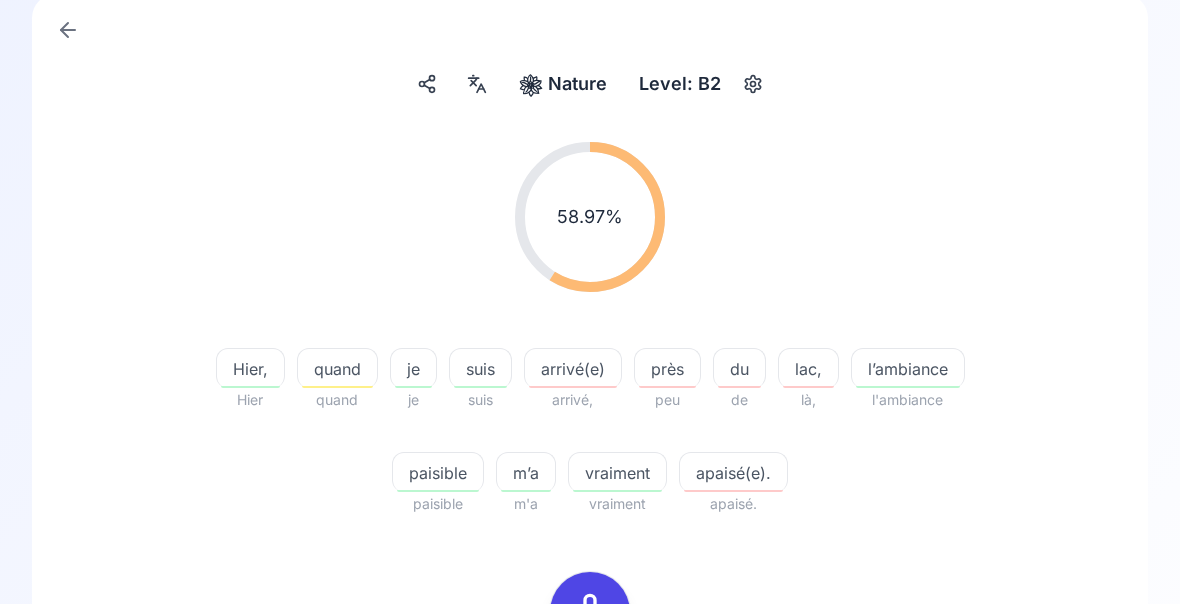 click on "apaisé(e)." at bounding box center [733, 473] 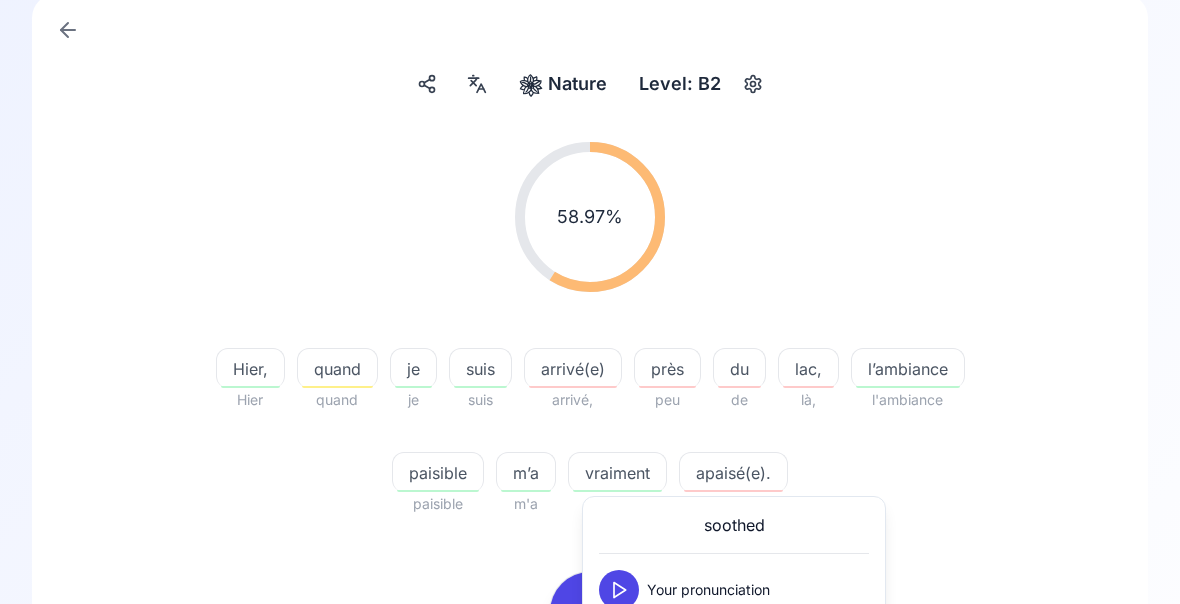 click at bounding box center (619, 638) 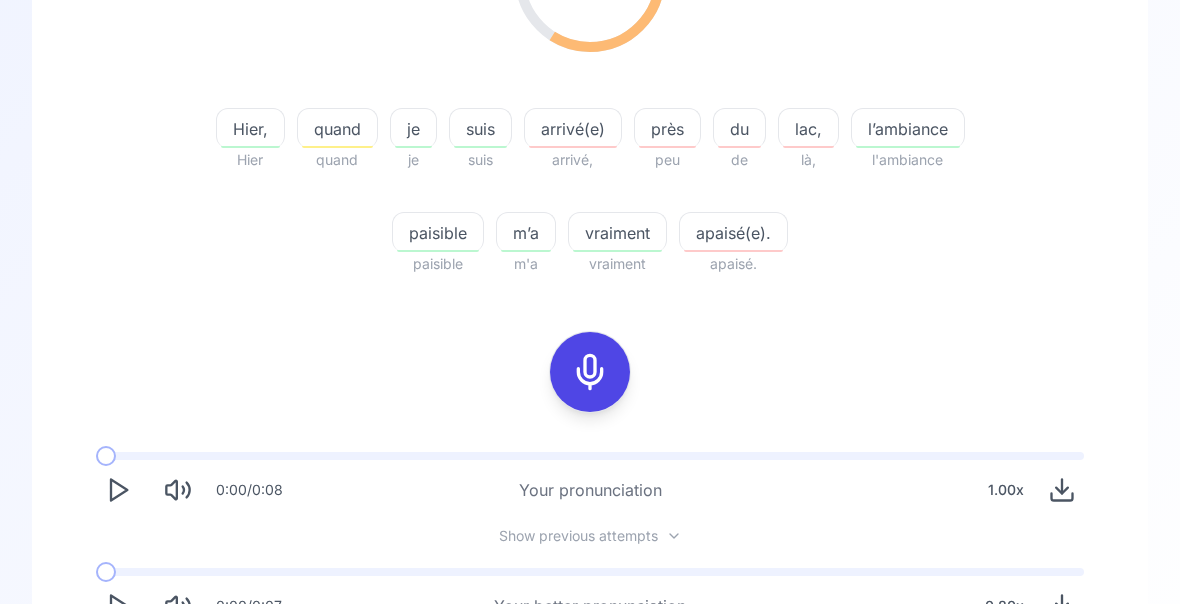 scroll, scrollTop: 376, scrollLeft: 0, axis: vertical 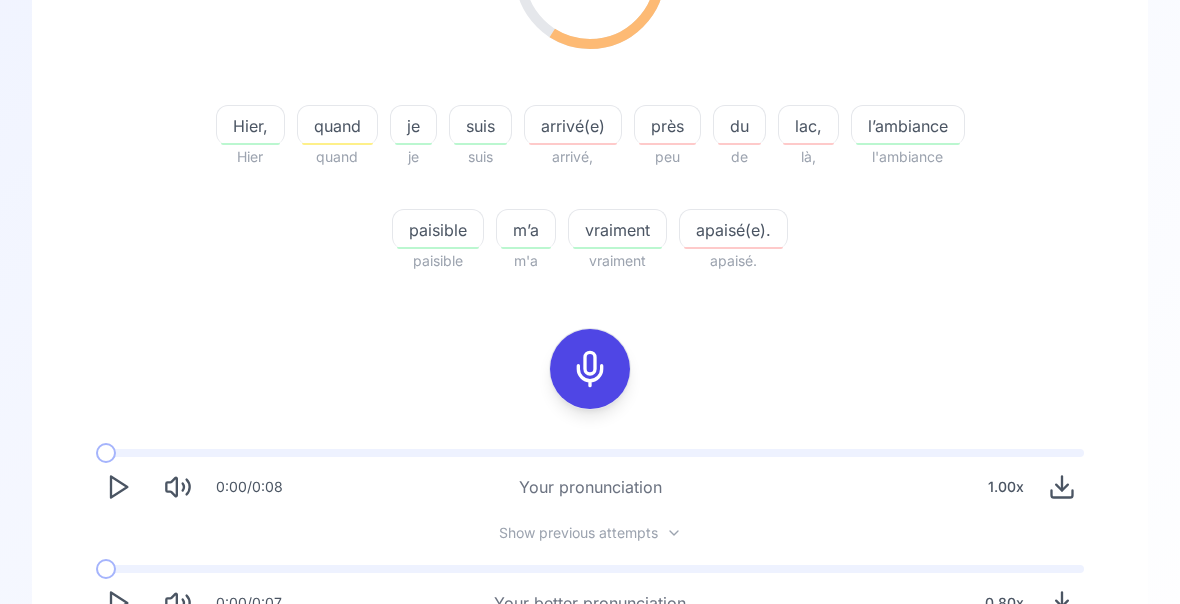 click on "Try another sentence" at bounding box center [604, 682] 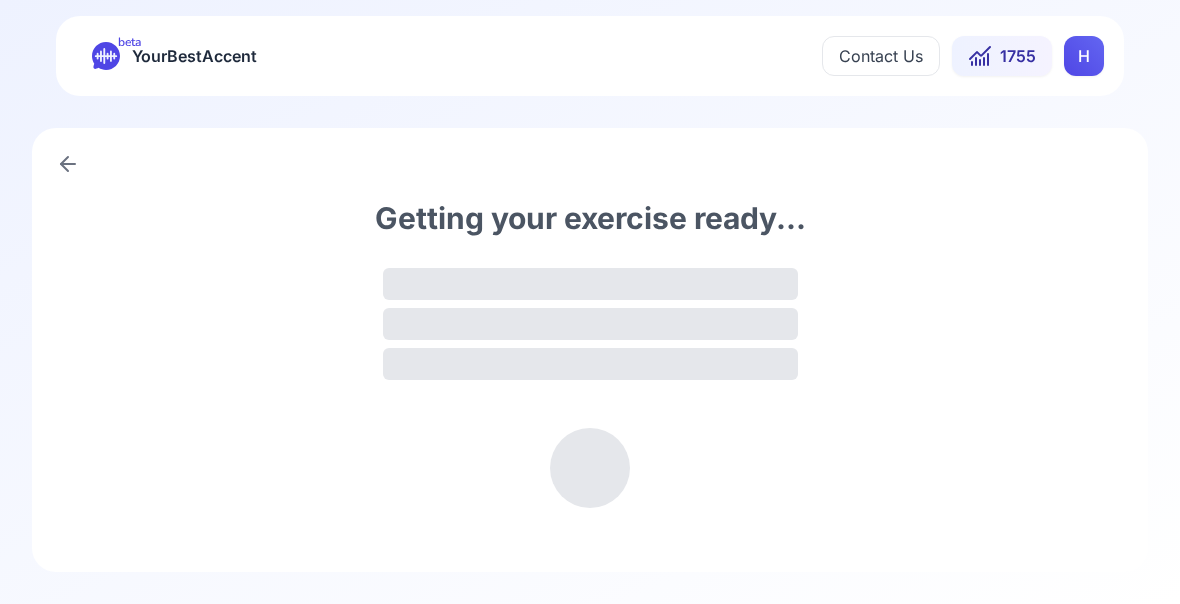 scroll, scrollTop: 0, scrollLeft: 0, axis: both 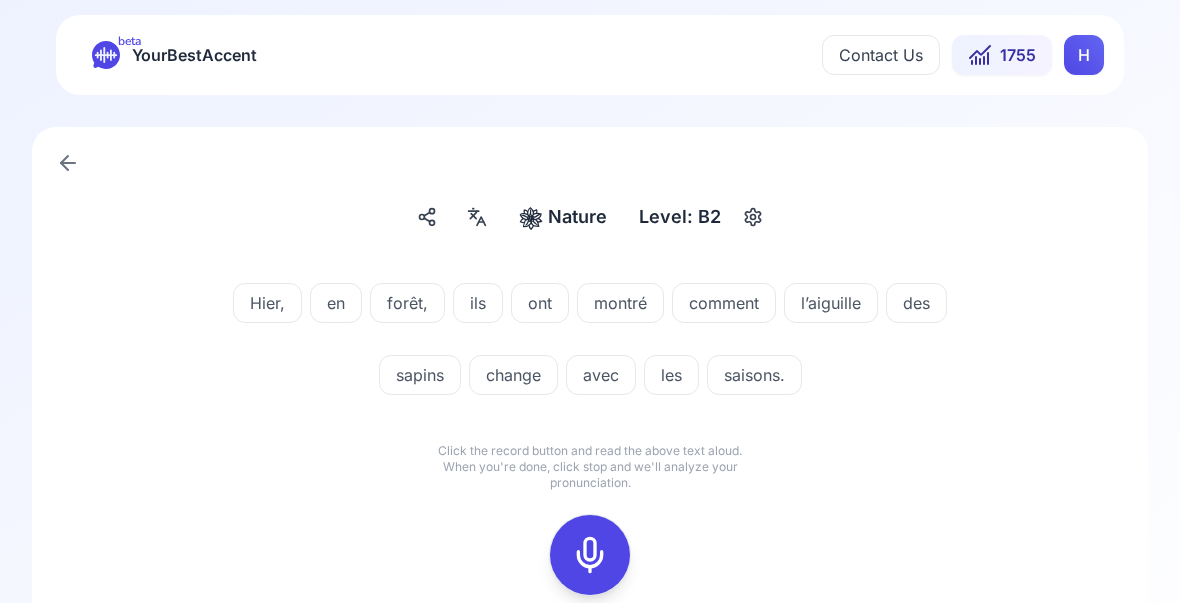 click 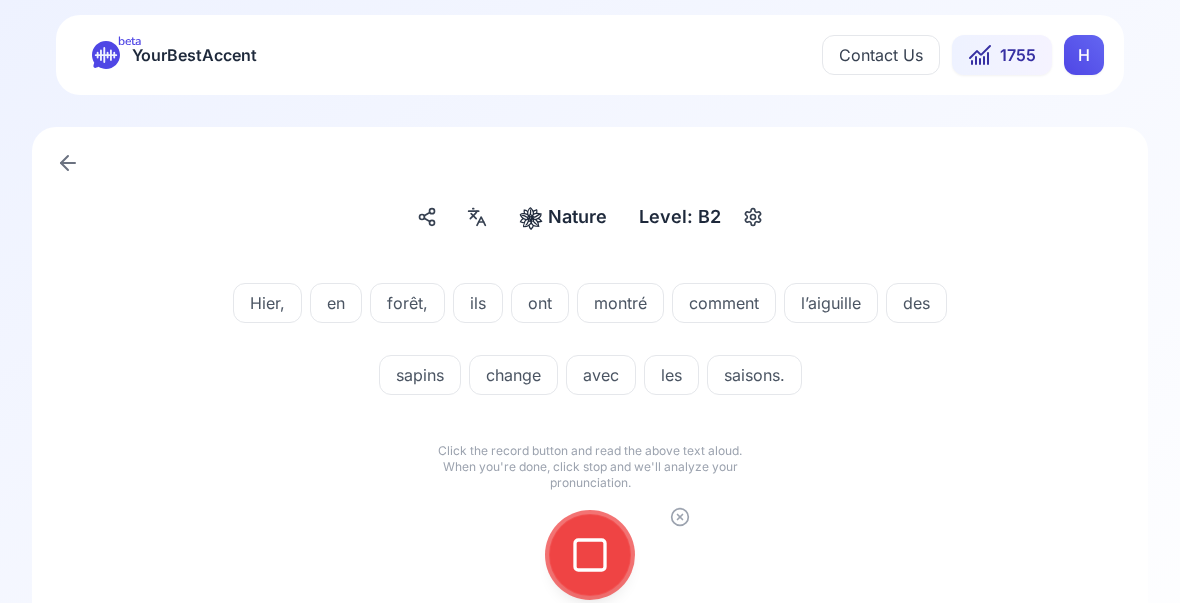 click at bounding box center [590, 556] 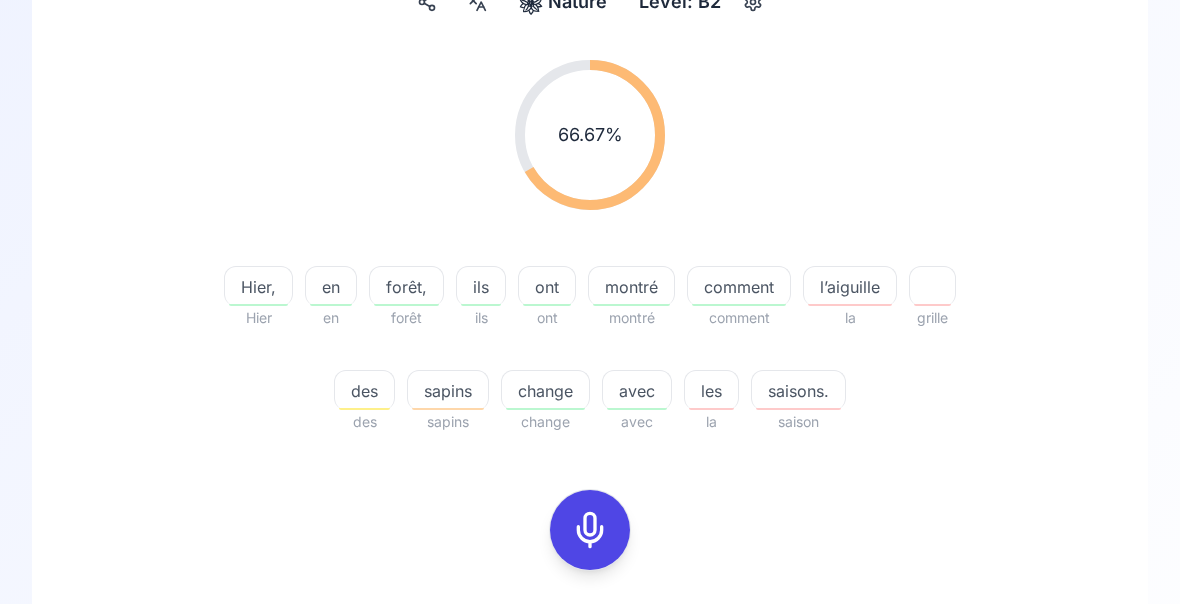 scroll, scrollTop: 217, scrollLeft: 0, axis: vertical 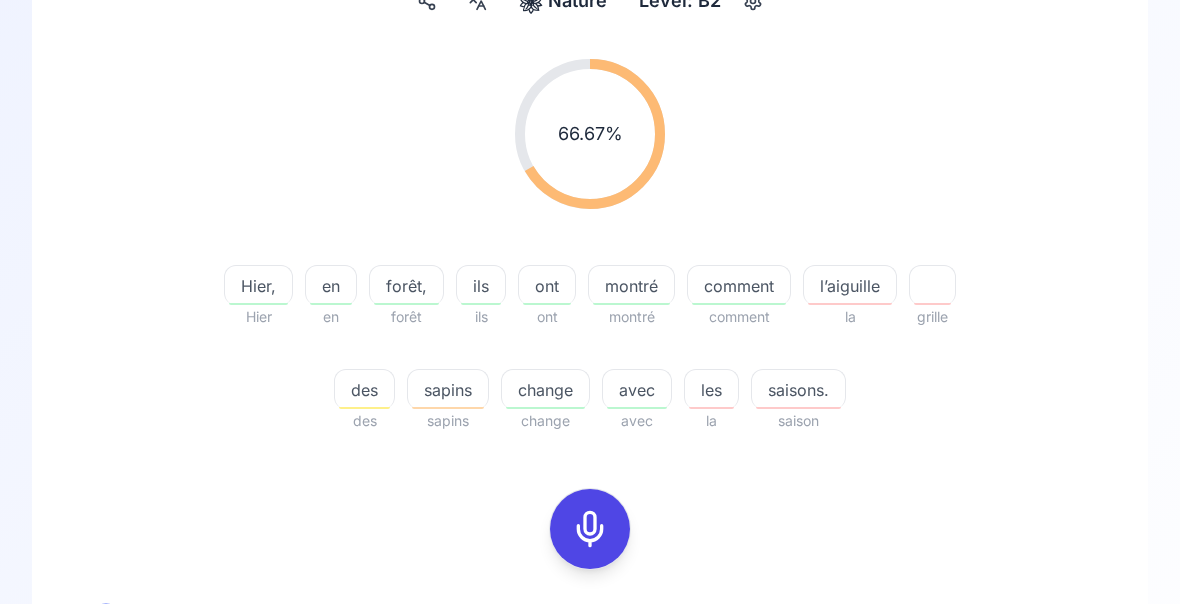 click 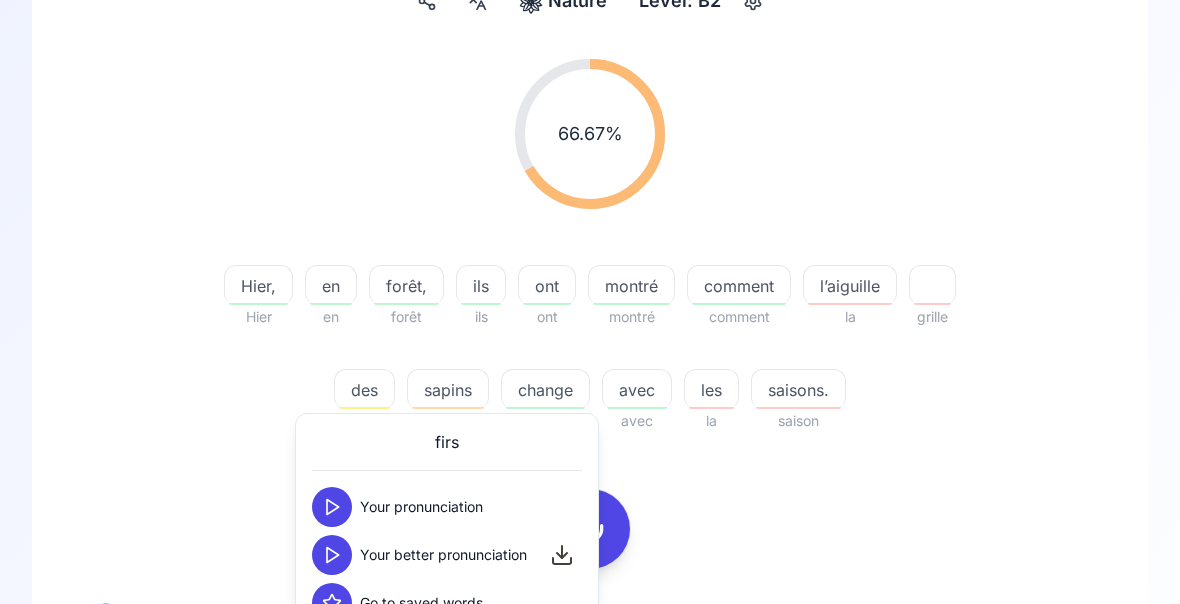 click 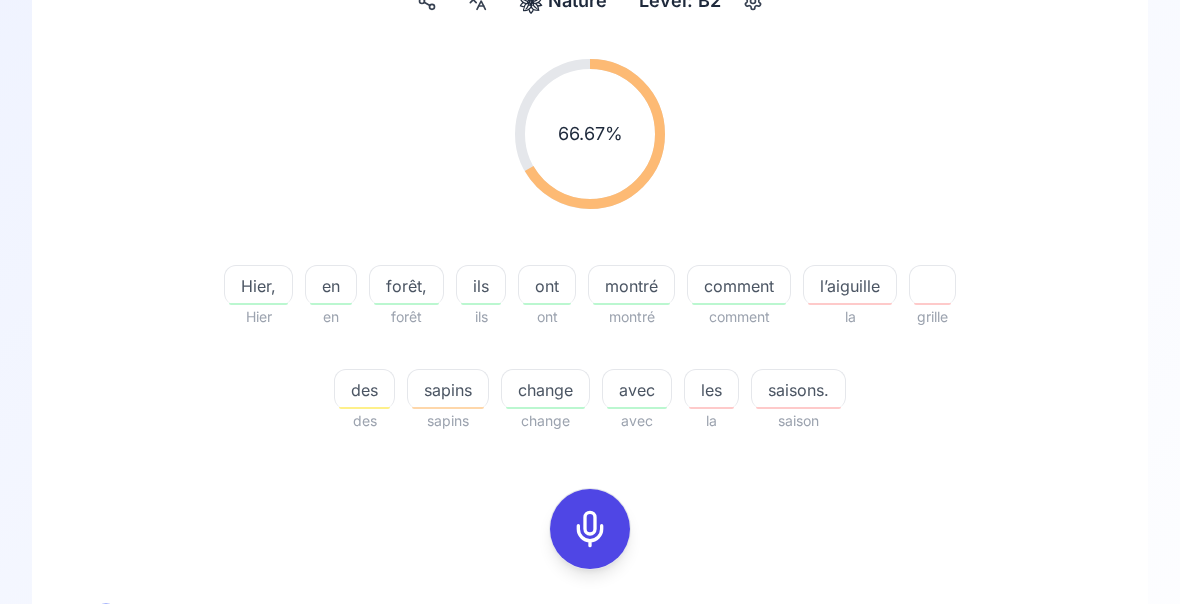 click 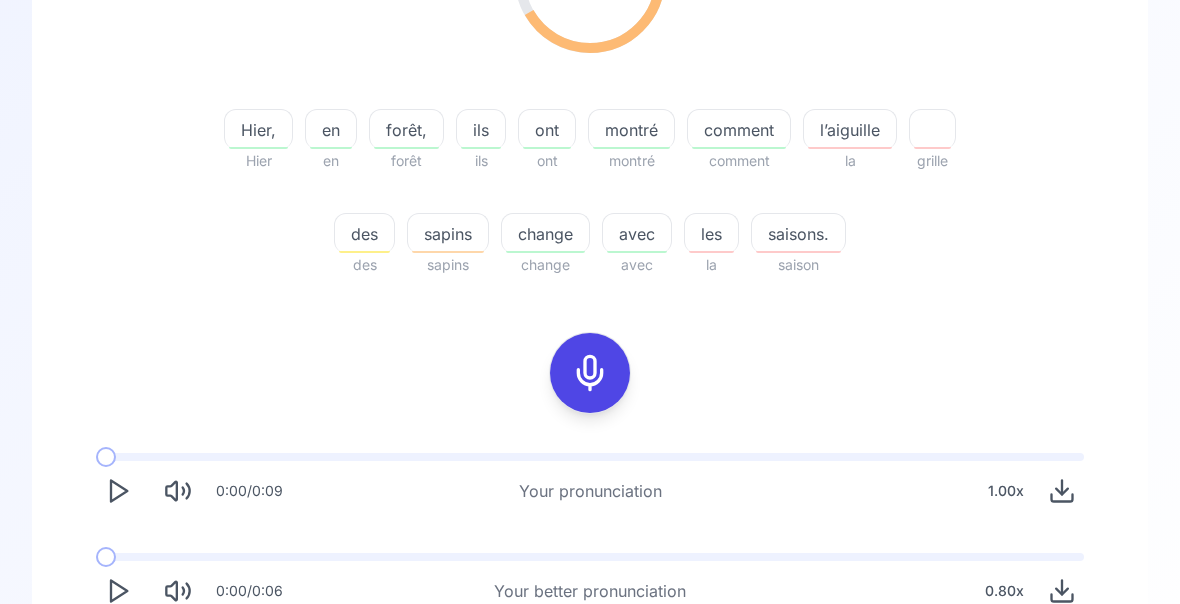 click on "Try another sentence" at bounding box center [604, 670] 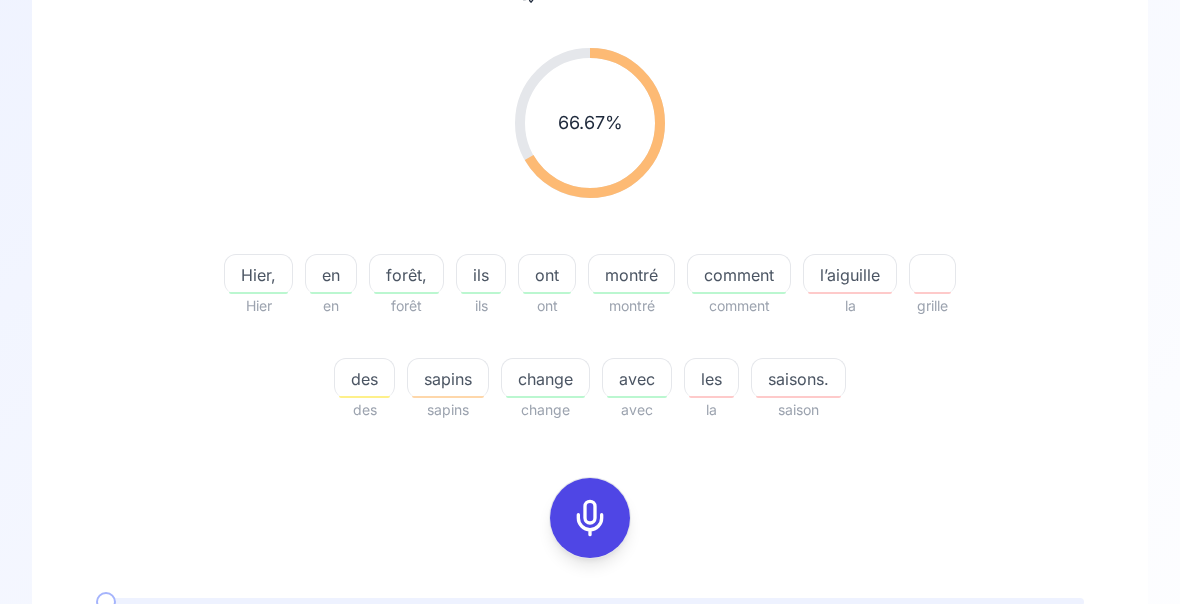 scroll, scrollTop: 0, scrollLeft: 0, axis: both 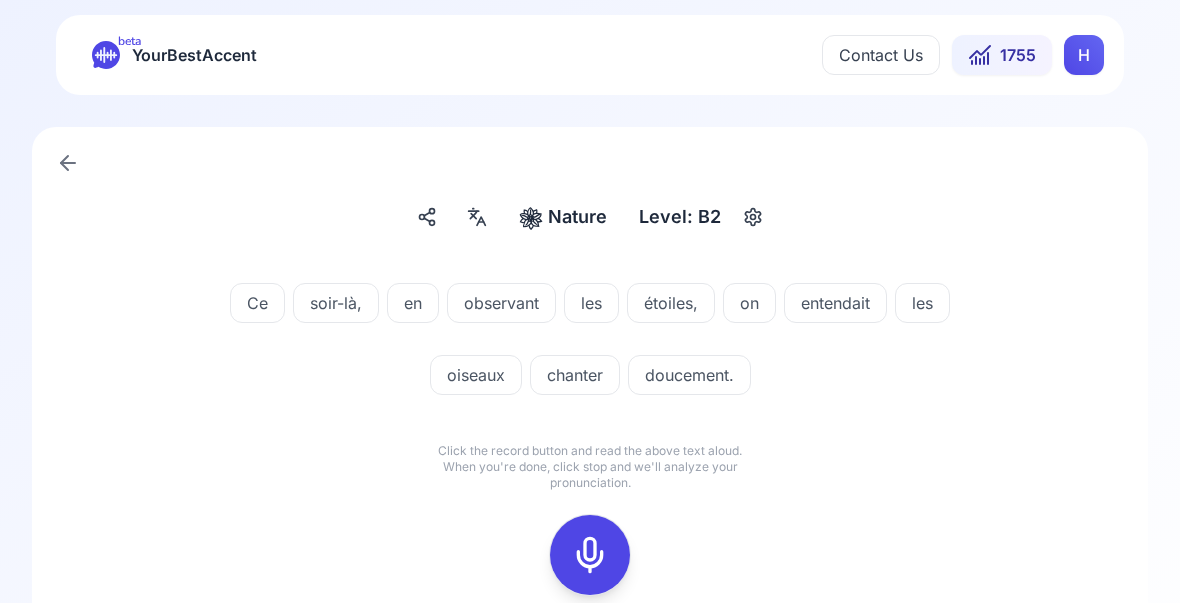 click 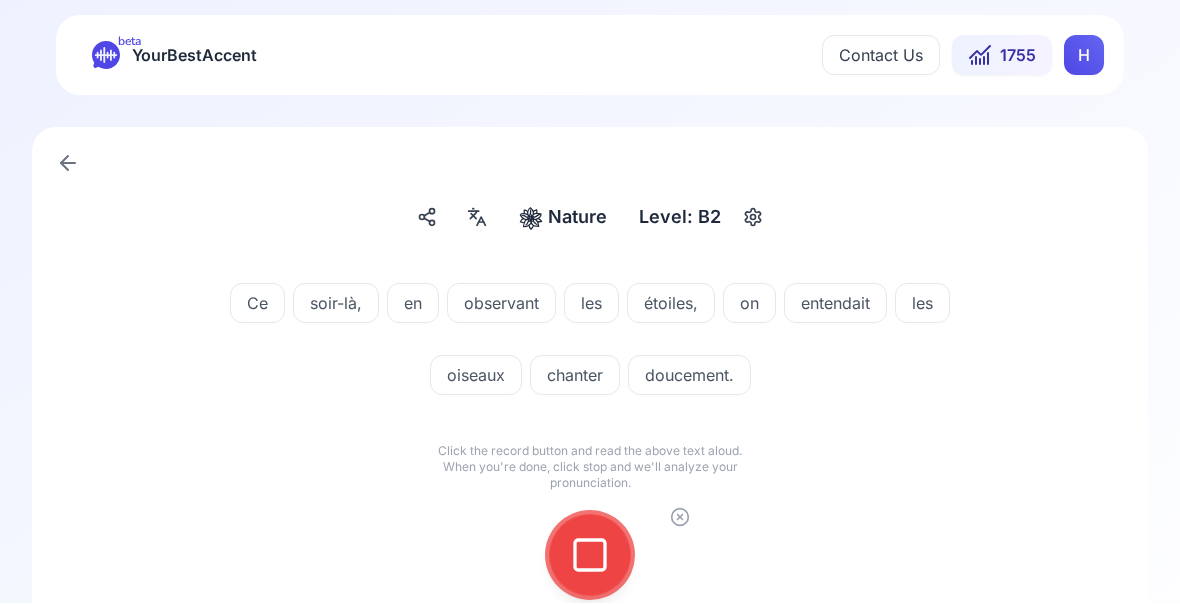 click 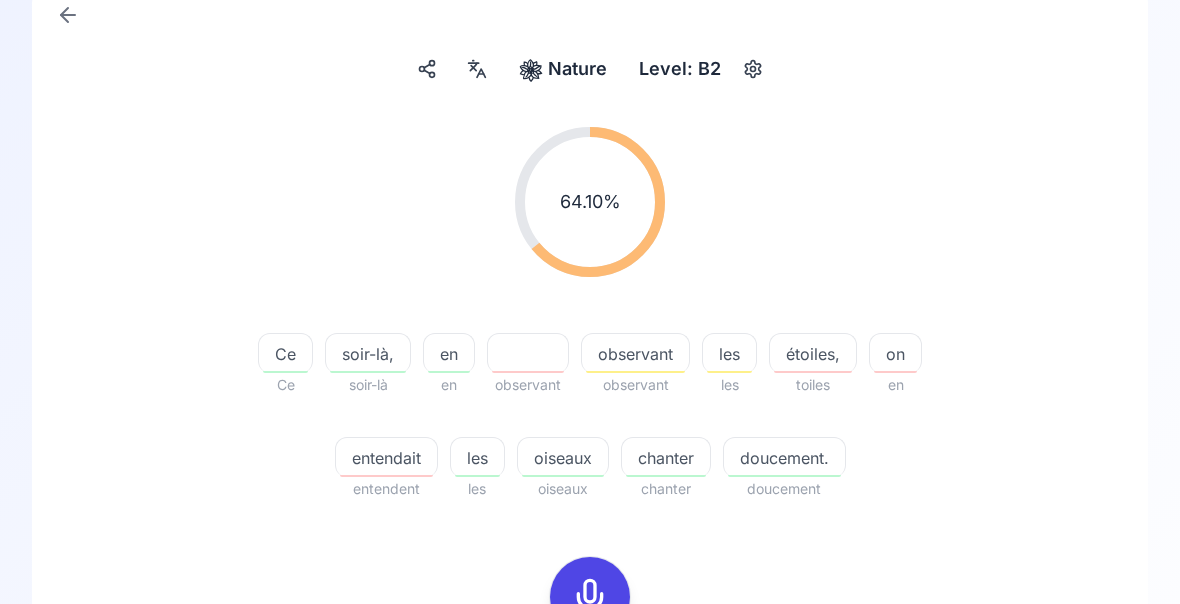 scroll, scrollTop: 150, scrollLeft: 0, axis: vertical 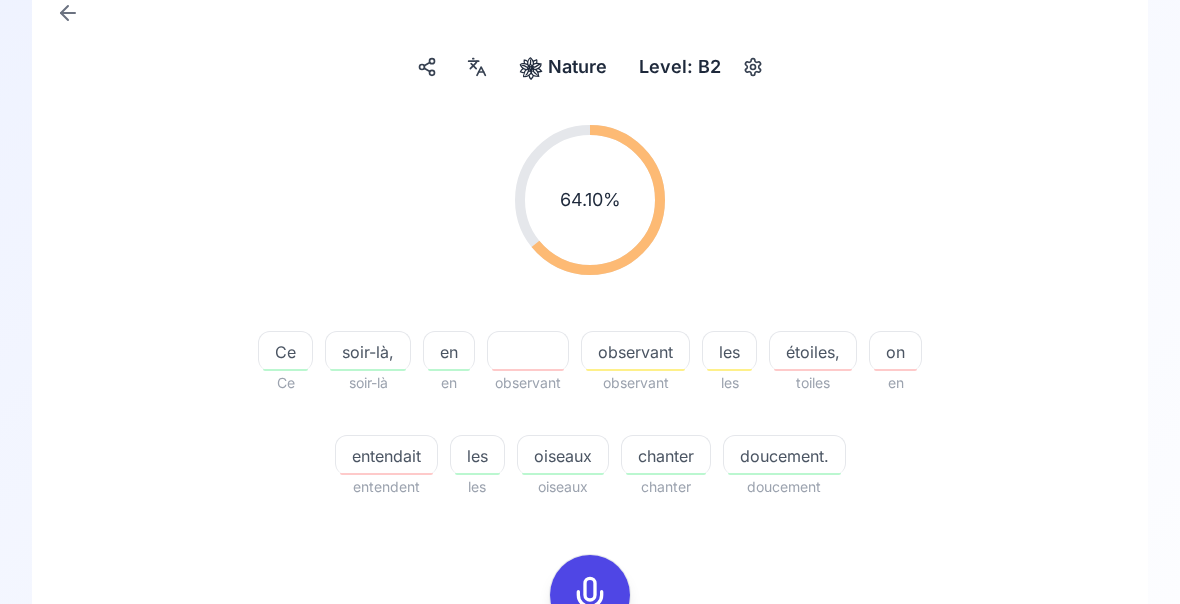 click 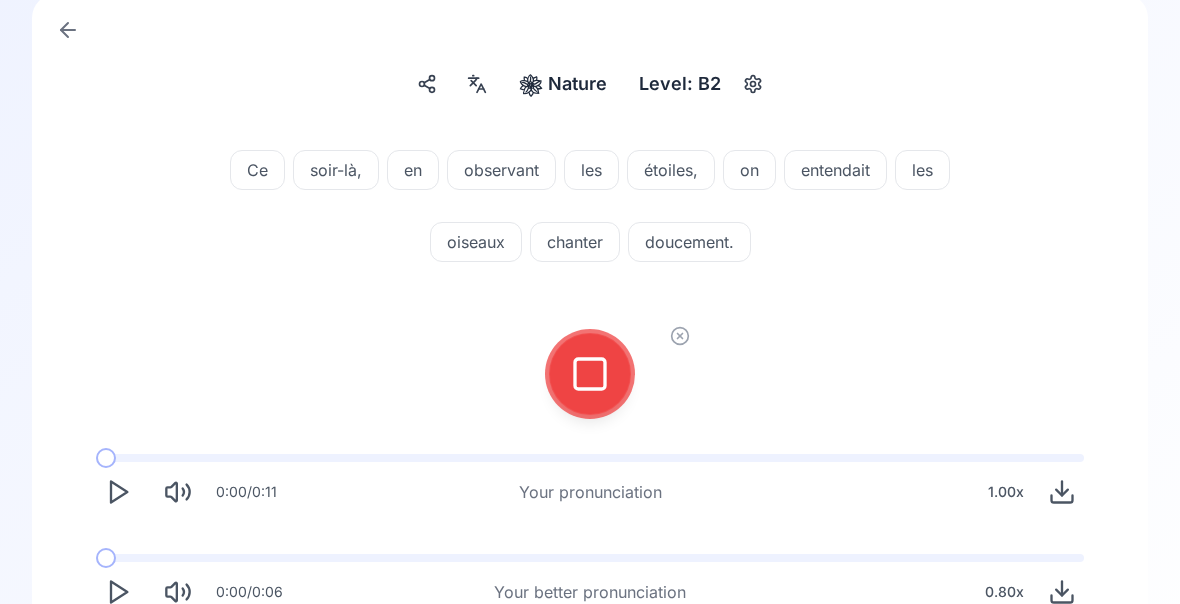 click 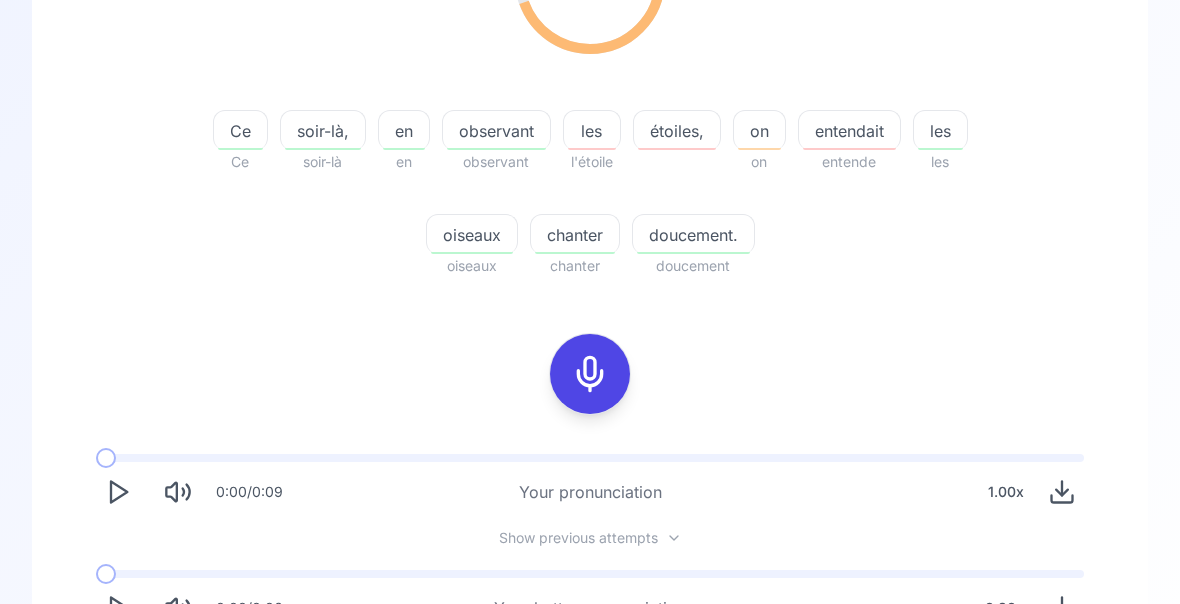 click at bounding box center [118, 609] 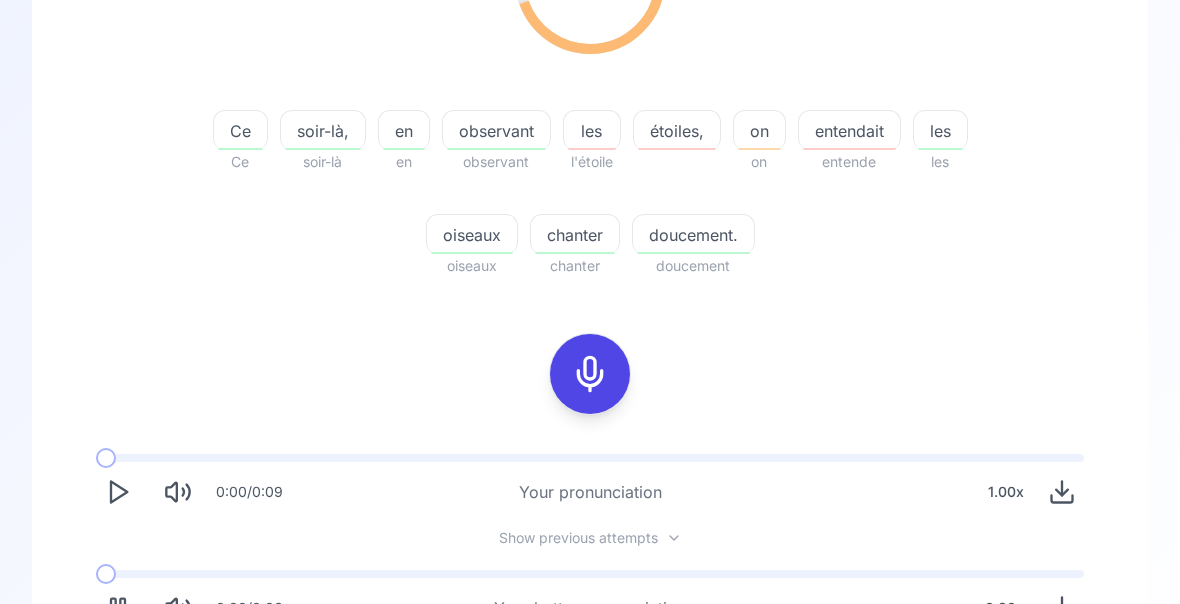 scroll, scrollTop: 372, scrollLeft: 0, axis: vertical 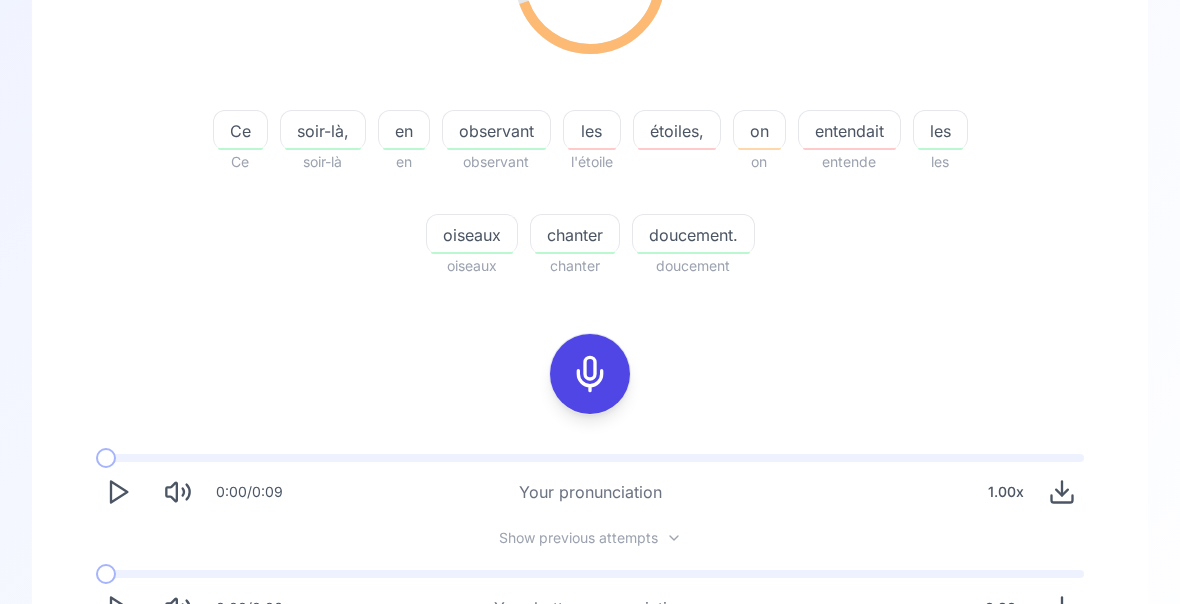 click 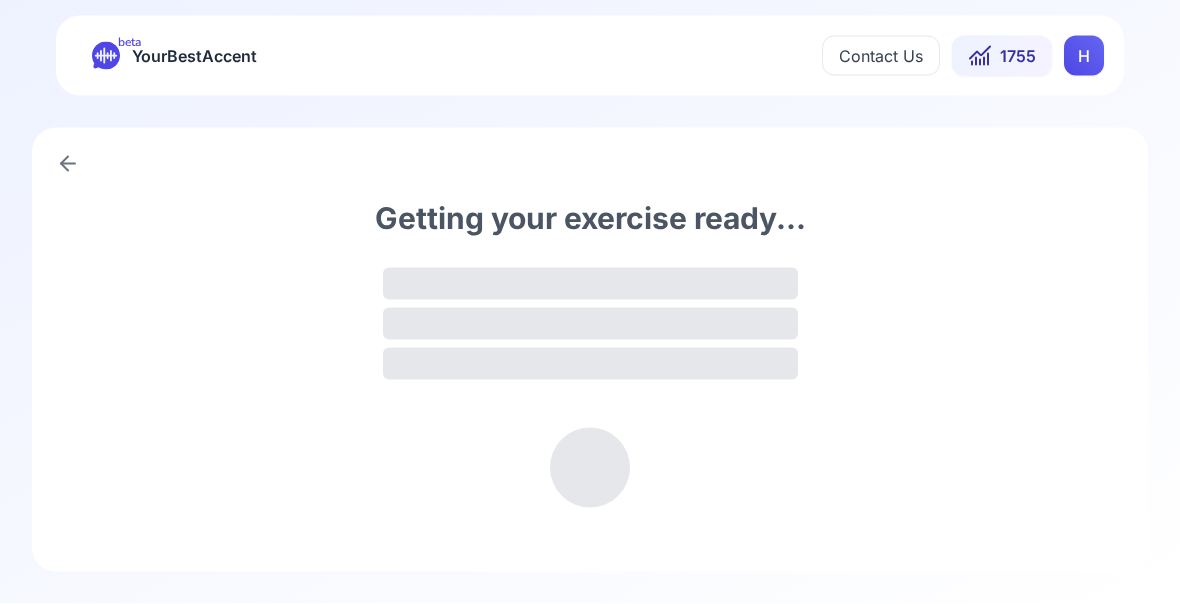 scroll, scrollTop: 0, scrollLeft: 0, axis: both 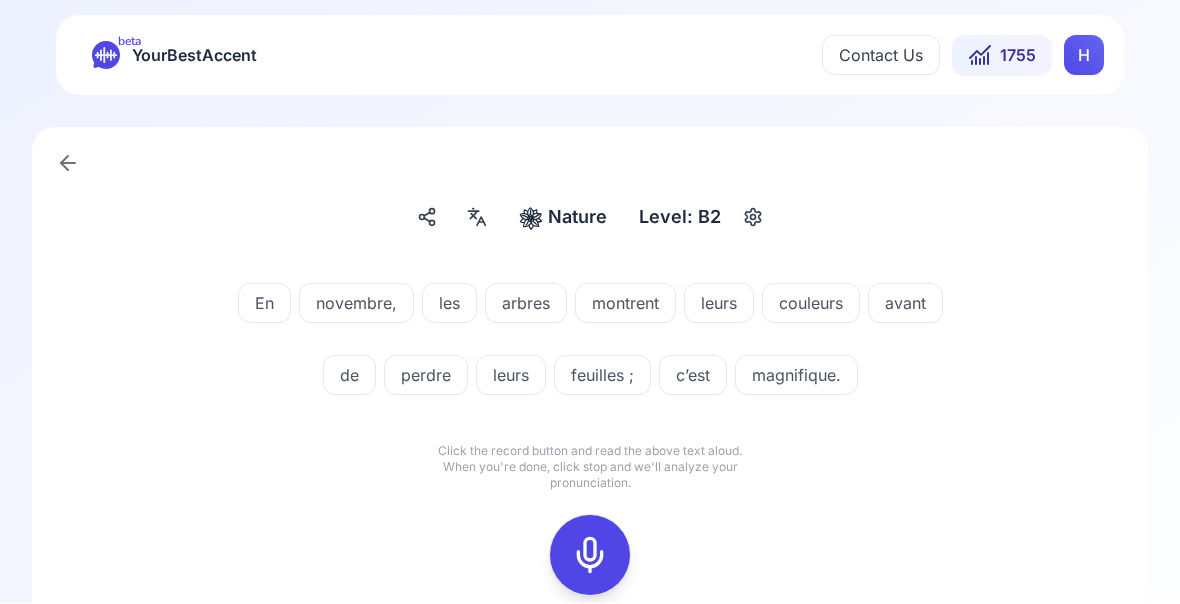 click 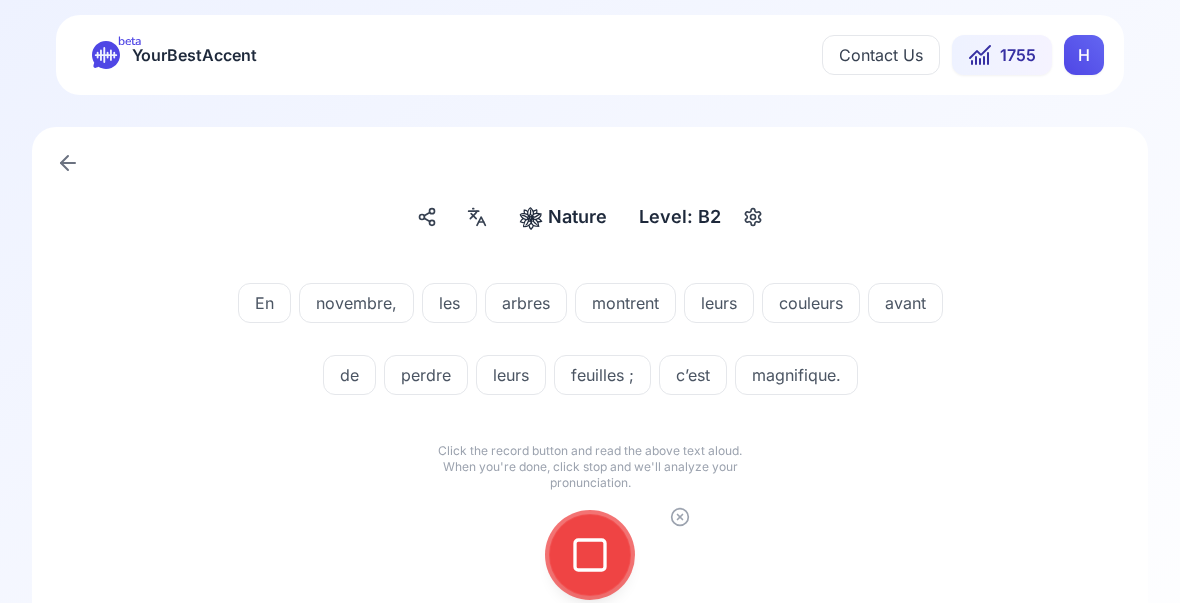 click 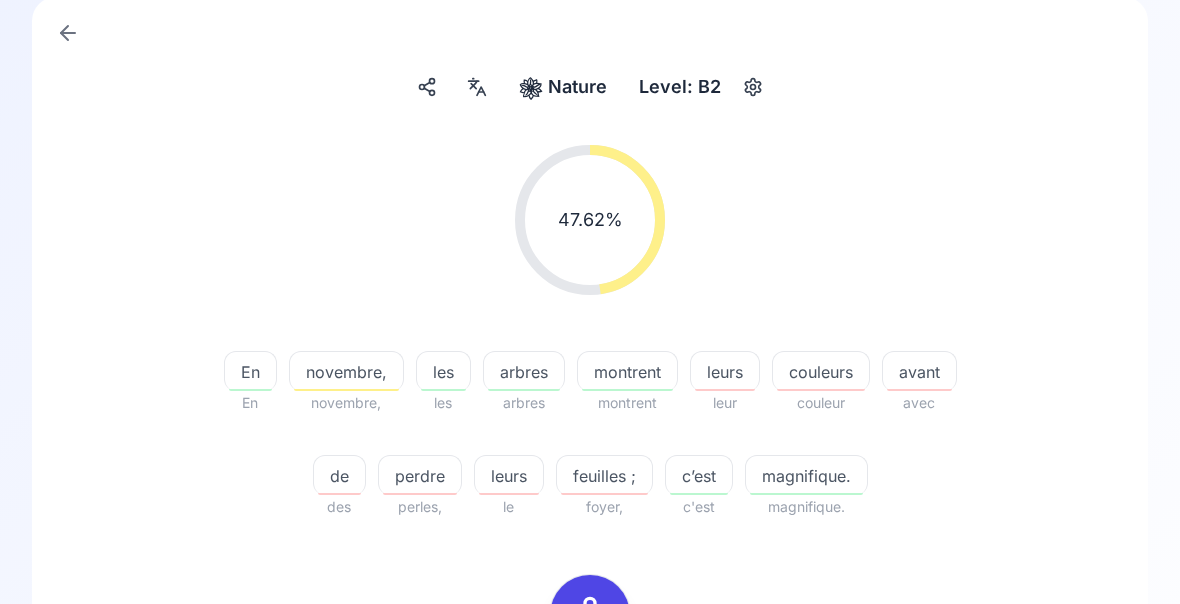 scroll, scrollTop: 131, scrollLeft: 0, axis: vertical 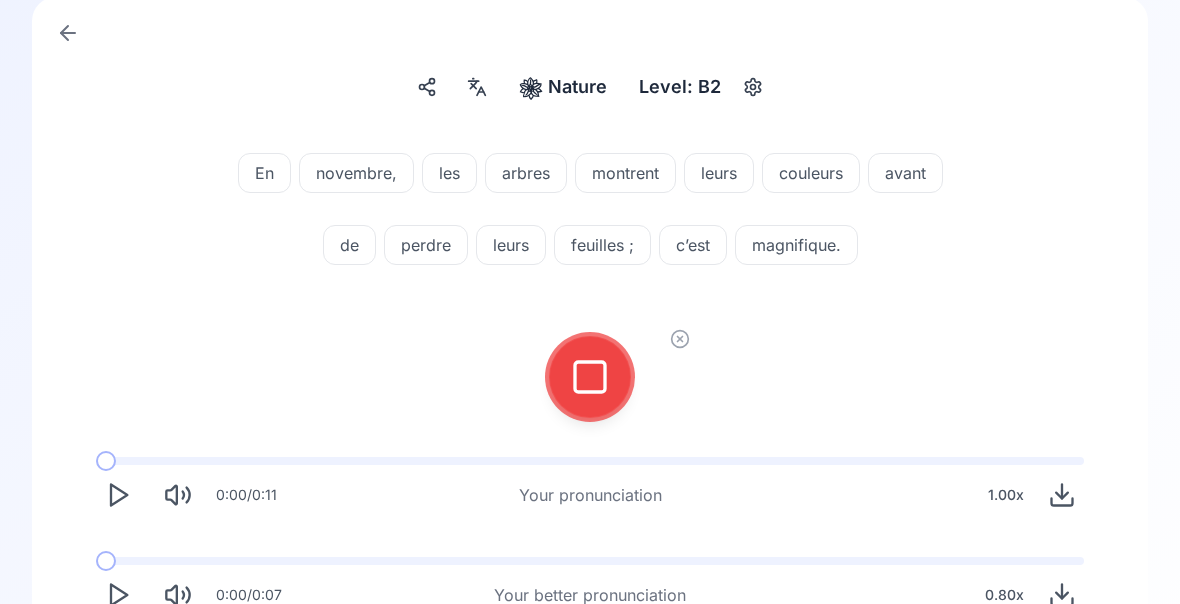 click at bounding box center (590, 377) 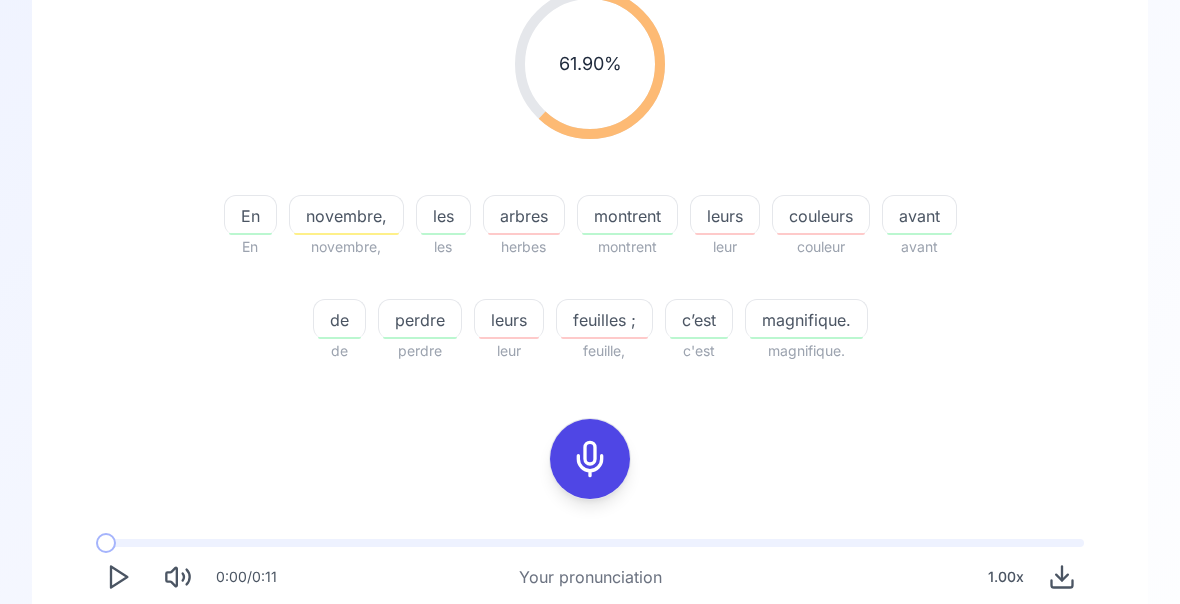 scroll, scrollTop: 345, scrollLeft: 0, axis: vertical 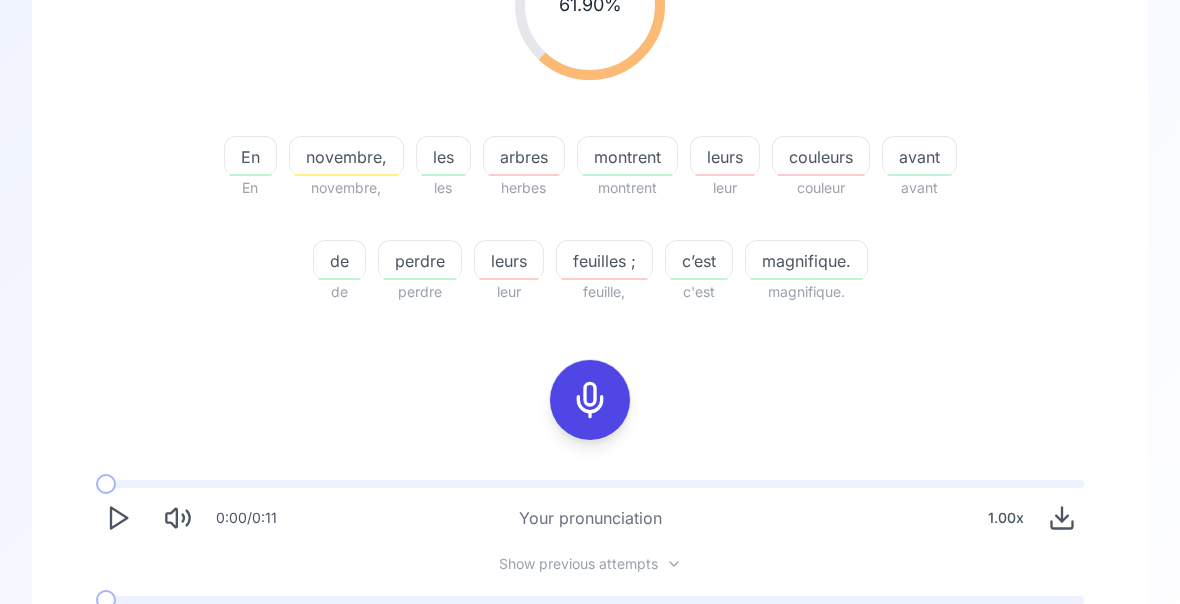 click 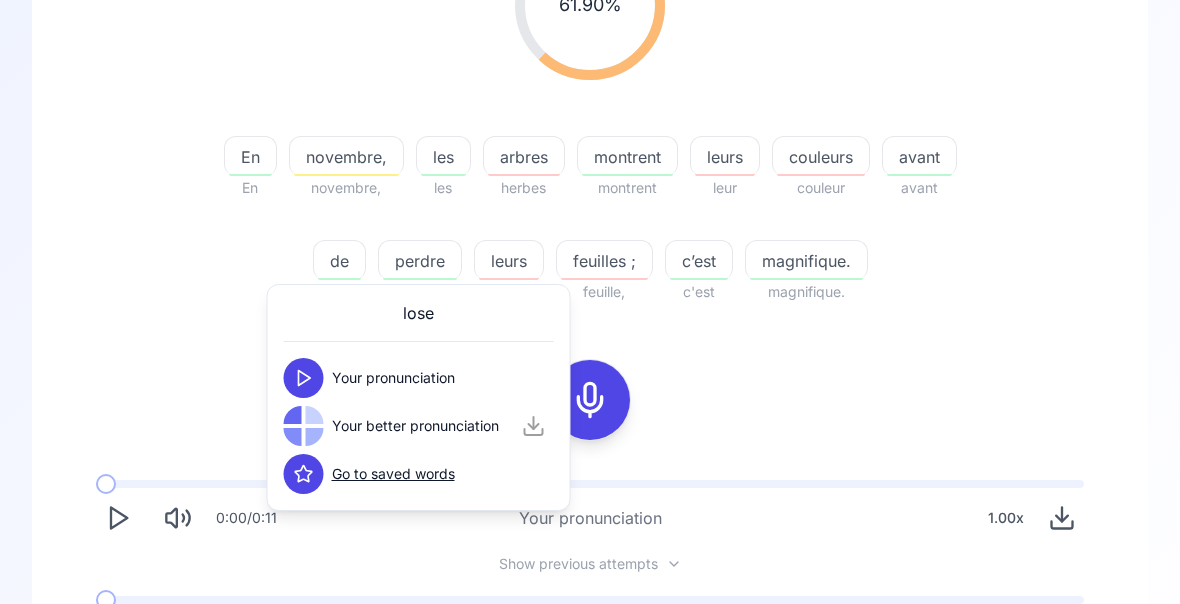 click on "61.90 % 61.90 % En En novembre, novembre, les les arbres herbes montrent montrent leurs leur couleurs couleur avant avant de de perdre perdre leurs leur feuilles ; feuille, c’est c'est magnifique. magnifique. 0:00  /  0:11 Your pronunciation 1.00 x Show previous attempts 0:00  /  0:07 Your better pronunciation 0.80 x" at bounding box center (590, 293) 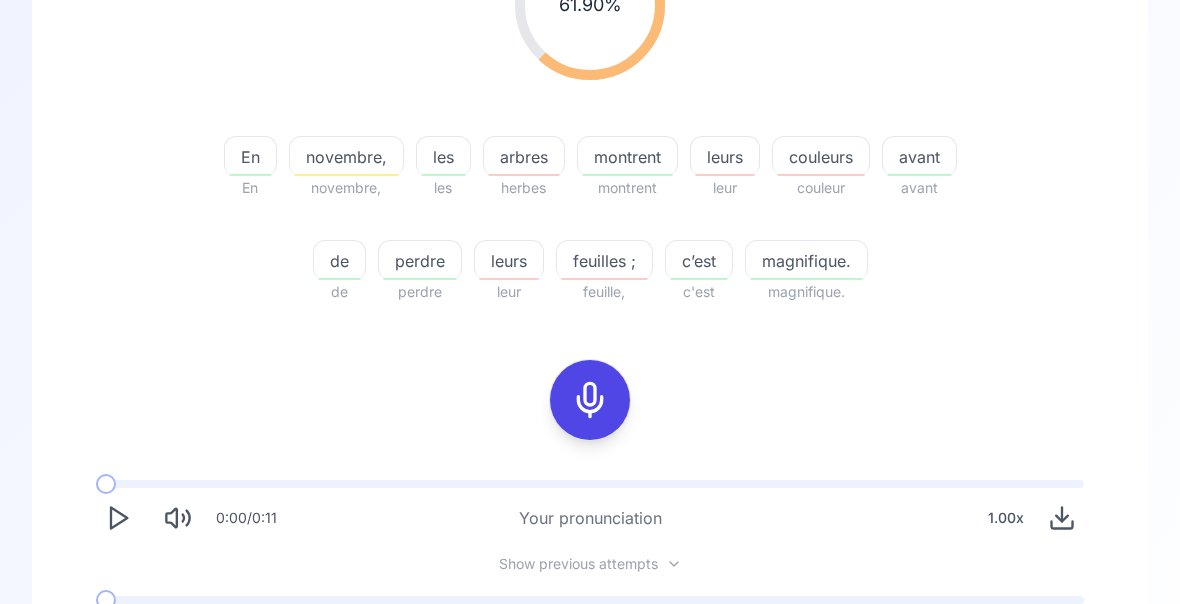 click 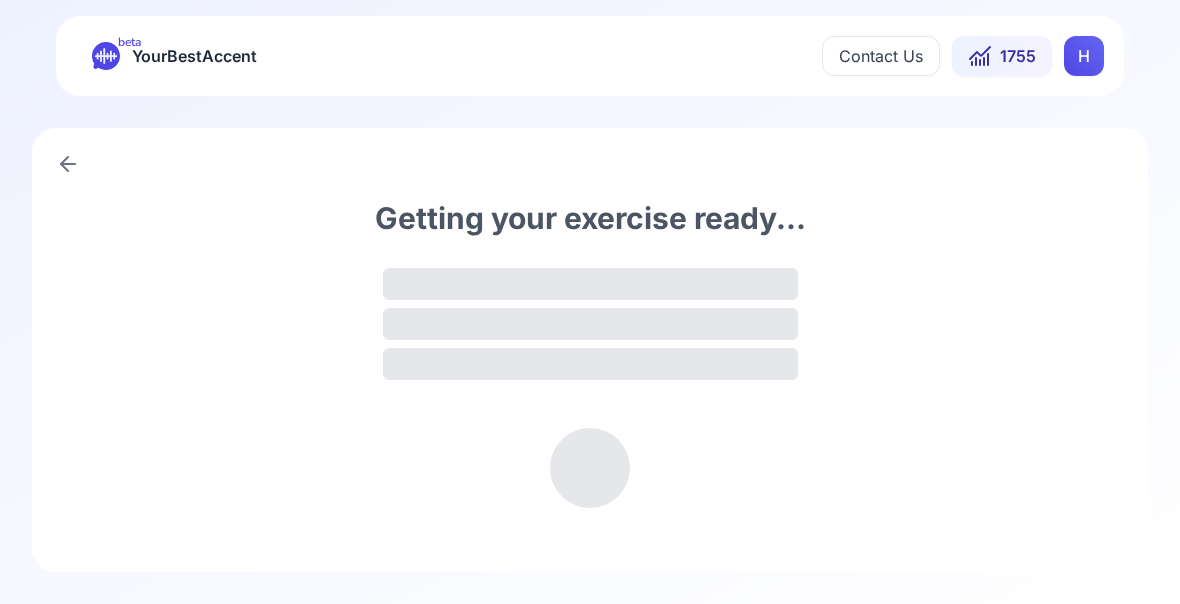 scroll, scrollTop: 0, scrollLeft: 0, axis: both 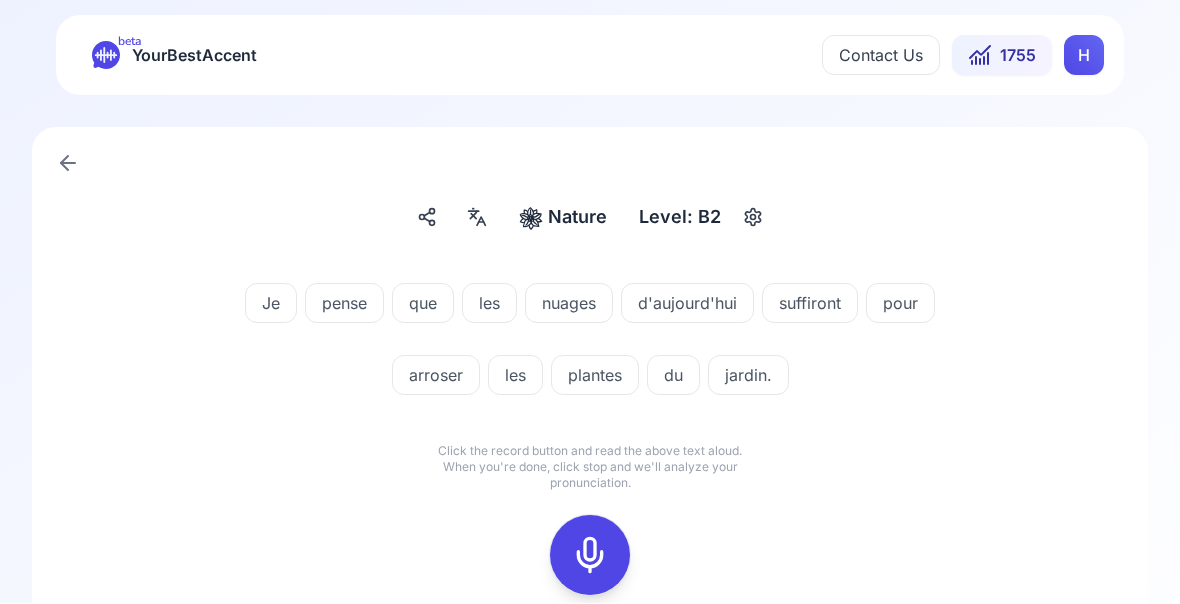 click 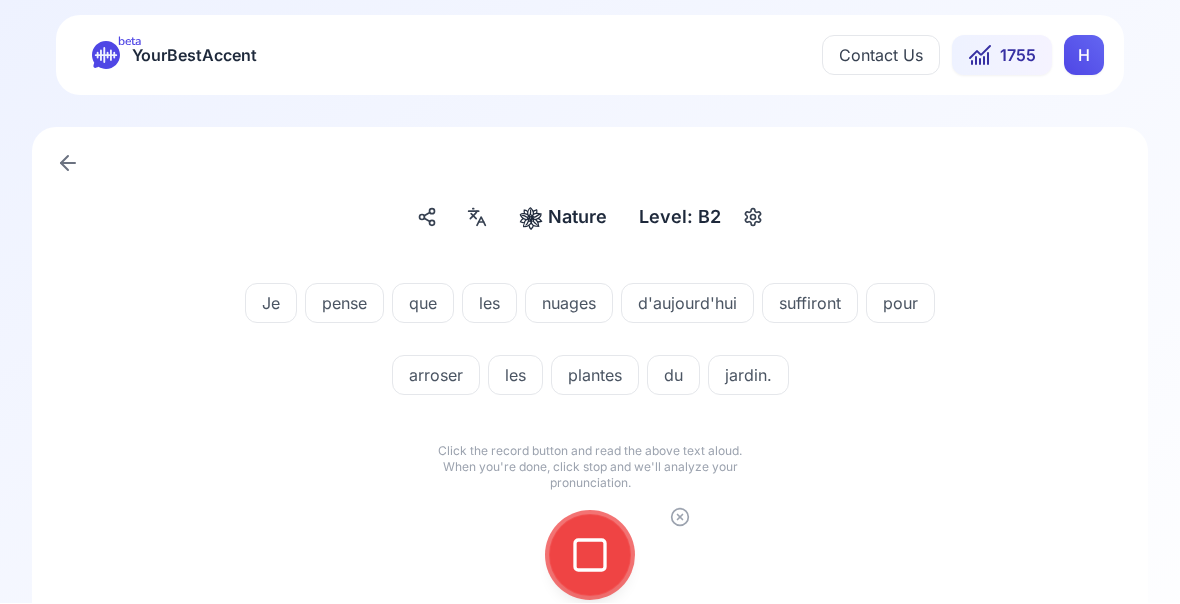 click 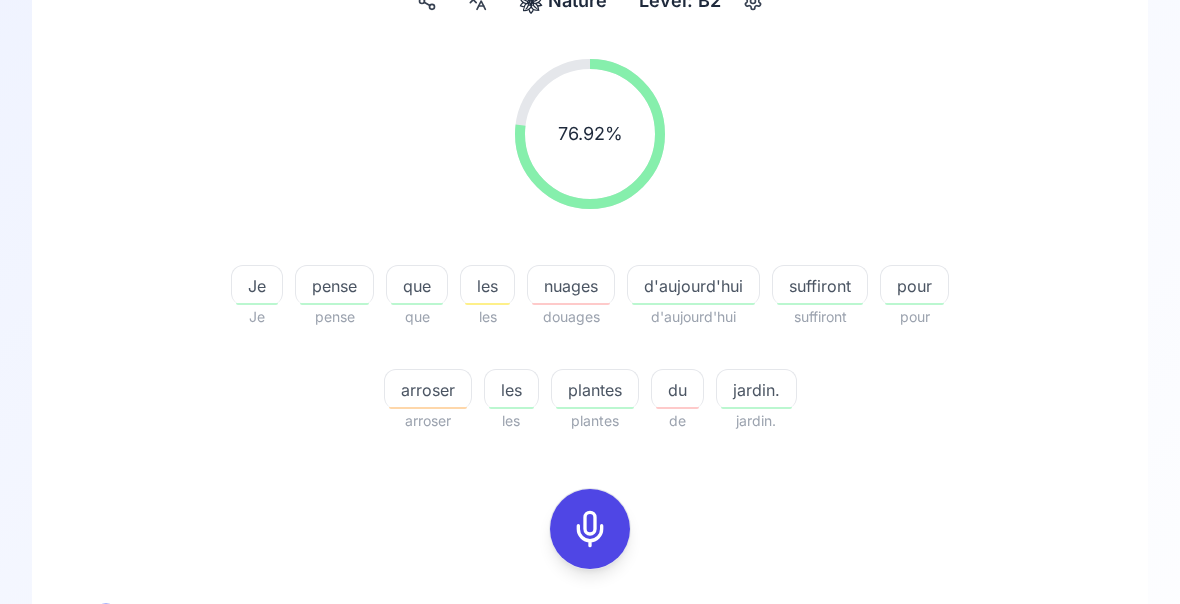 scroll, scrollTop: 229, scrollLeft: 0, axis: vertical 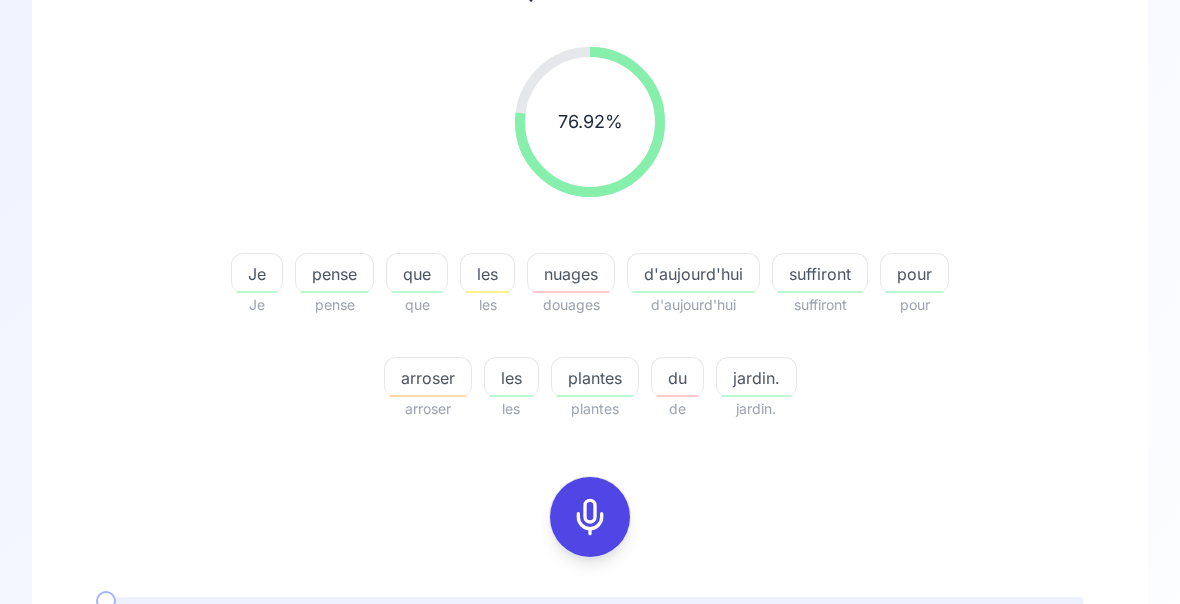 click 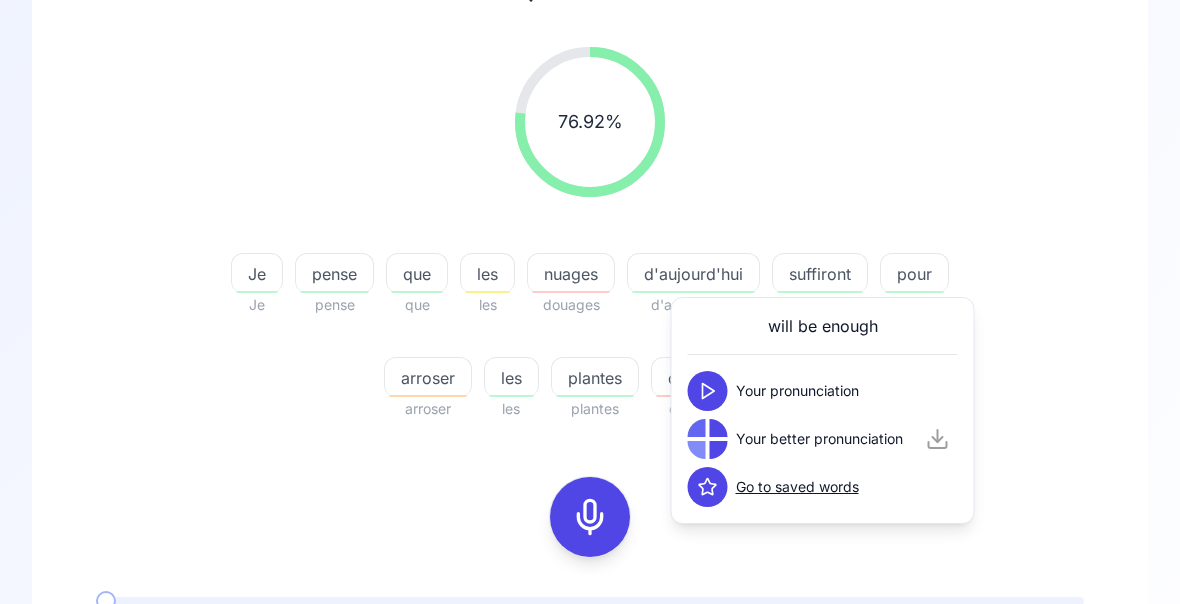 click on "76.92 % 76.92 %" at bounding box center (590, 122) 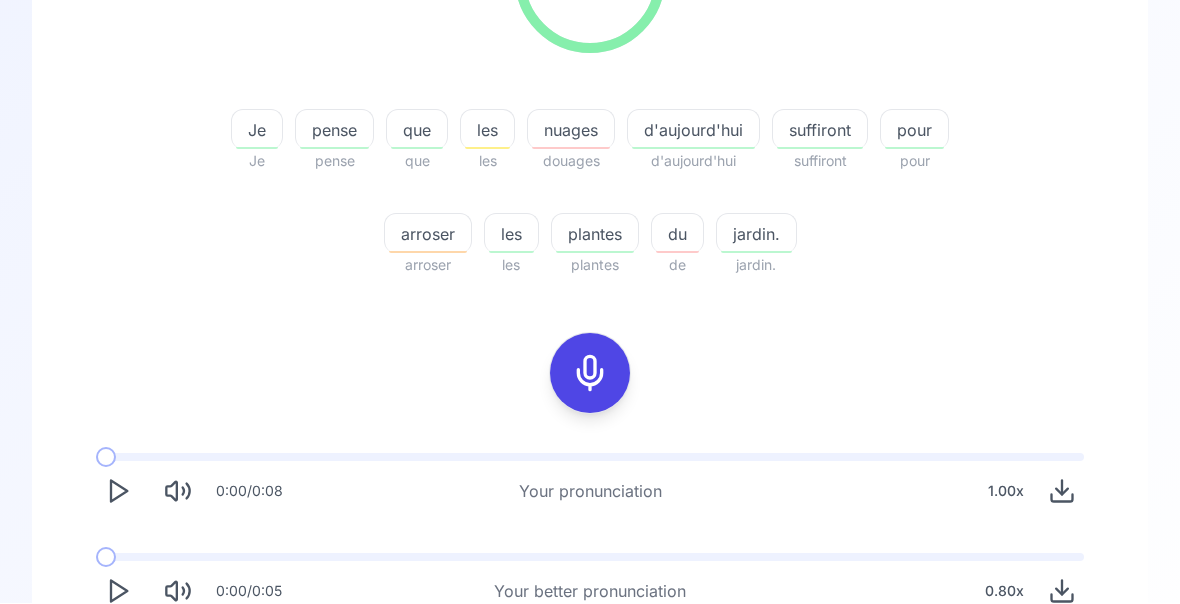 click on "Try another sentence" at bounding box center (604, 670) 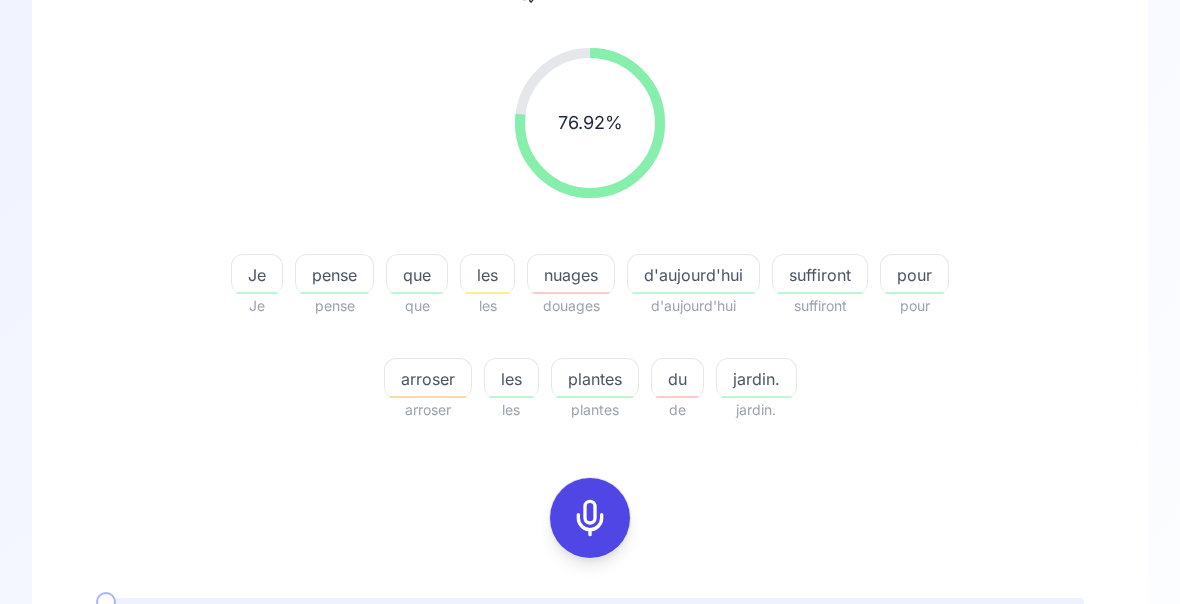 scroll, scrollTop: 0, scrollLeft: 0, axis: both 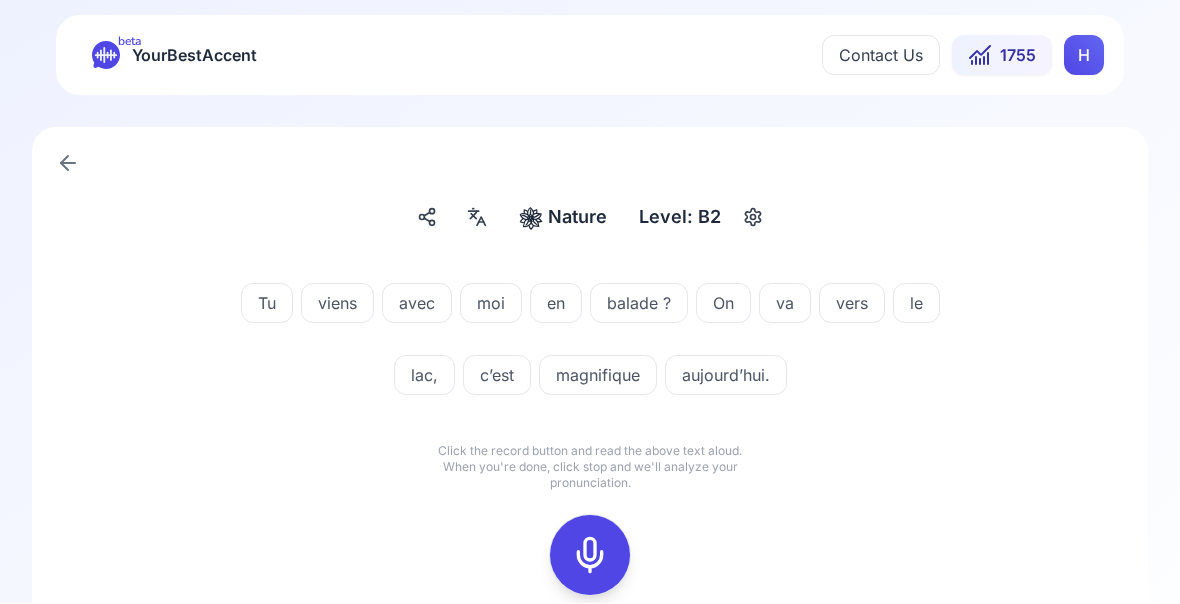 click at bounding box center [590, 556] 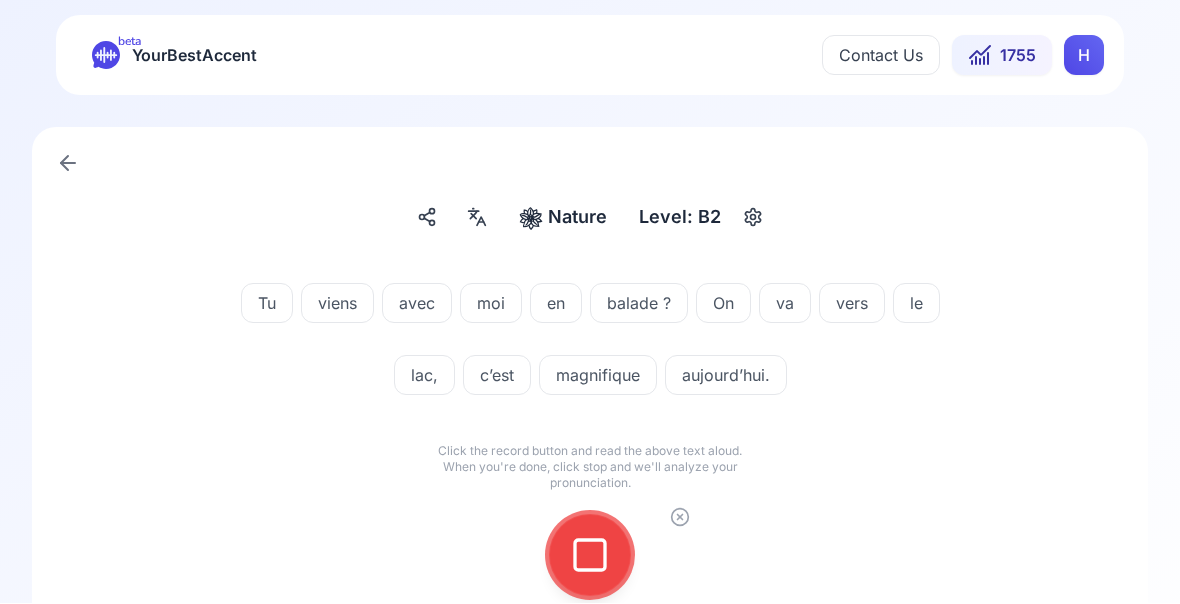 click 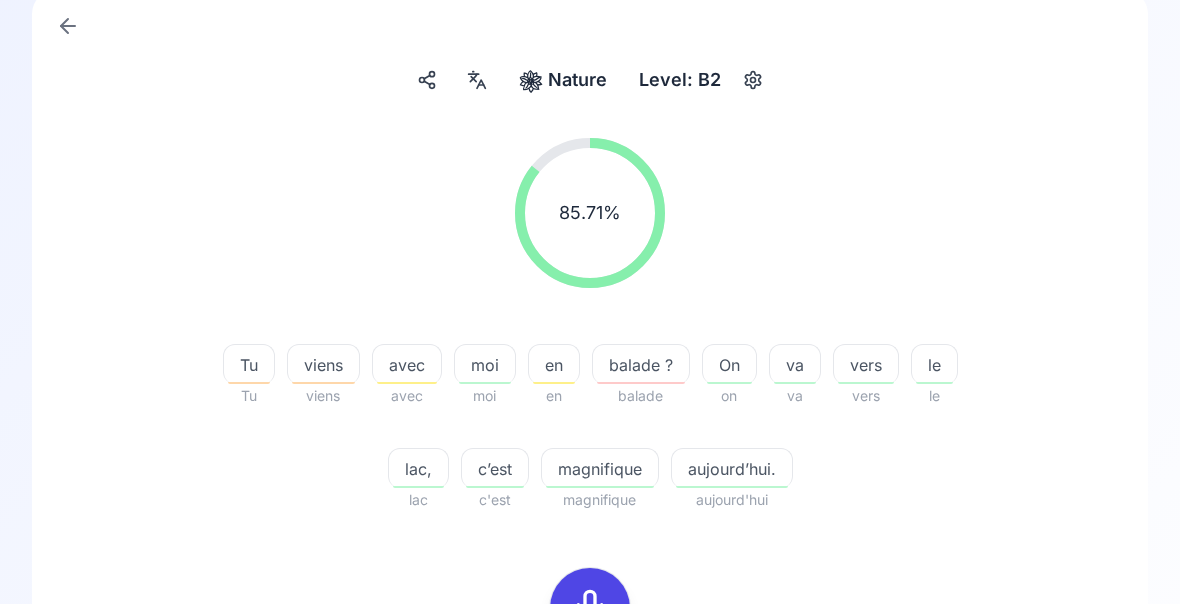 scroll, scrollTop: 161, scrollLeft: 0, axis: vertical 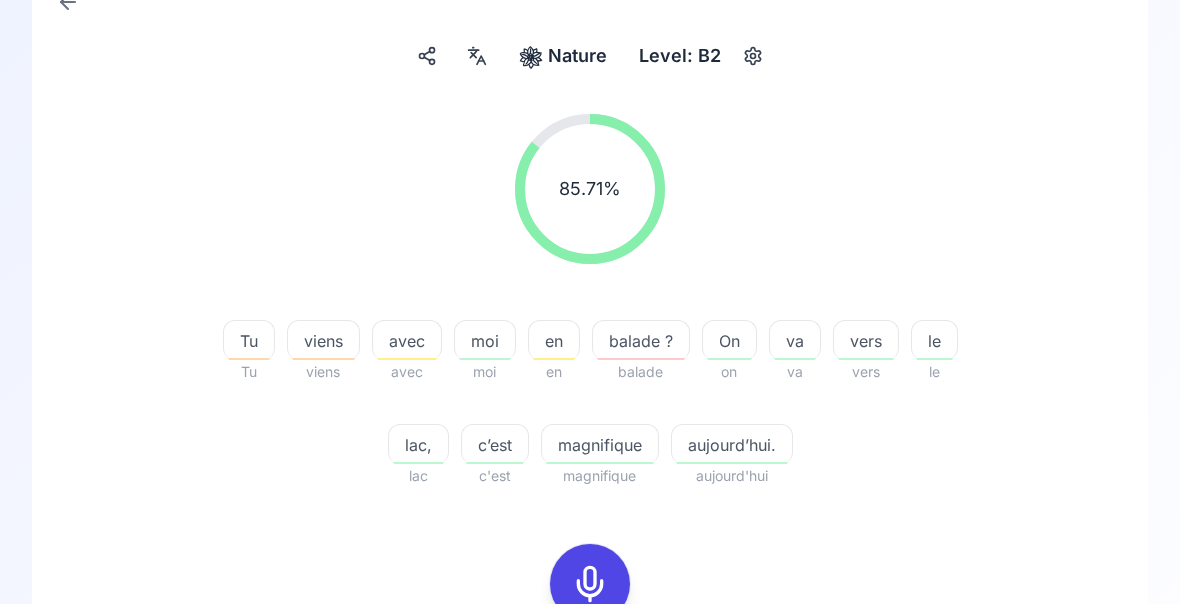 click on "vers" at bounding box center (866, 342) 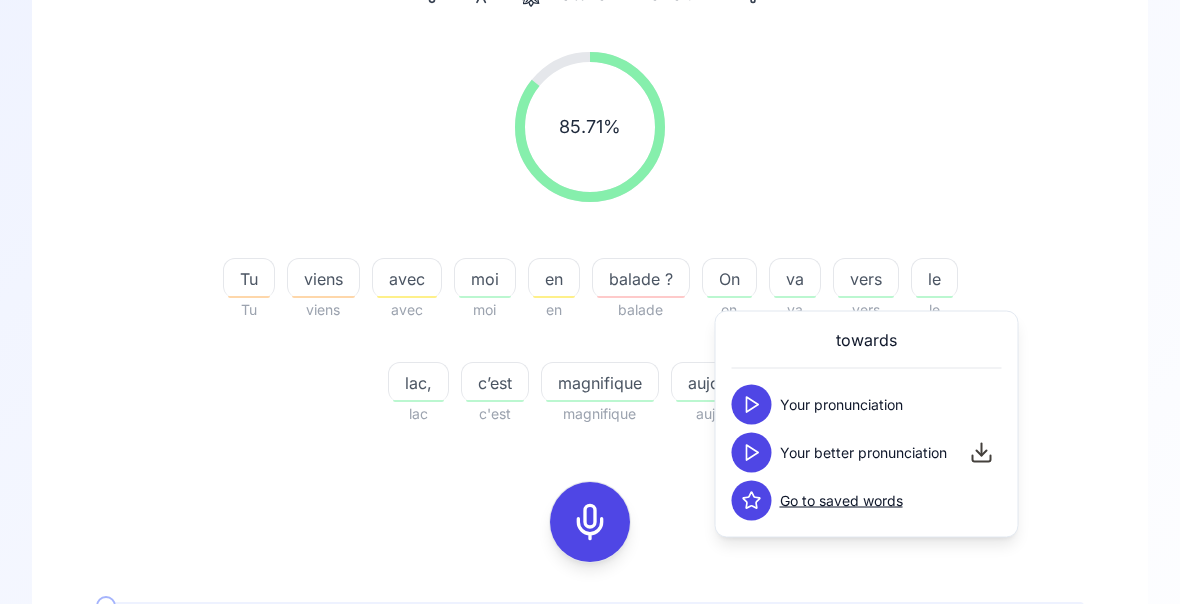 scroll, scrollTop: 225, scrollLeft: 0, axis: vertical 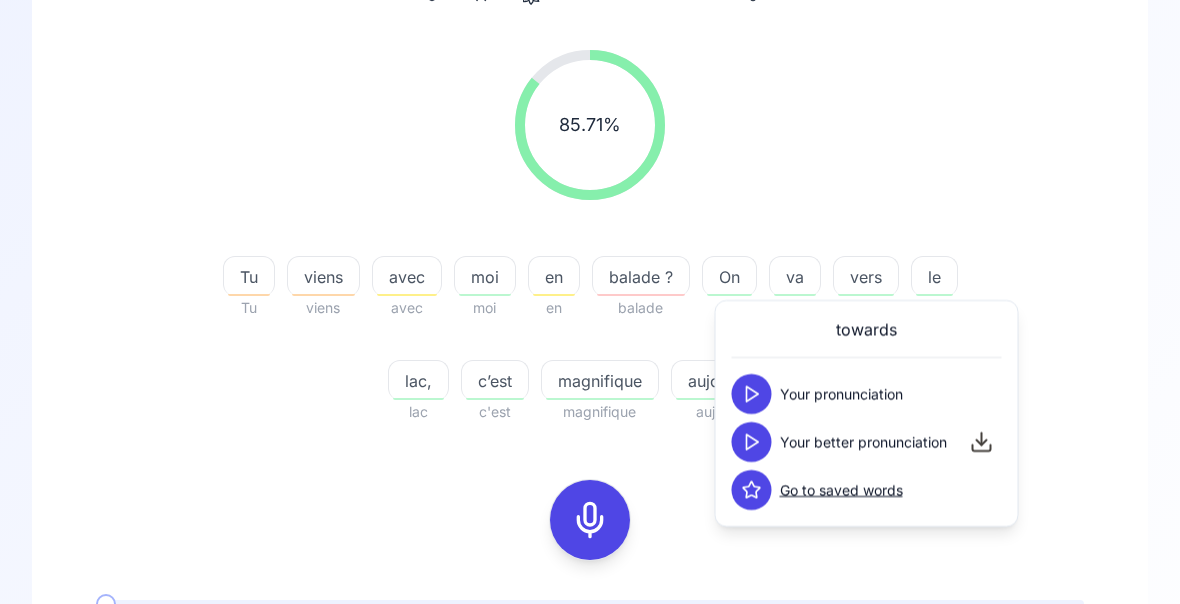 click on "towards
Your pronunciation Your better pronunciation Go to saved words" at bounding box center (867, 414) 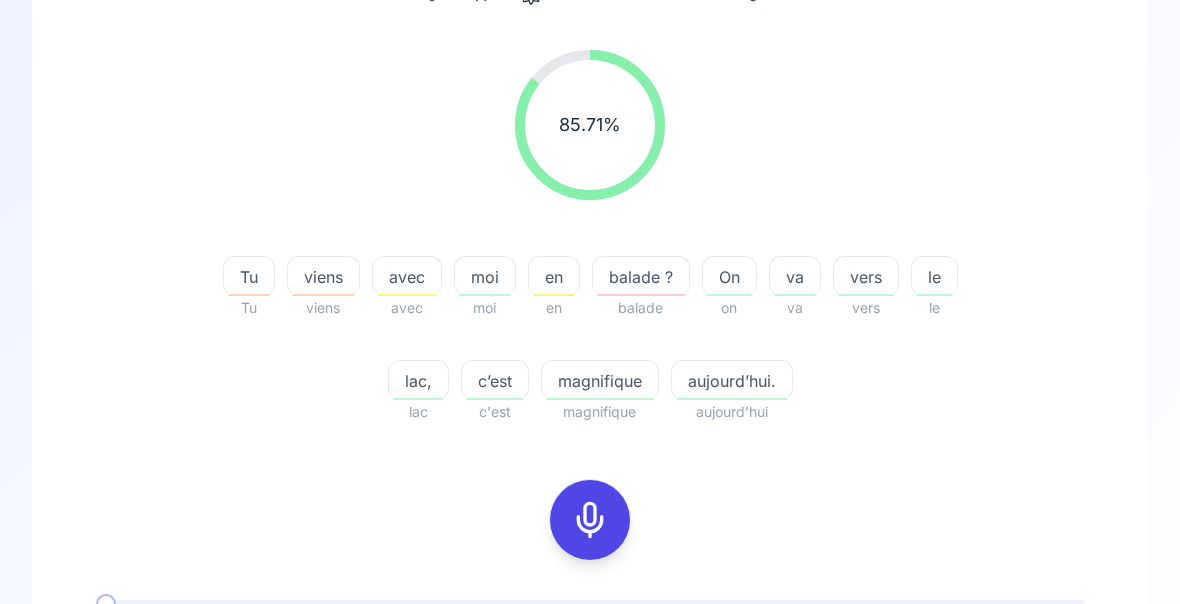 click 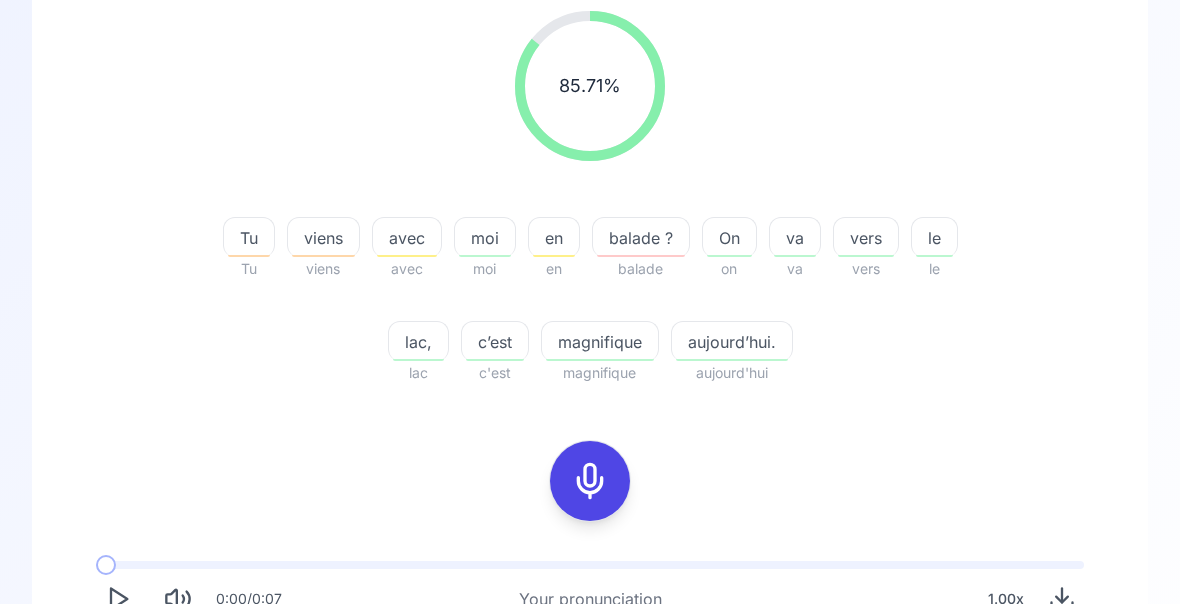 scroll, scrollTop: 372, scrollLeft: 0, axis: vertical 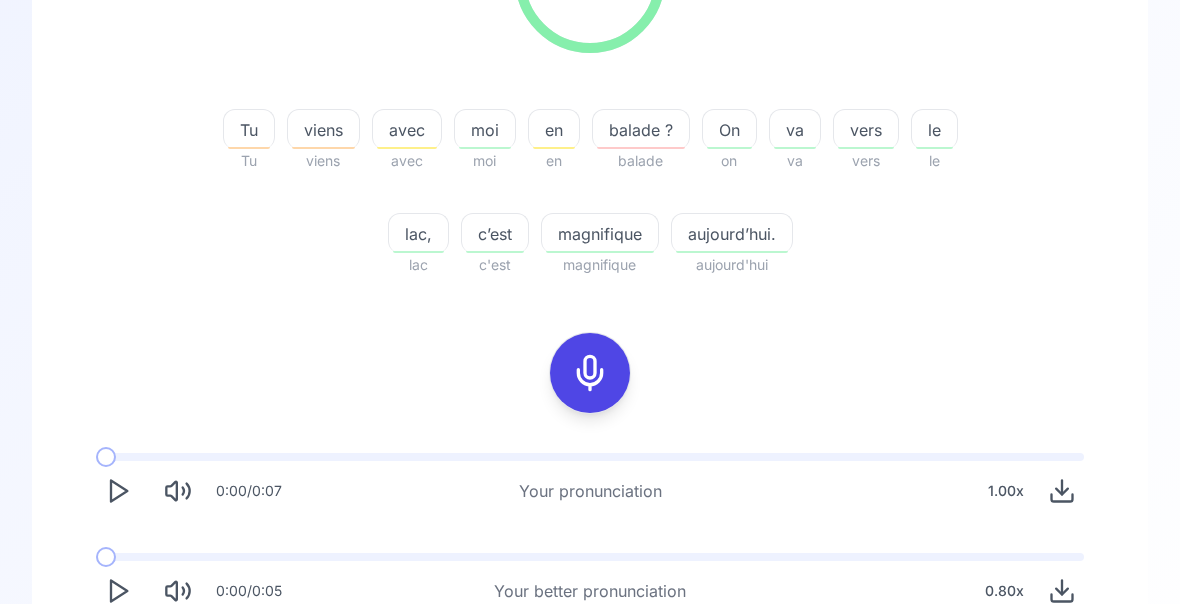 click on "Try another sentence" at bounding box center (604, 670) 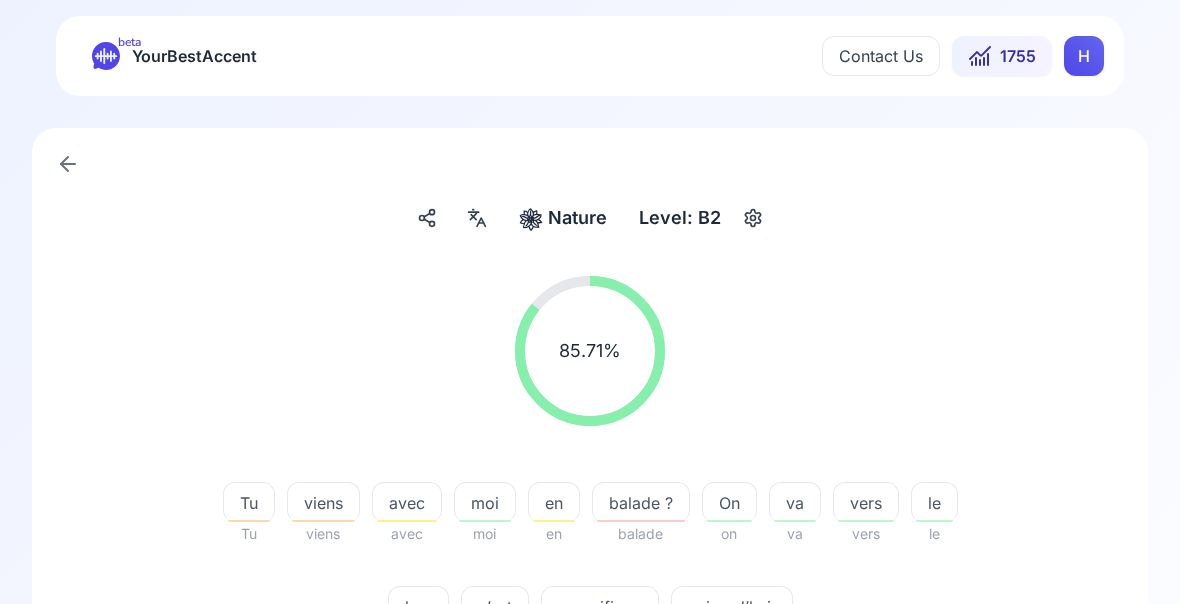 scroll, scrollTop: 0, scrollLeft: 0, axis: both 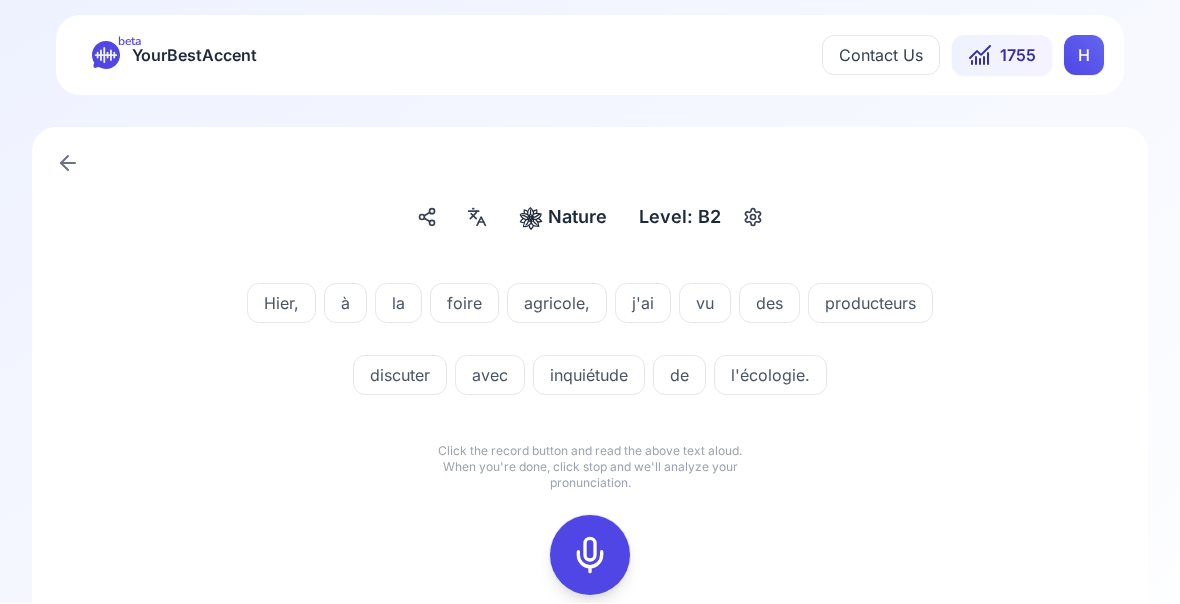 click 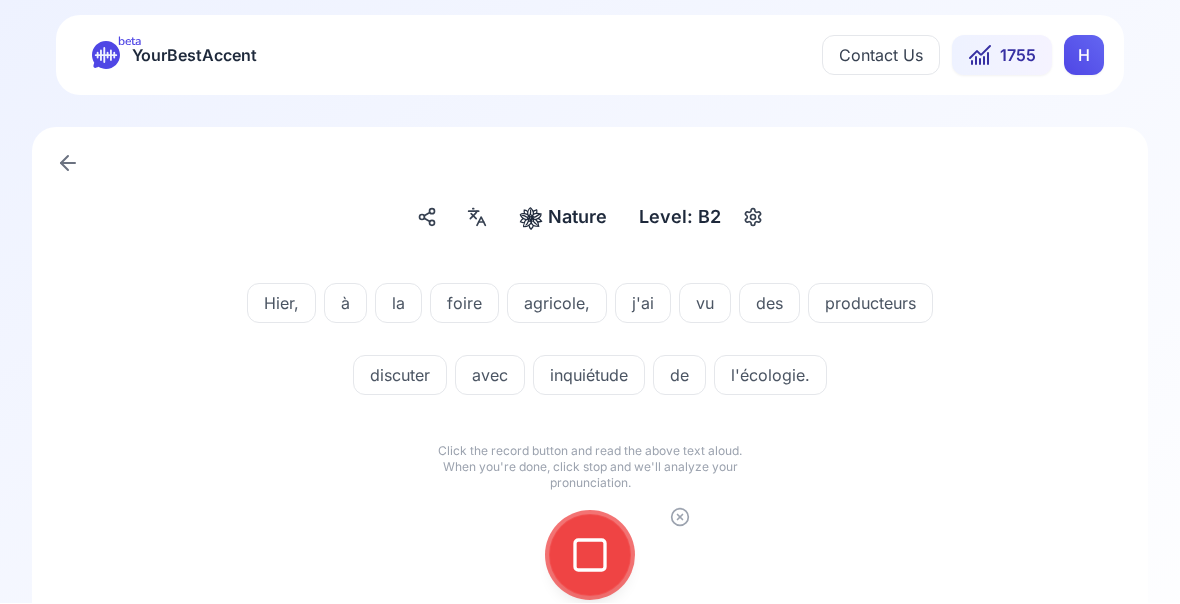 click at bounding box center [590, 556] 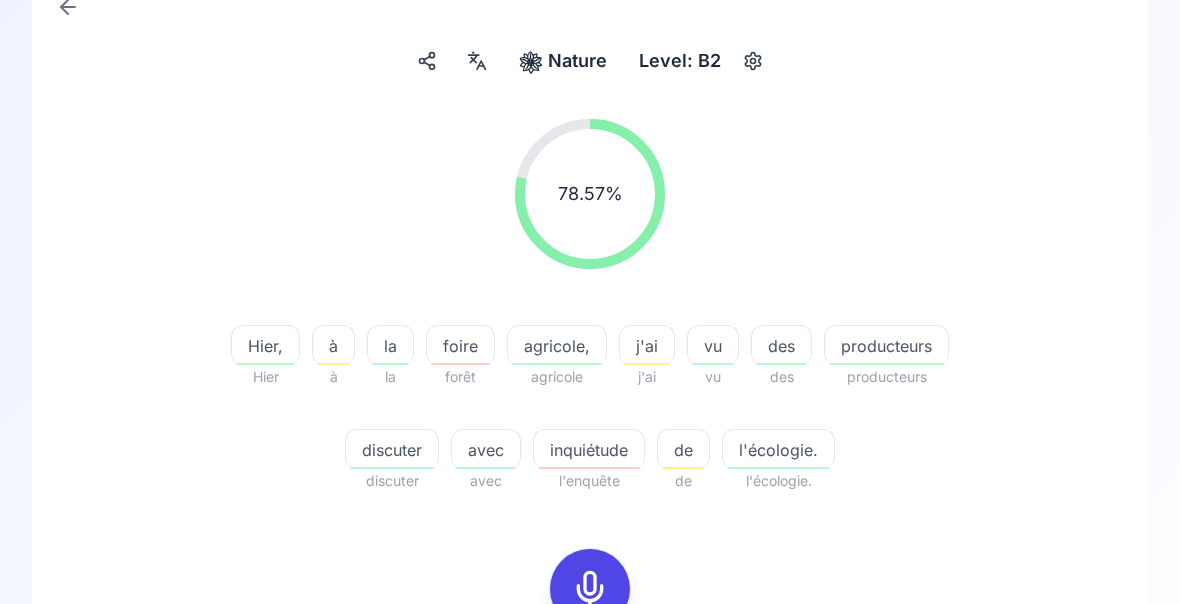 scroll, scrollTop: 158, scrollLeft: 0, axis: vertical 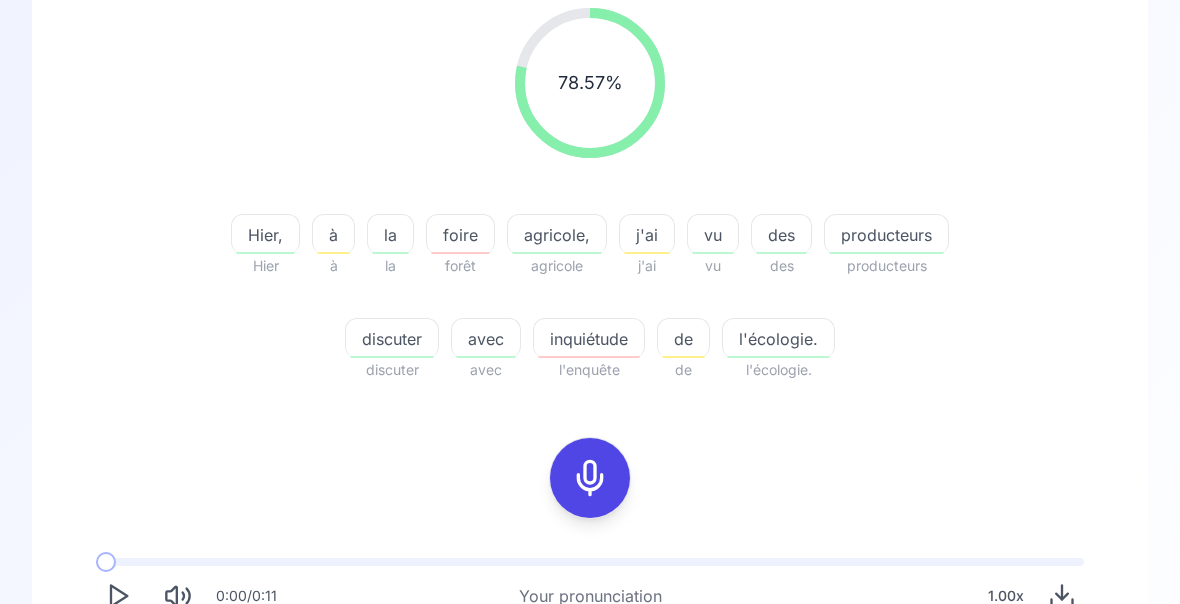 click at bounding box center [118, 697] 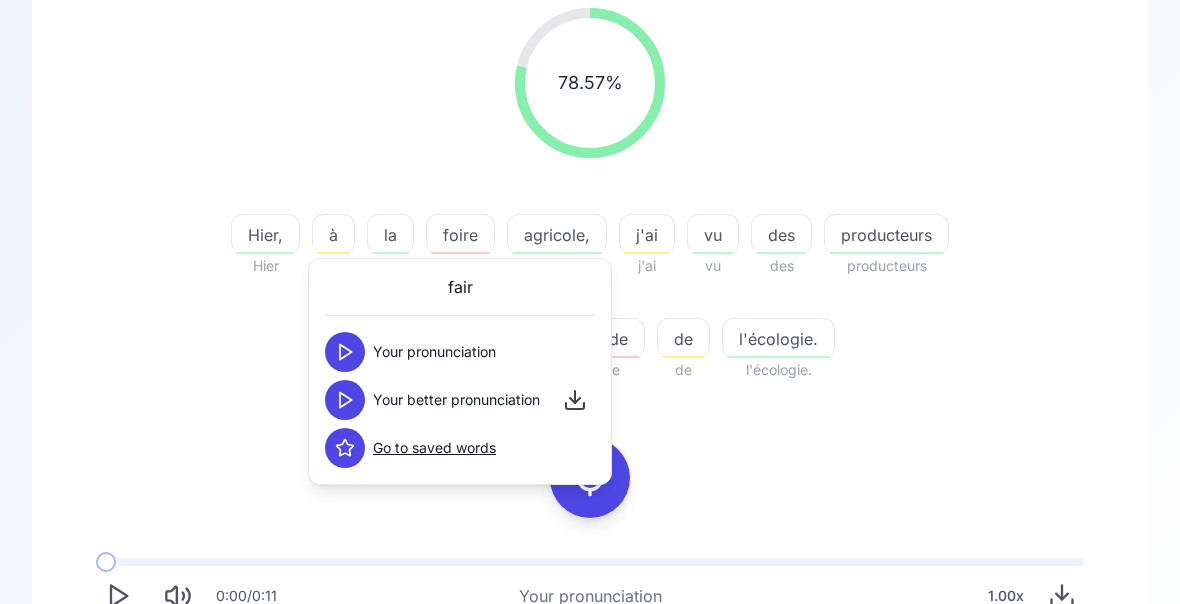 click 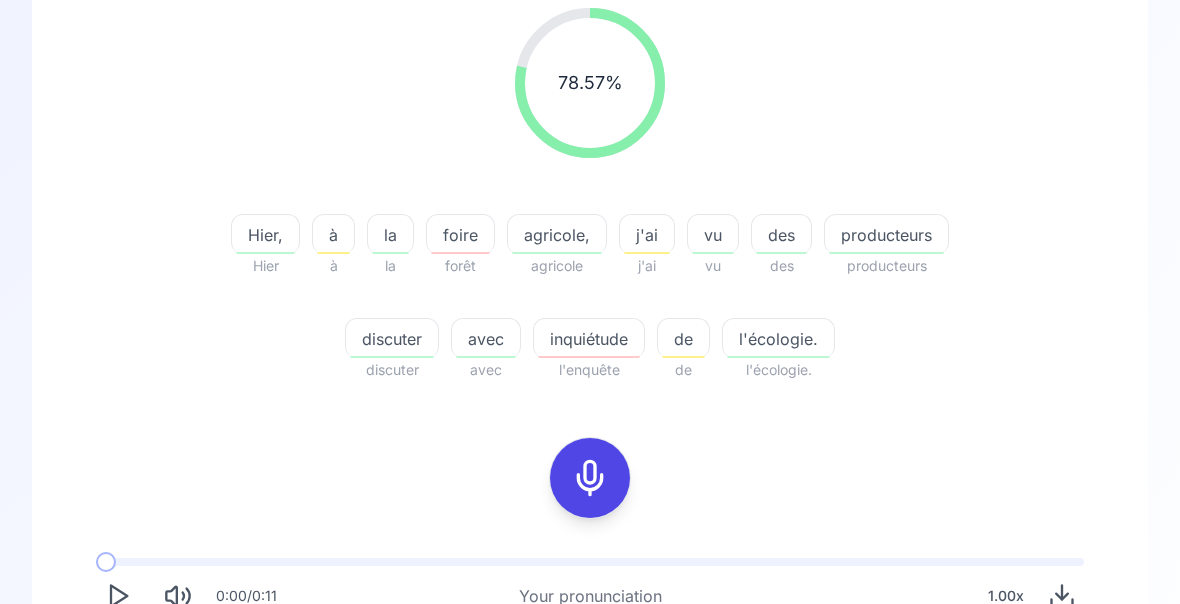click 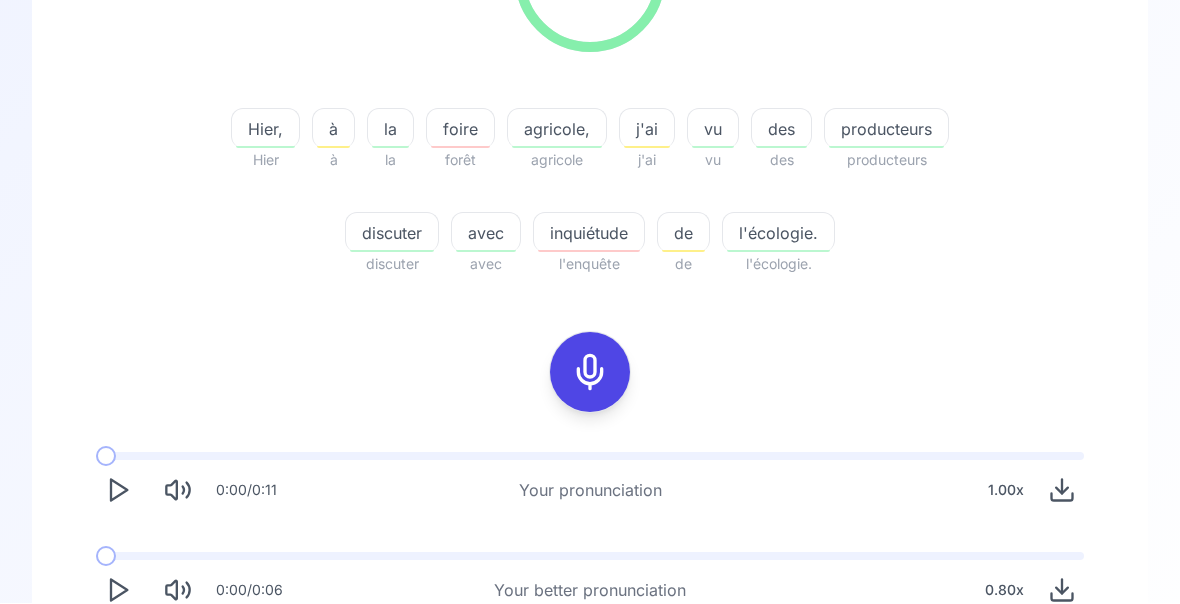 scroll, scrollTop: 372, scrollLeft: 0, axis: vertical 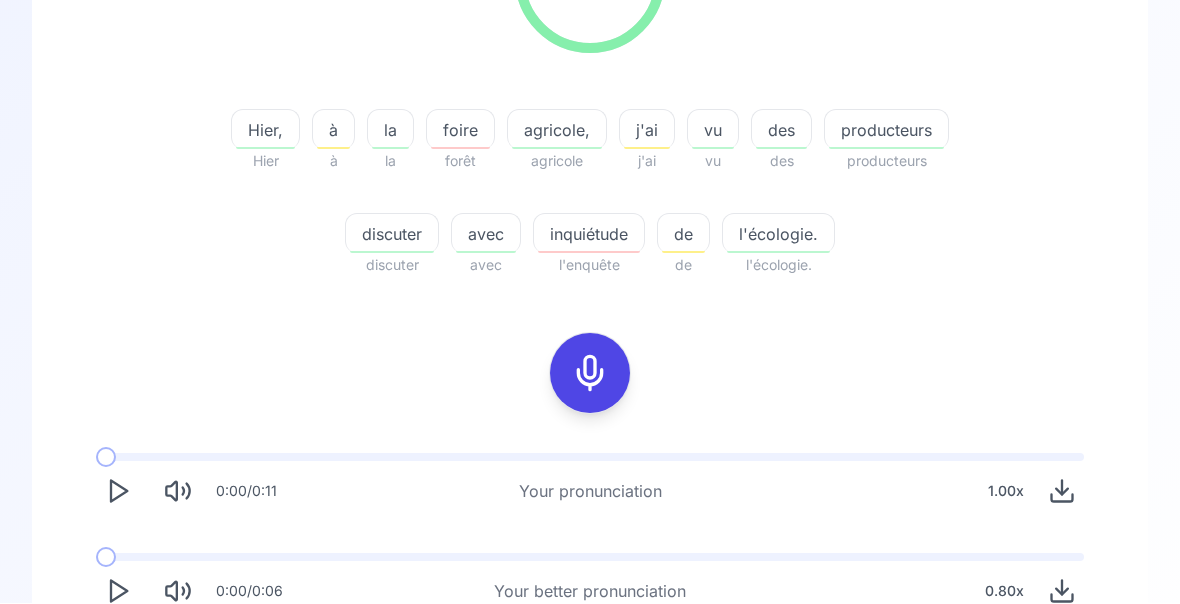 click on "Try another sentence" at bounding box center [604, 670] 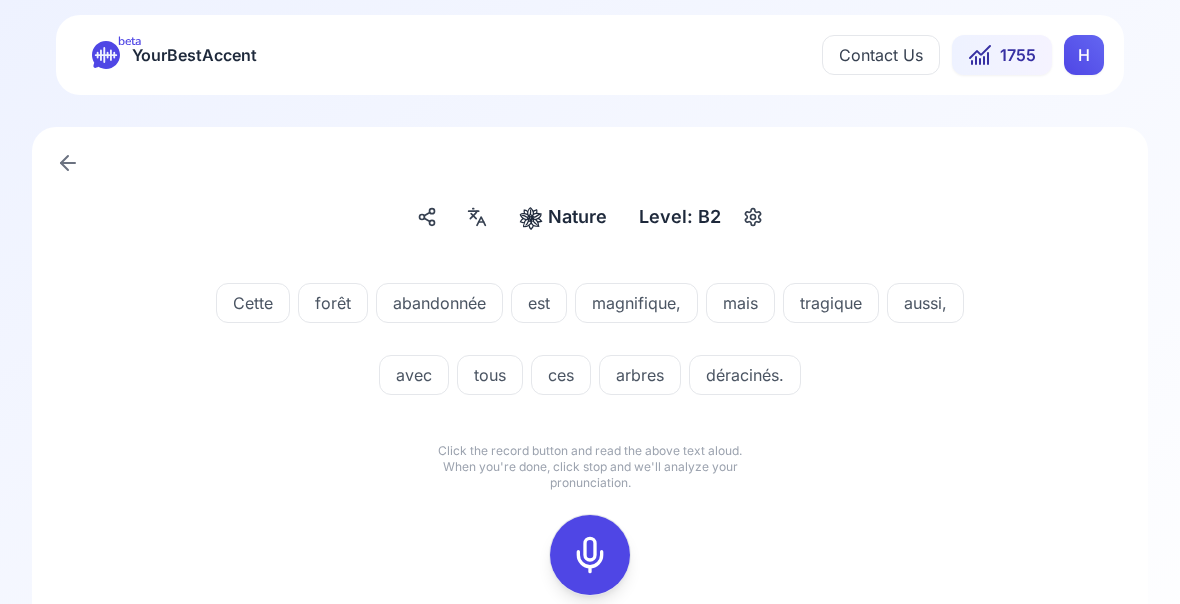 scroll, scrollTop: 0, scrollLeft: 0, axis: both 